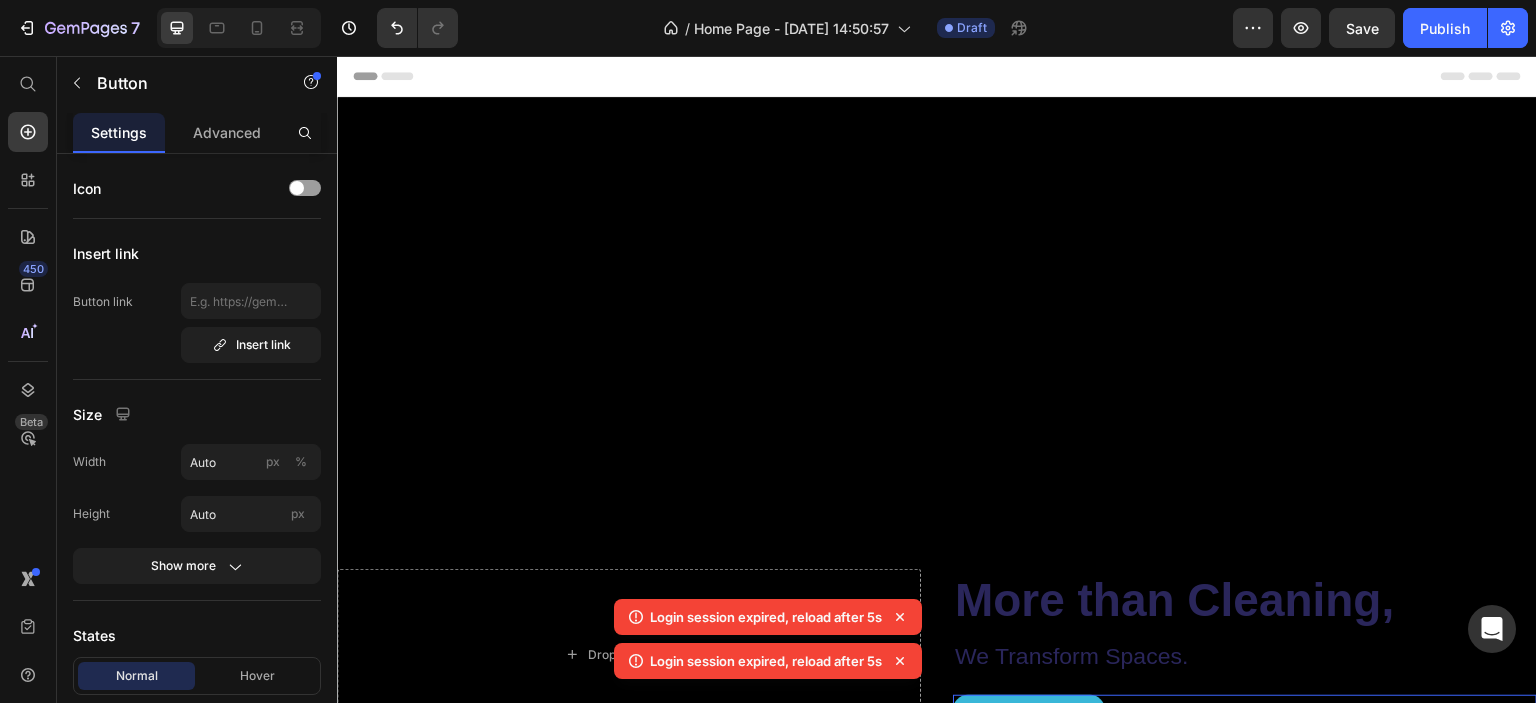 scroll, scrollTop: 901, scrollLeft: 0, axis: vertical 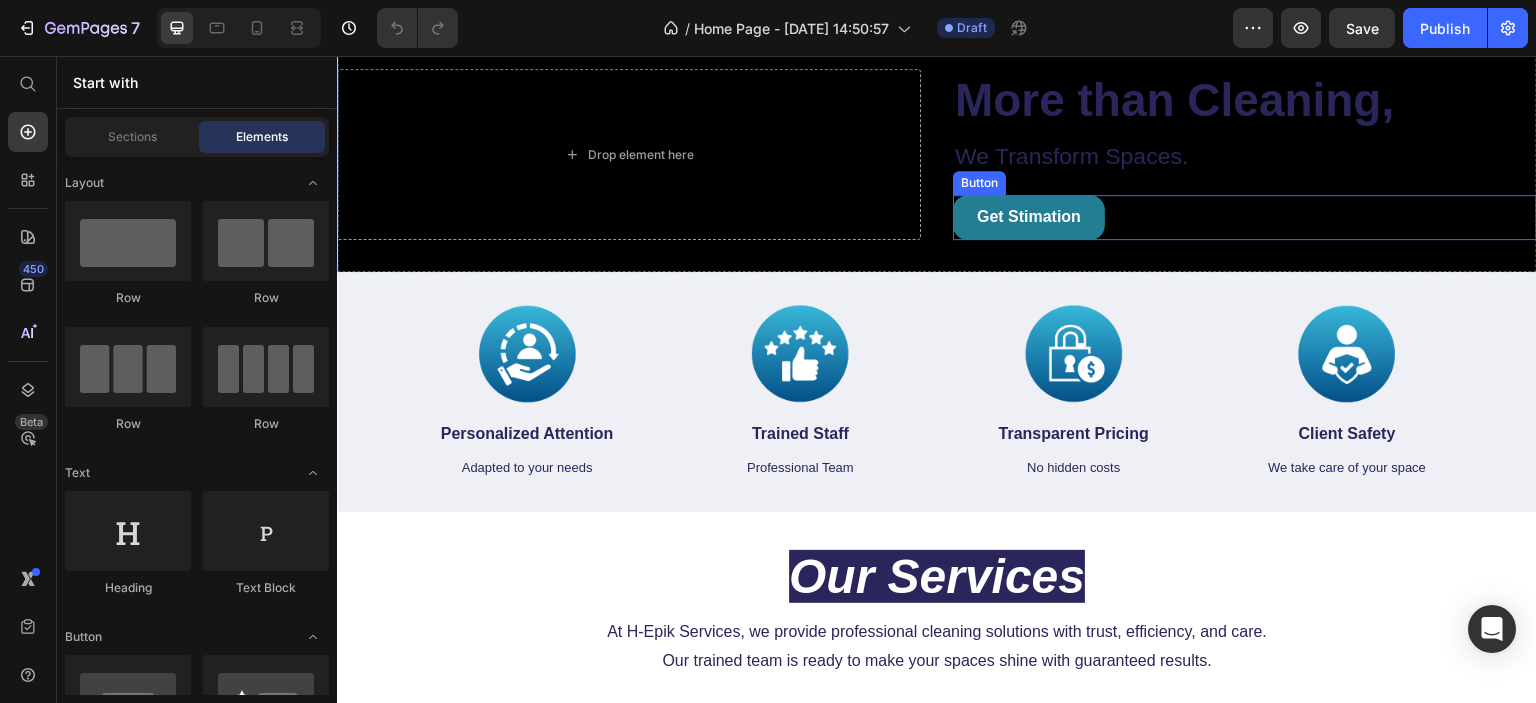click on "Get Stimation" at bounding box center [1029, 217] 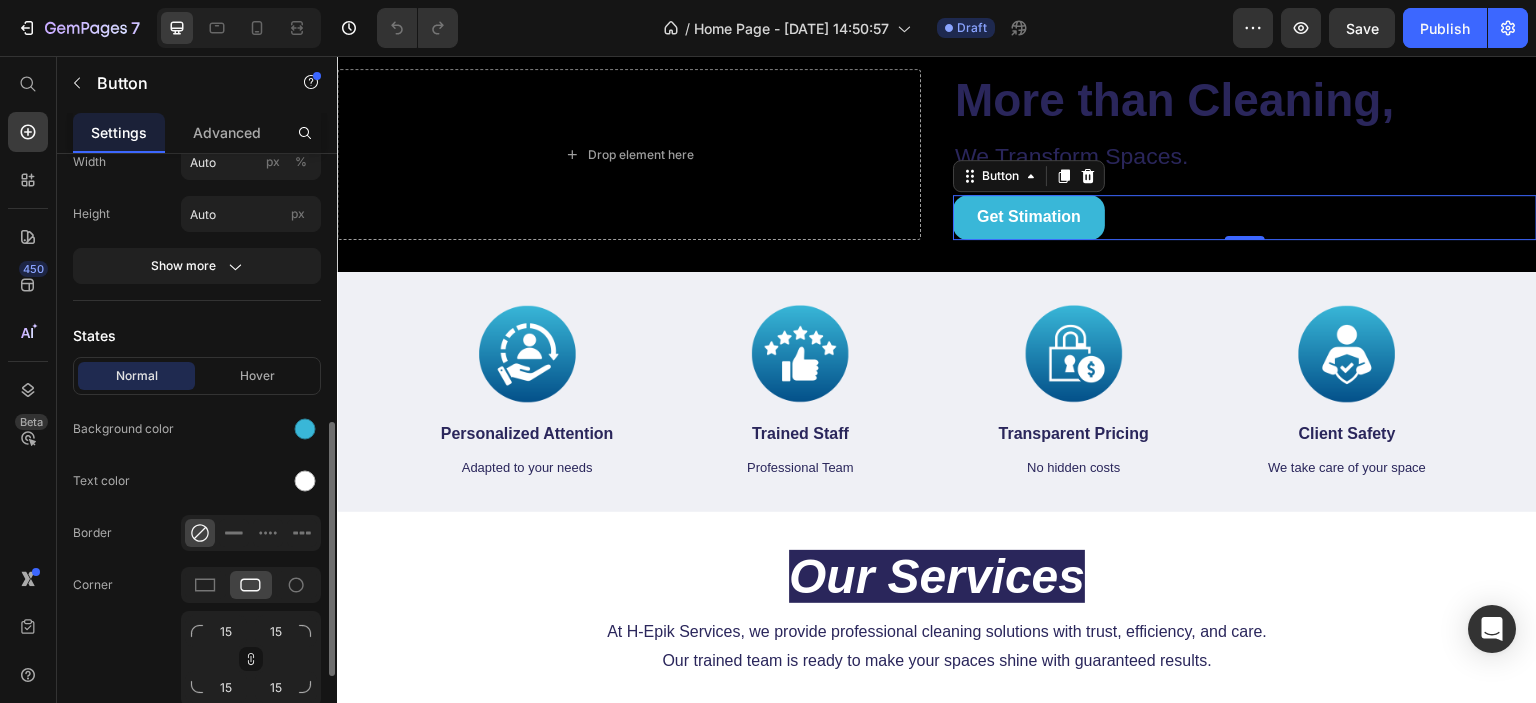 scroll, scrollTop: 400, scrollLeft: 0, axis: vertical 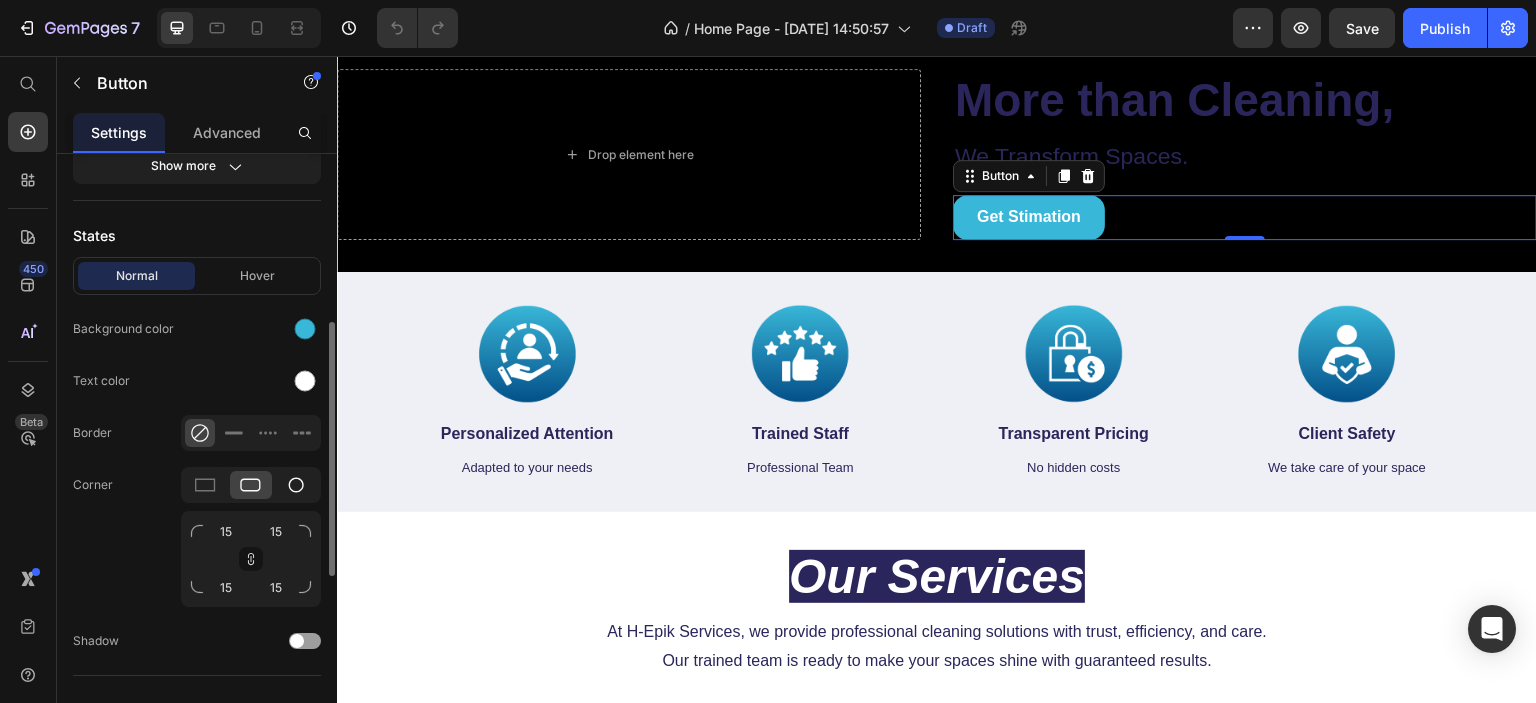 click 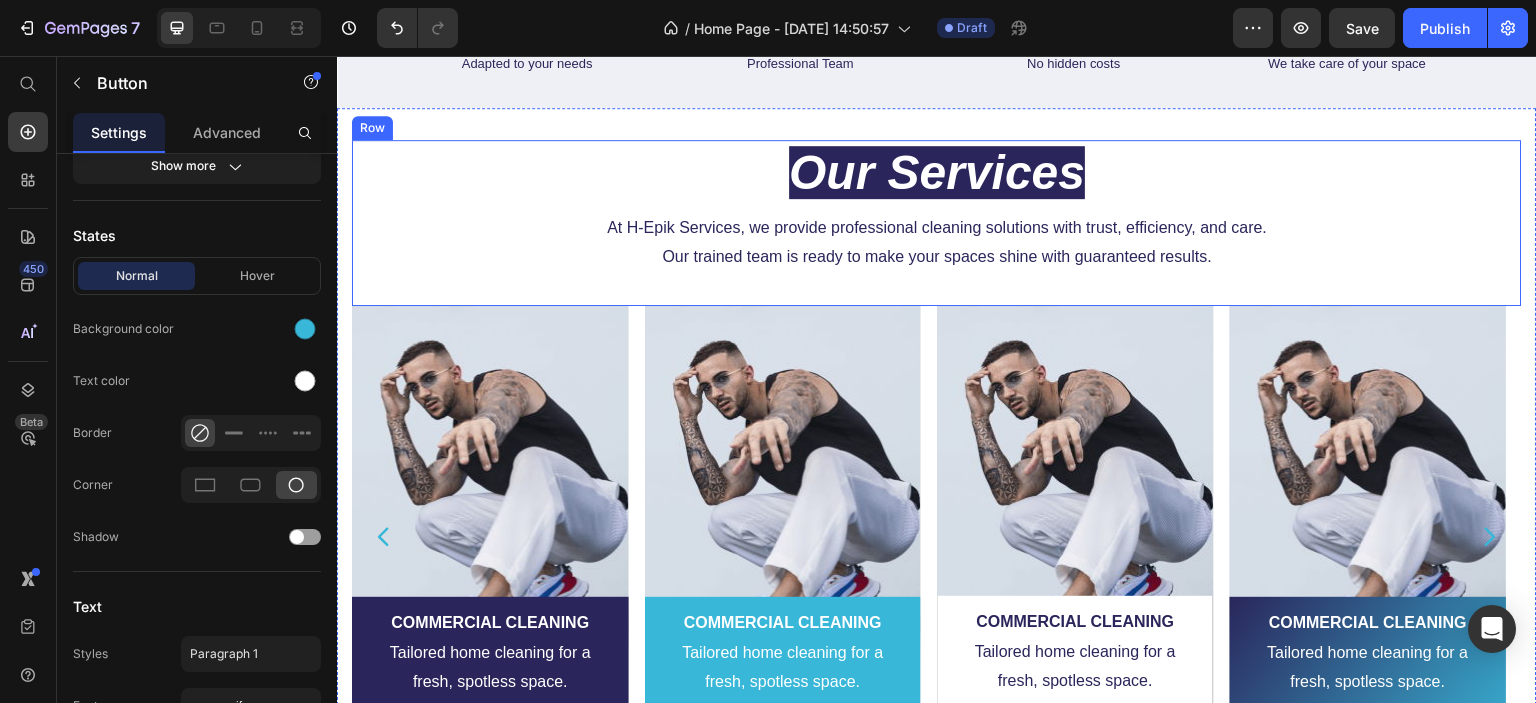 scroll, scrollTop: 900, scrollLeft: 0, axis: vertical 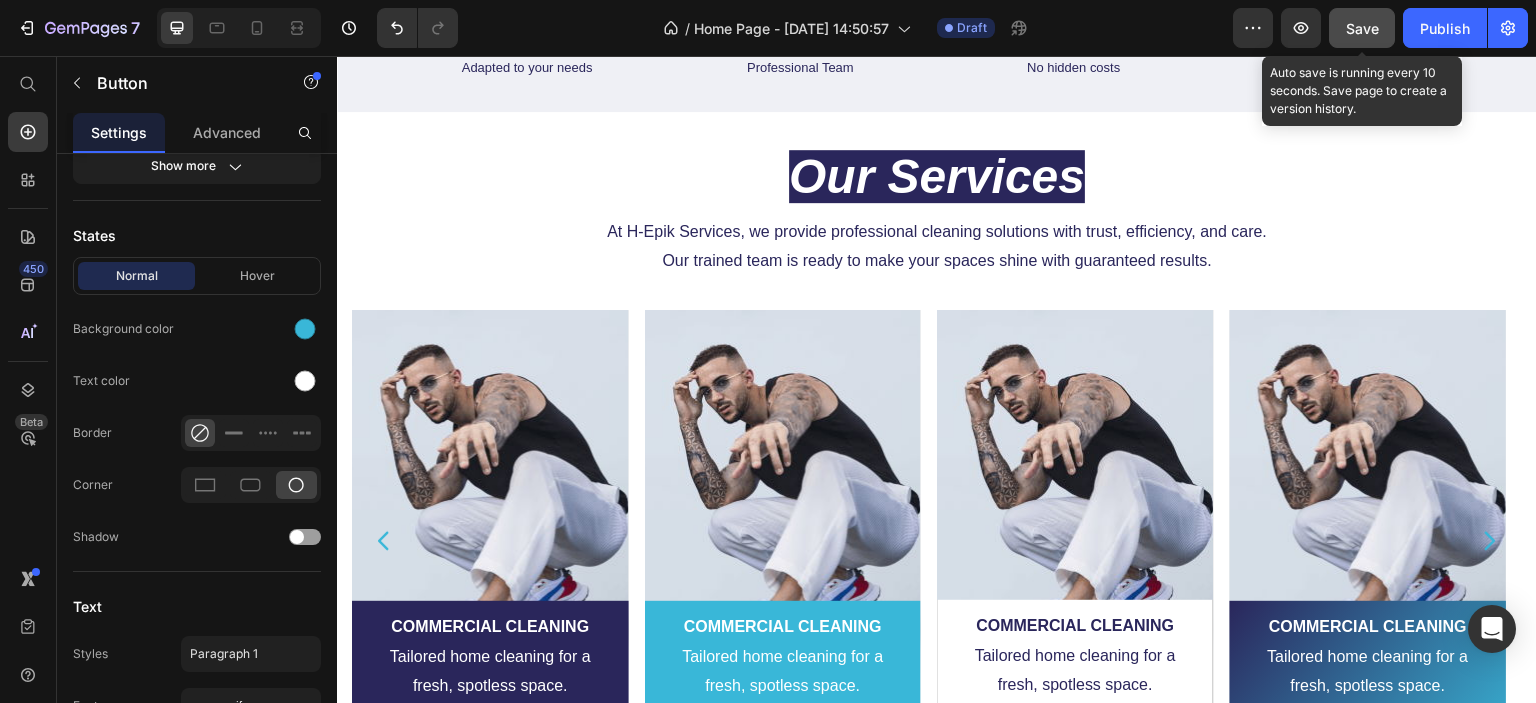click on "Save" 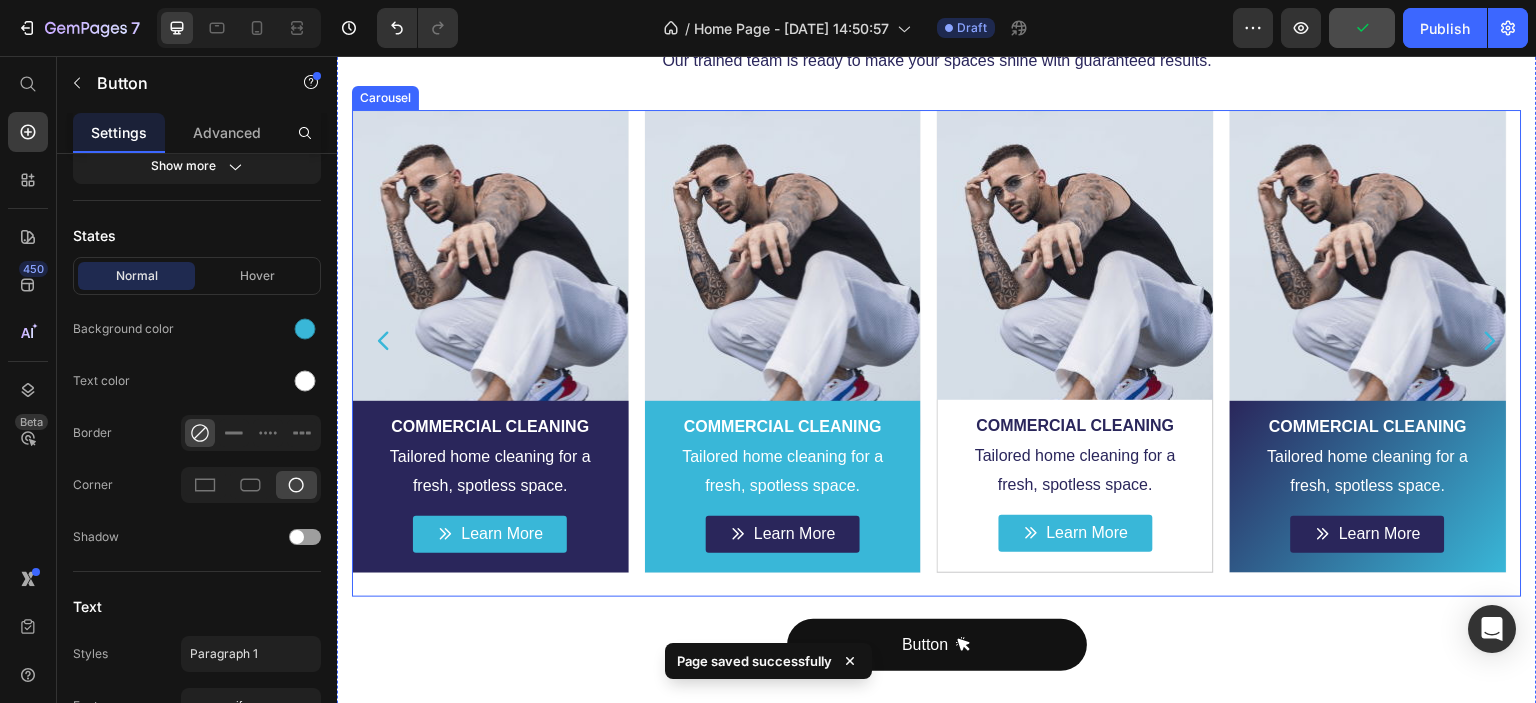 scroll, scrollTop: 1400, scrollLeft: 0, axis: vertical 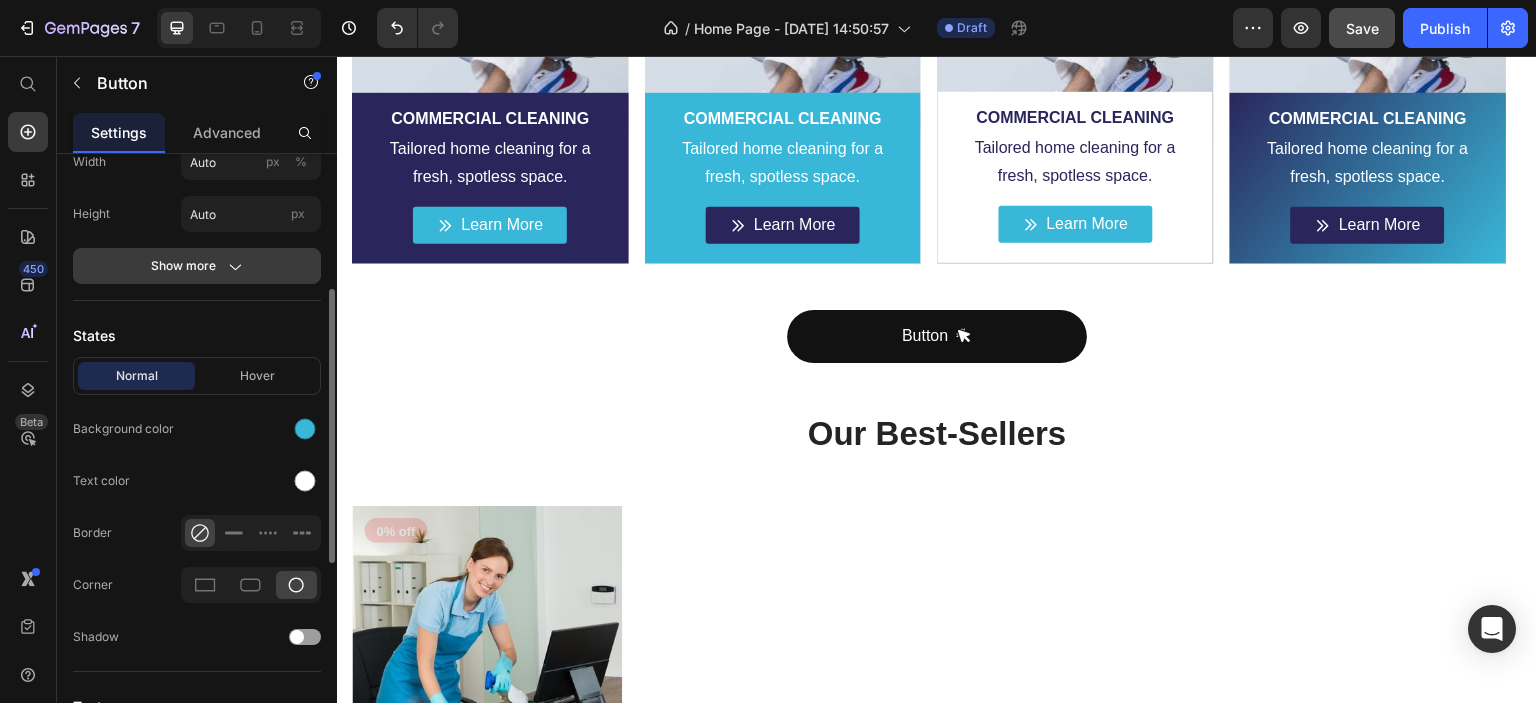 click 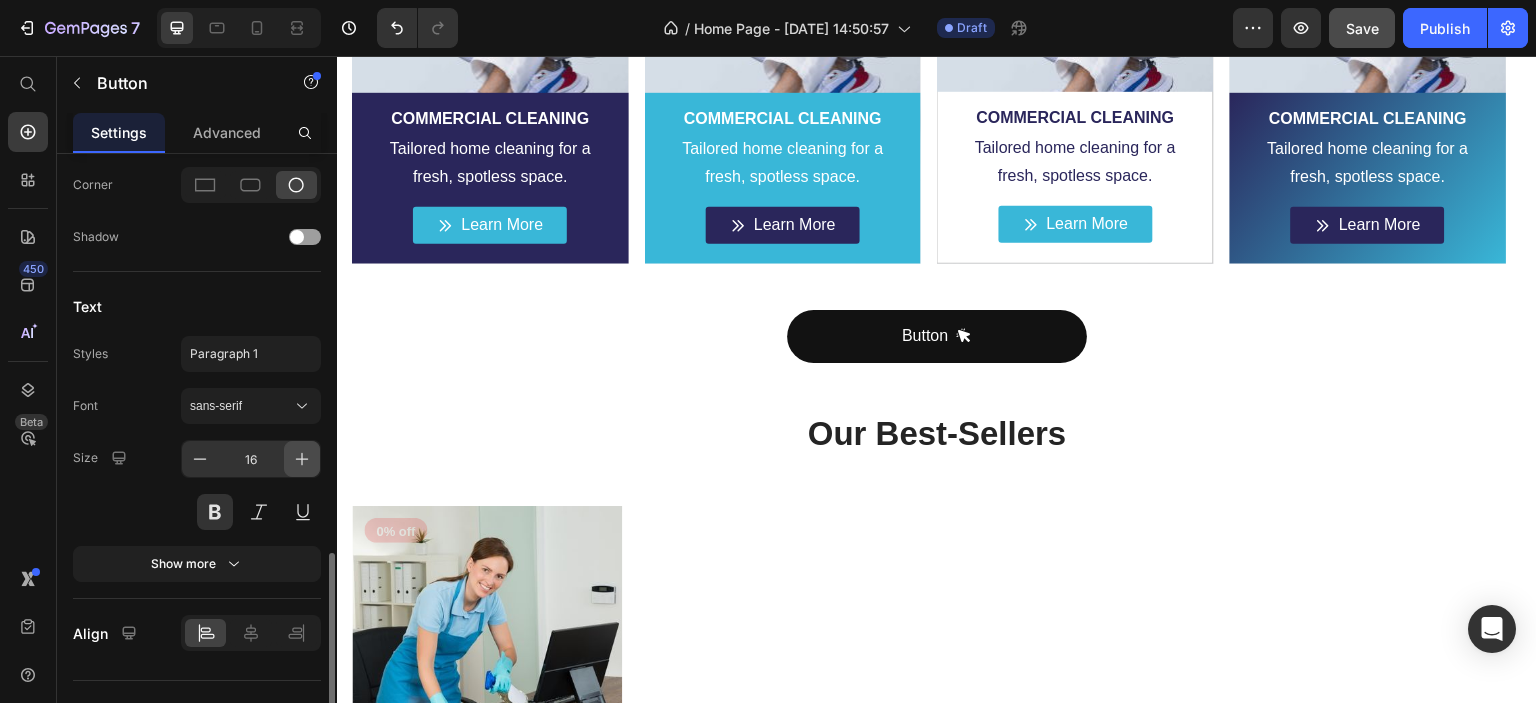 scroll, scrollTop: 932, scrollLeft: 0, axis: vertical 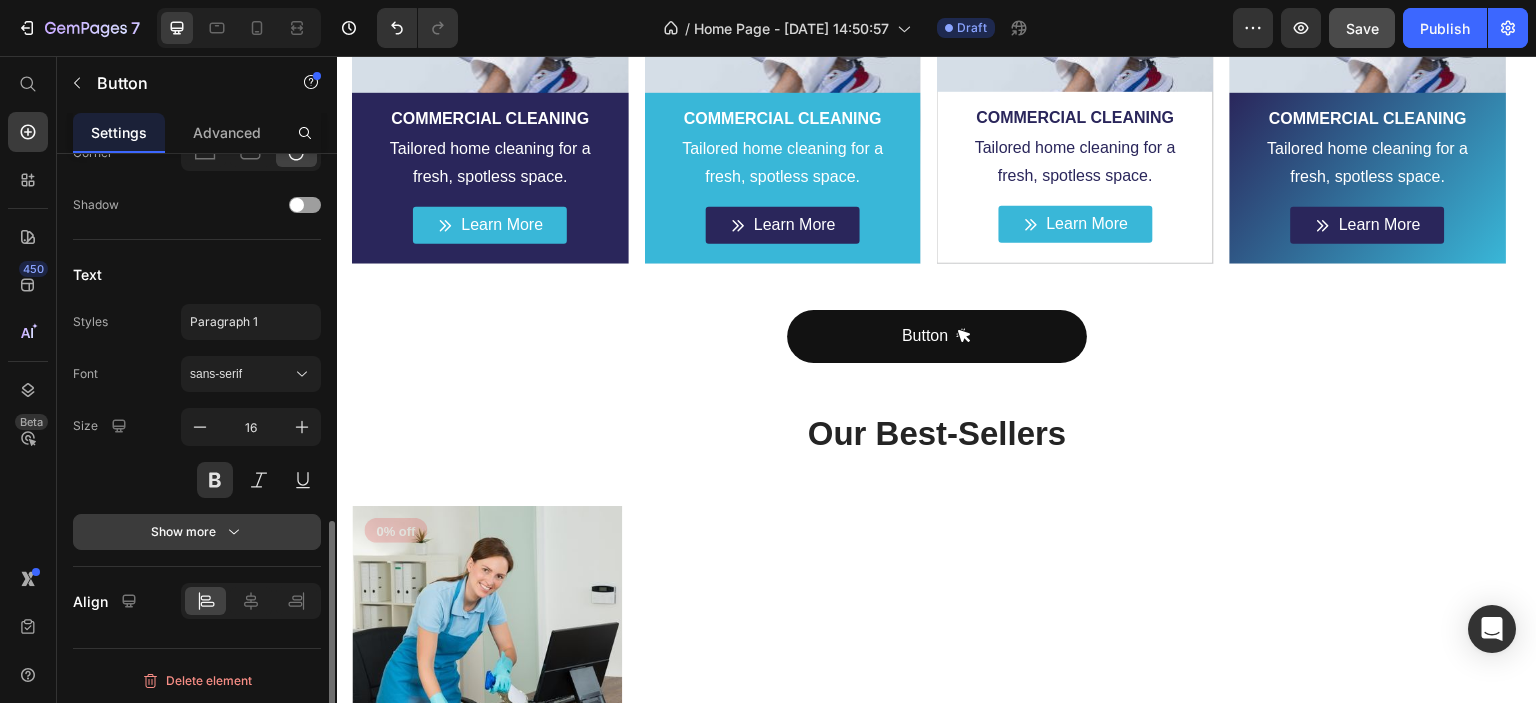click on "Show more" at bounding box center (197, 532) 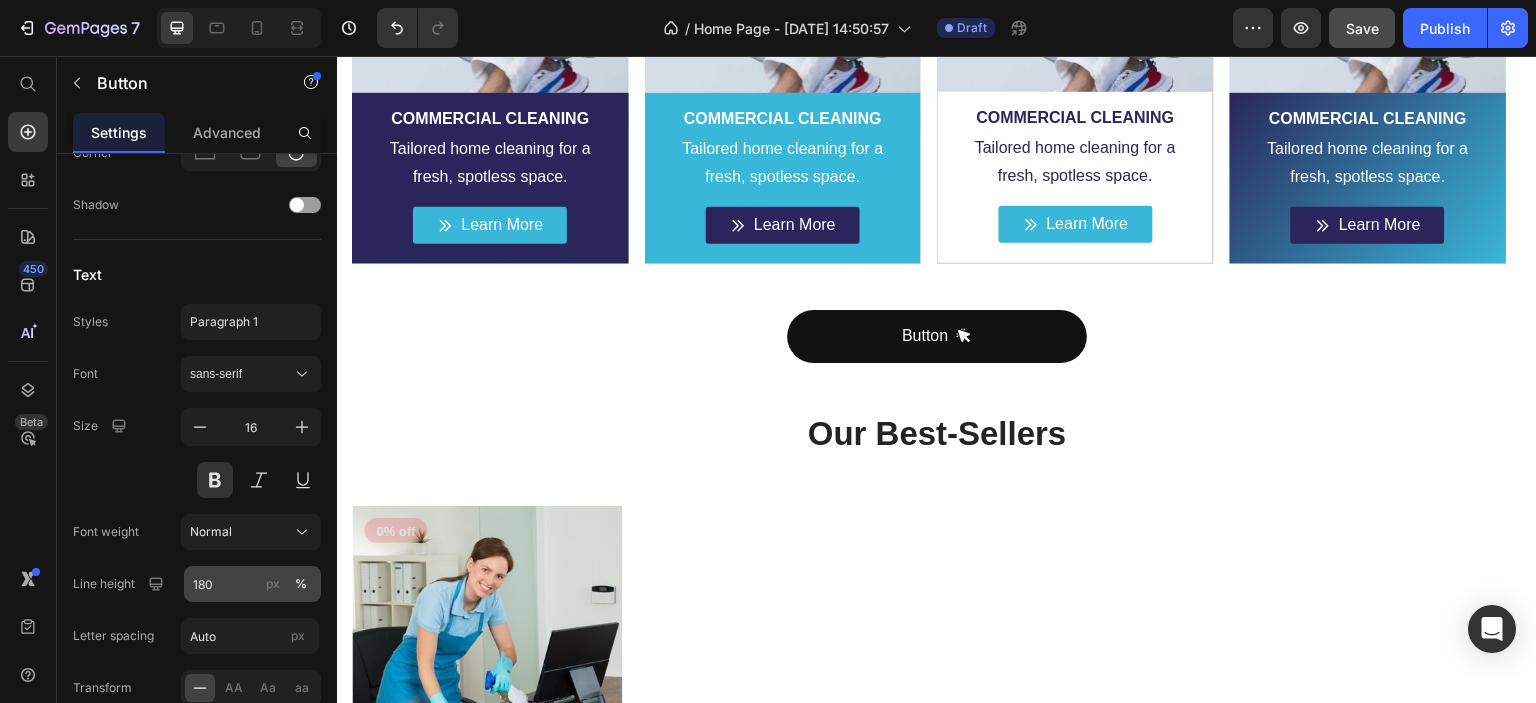 scroll, scrollTop: 1140, scrollLeft: 0, axis: vertical 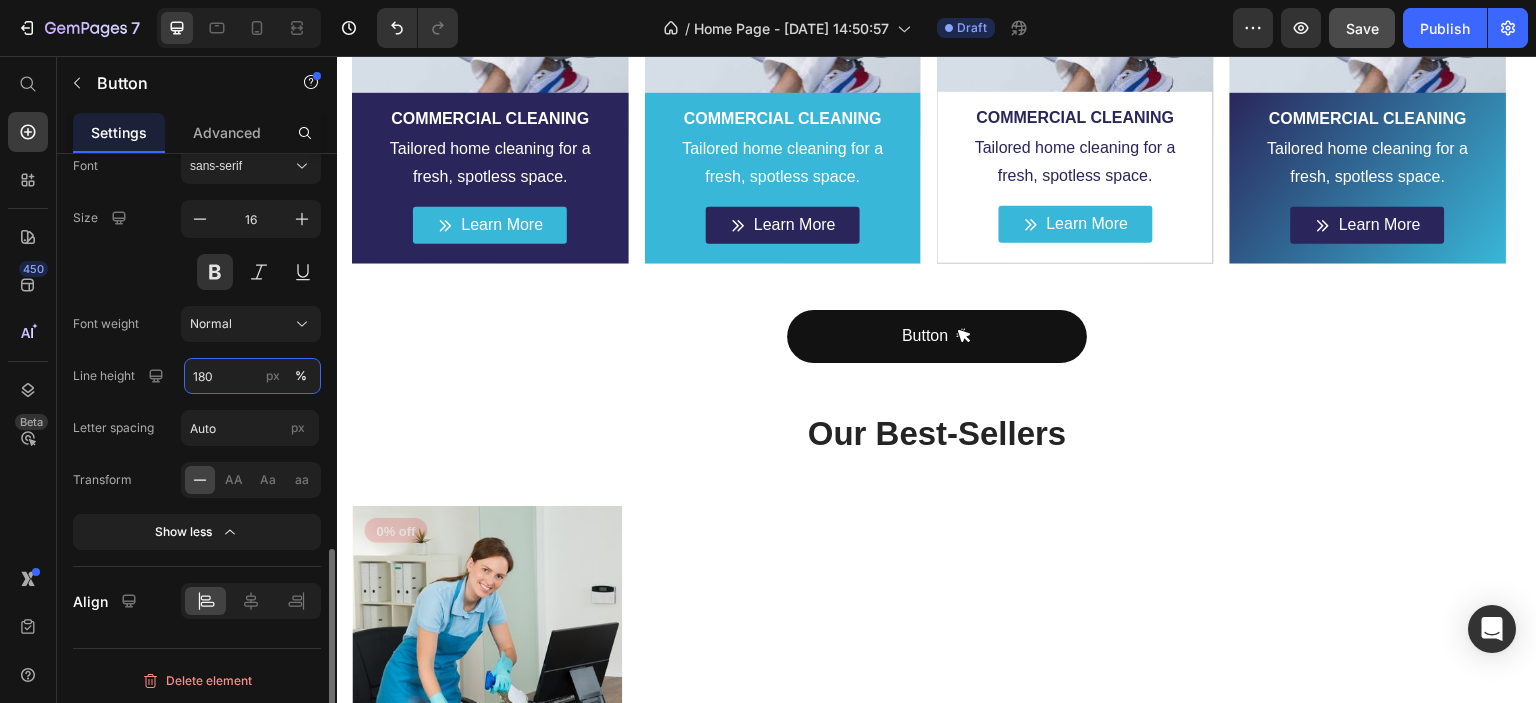 click on "180" at bounding box center [252, 376] 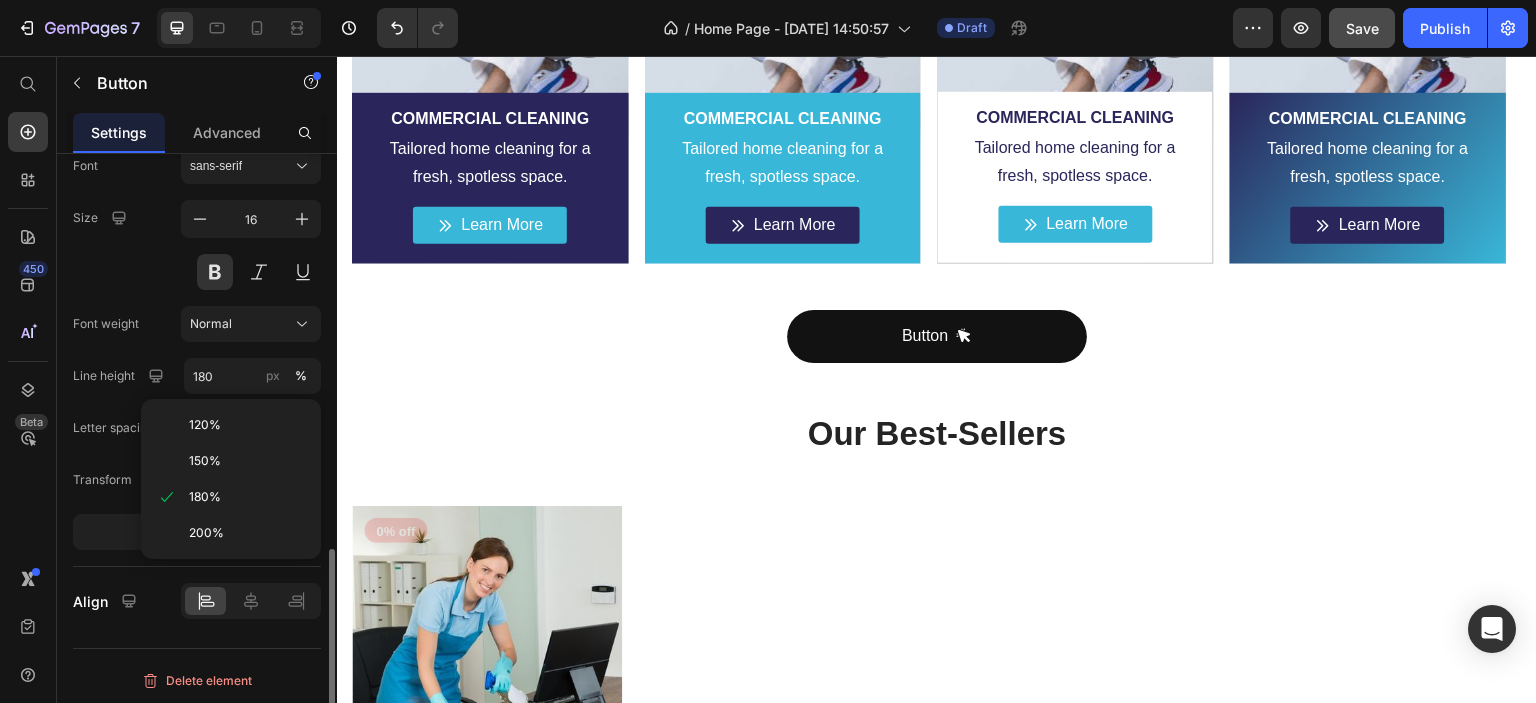 click on "Font sans-serif Size 16 Font weight Normal Line height 180 px % Letter spacing Auto px Transform
AA Aa aa Show less" at bounding box center [197, 349] 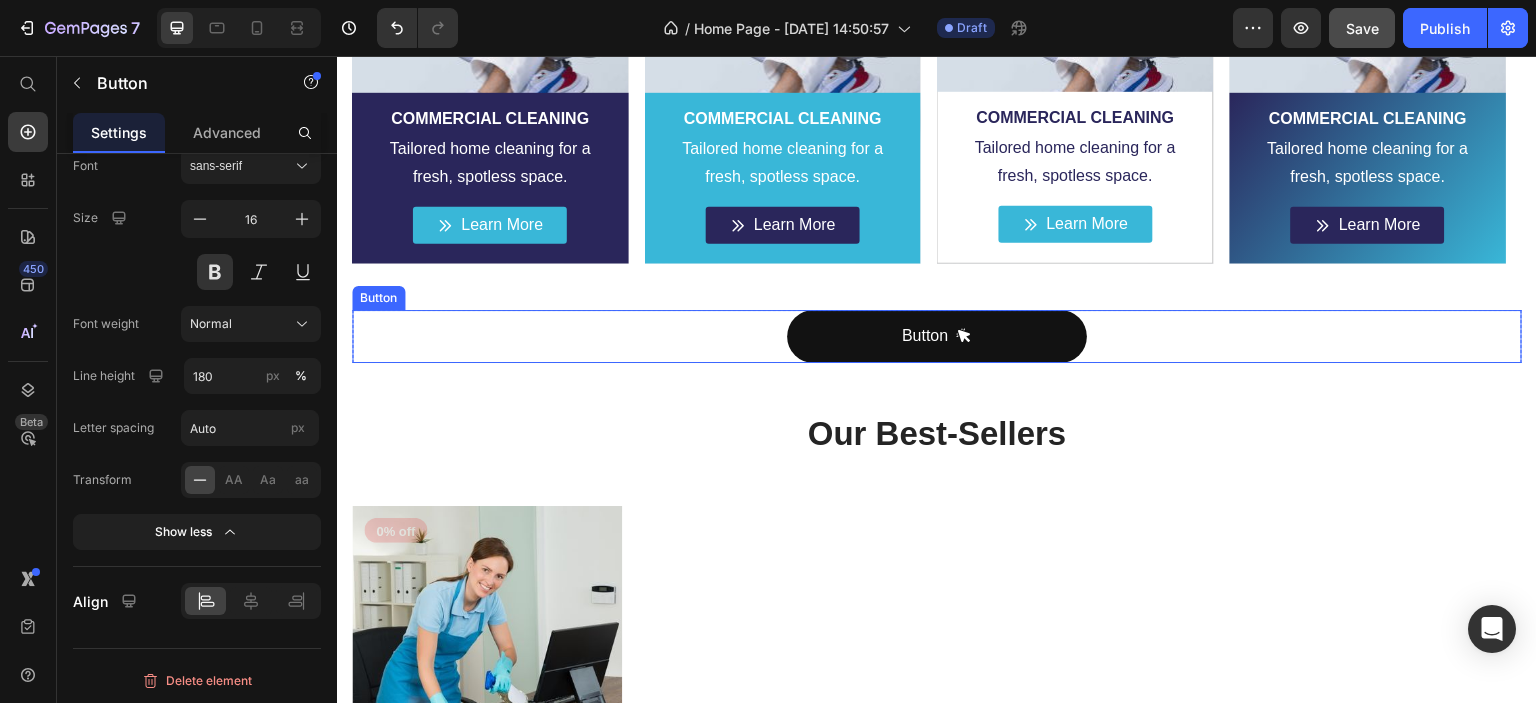 click on "Button Button" at bounding box center (937, 336) 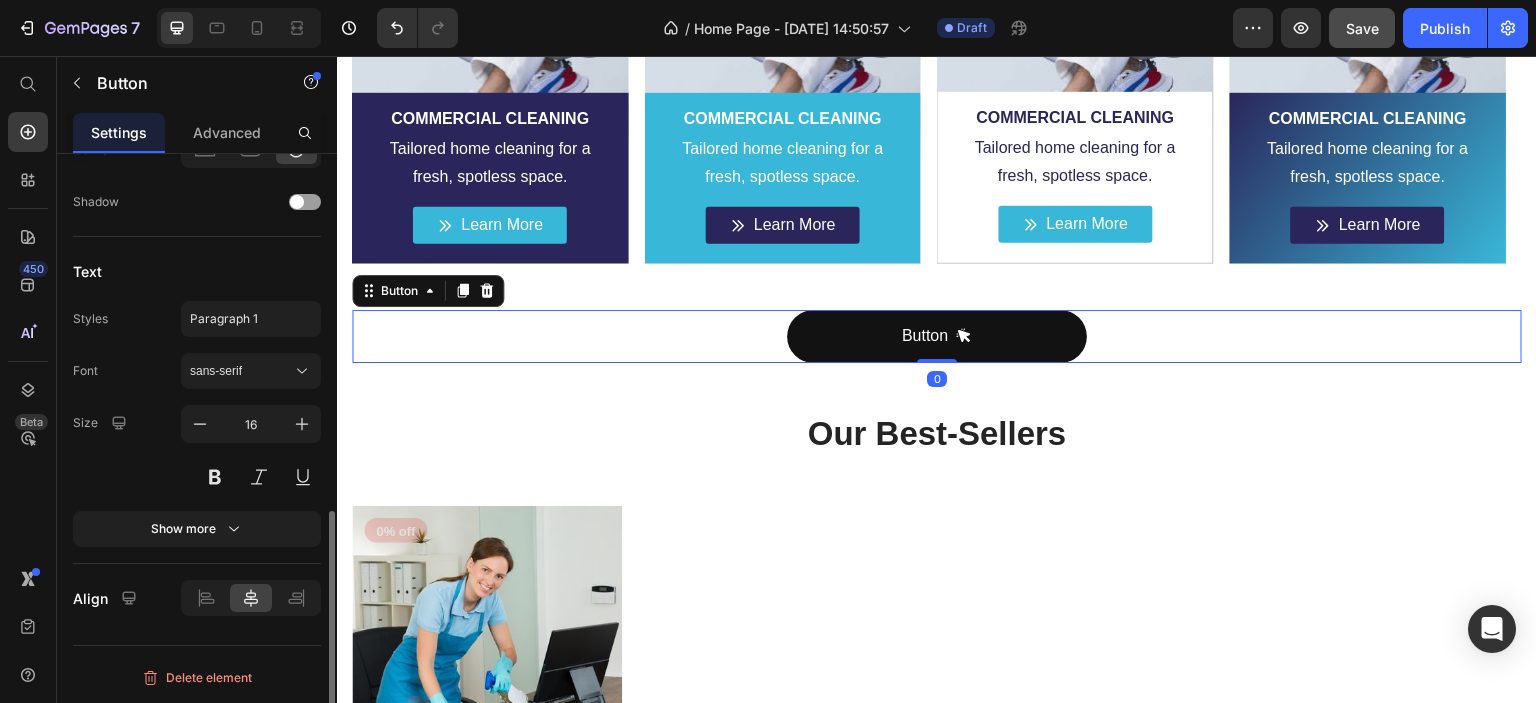 scroll, scrollTop: 889, scrollLeft: 0, axis: vertical 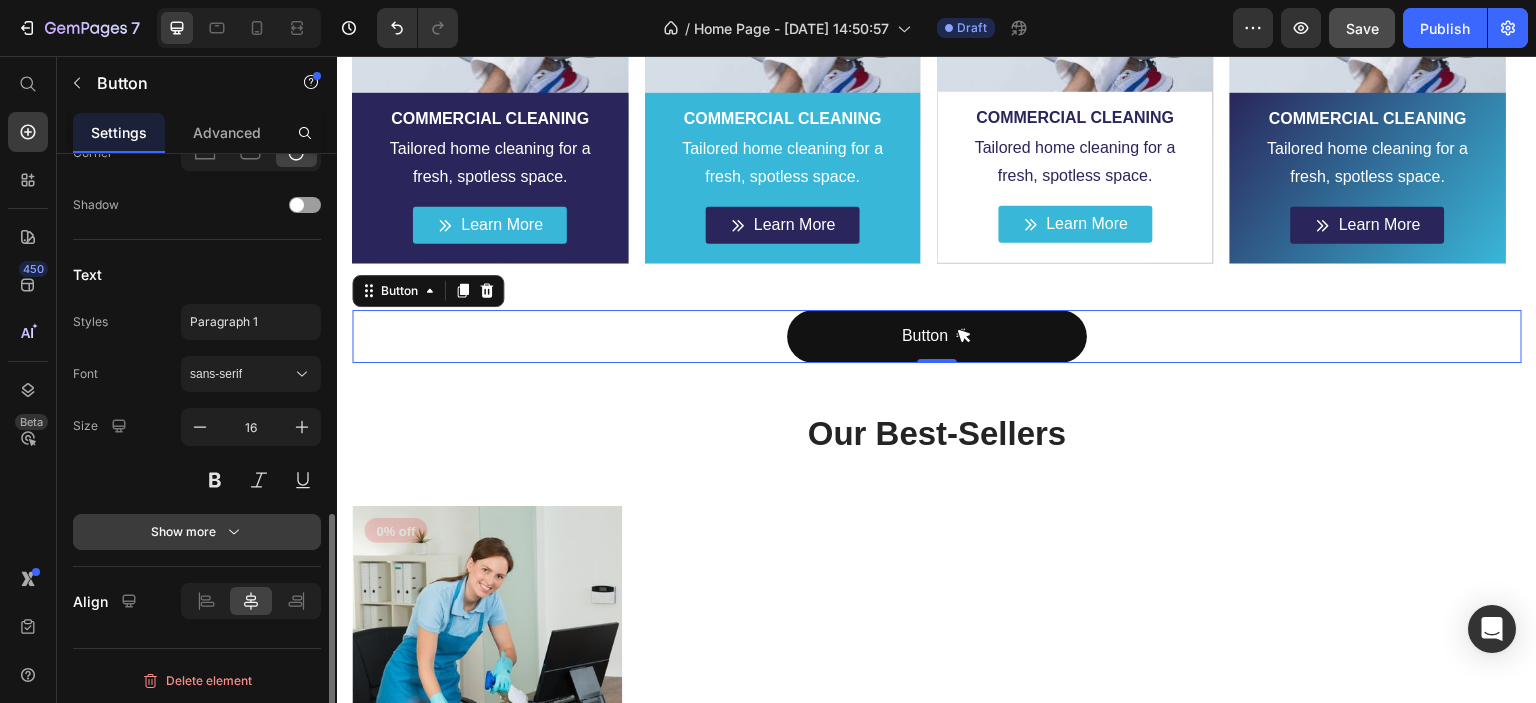 click 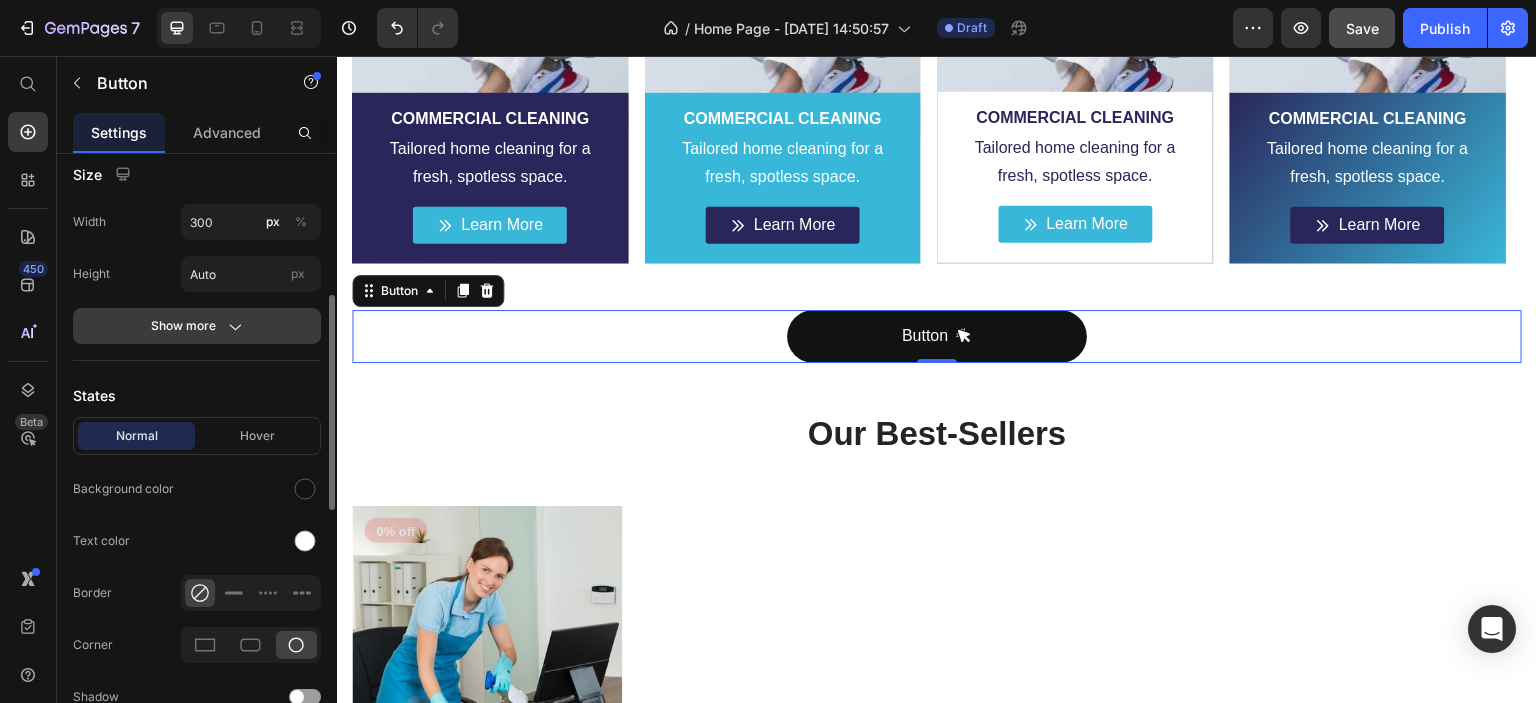 scroll, scrollTop: 297, scrollLeft: 0, axis: vertical 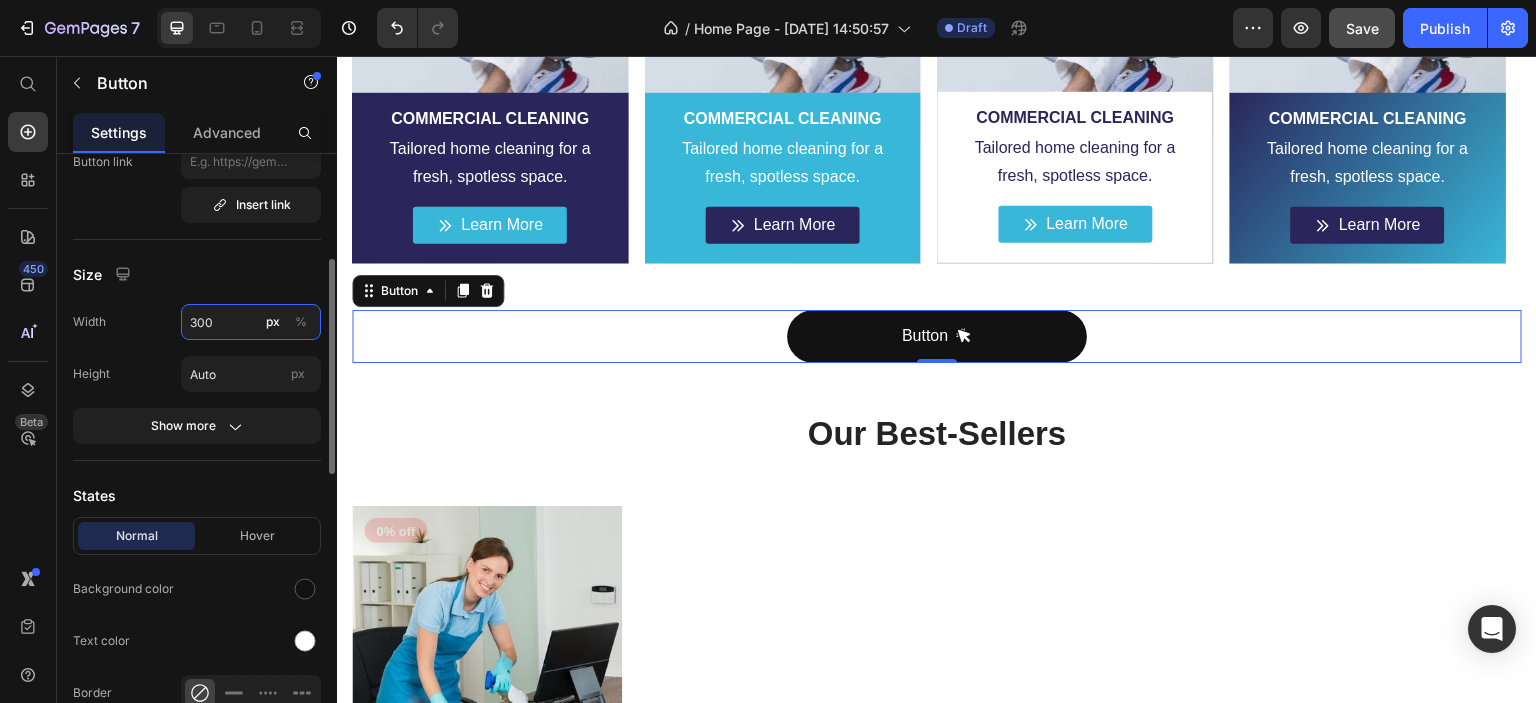 click on "300" at bounding box center (251, 322) 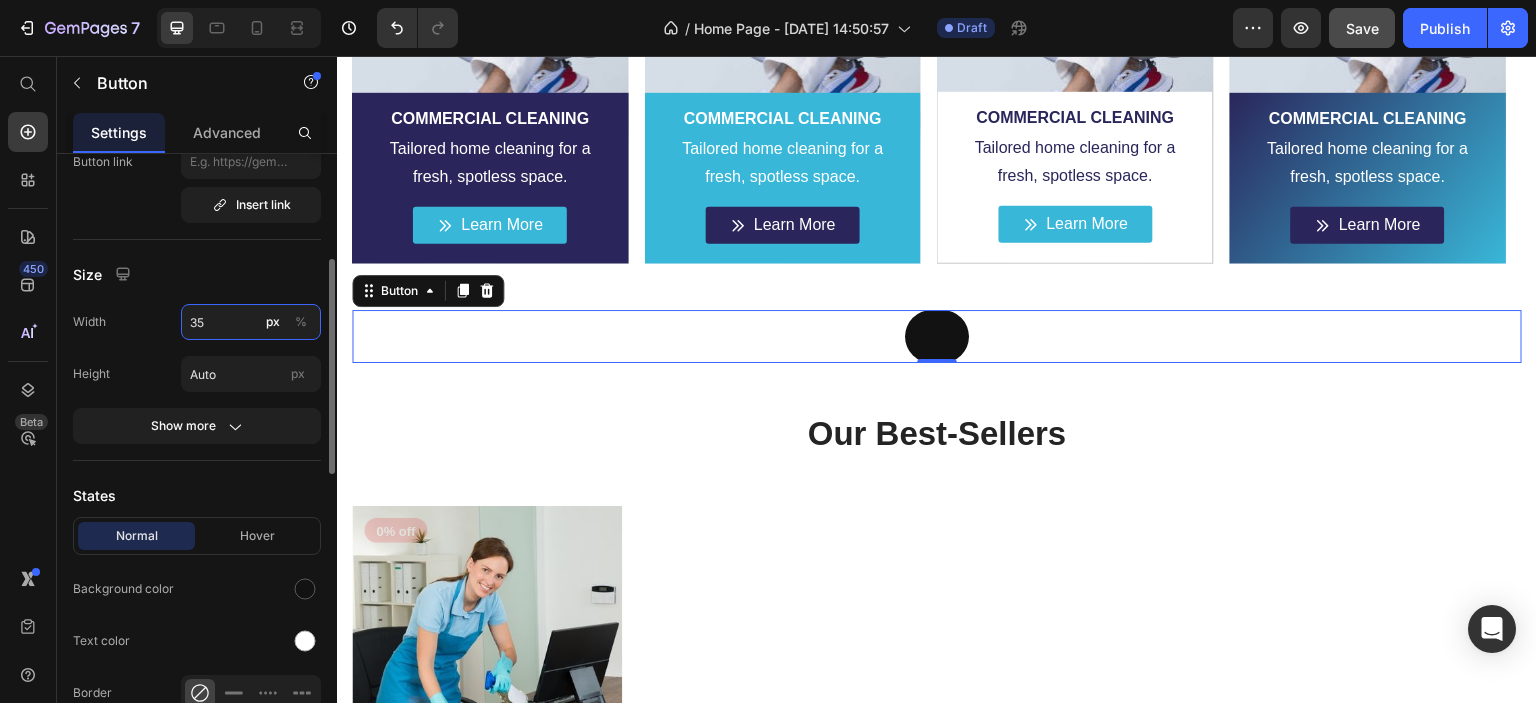 type on "3" 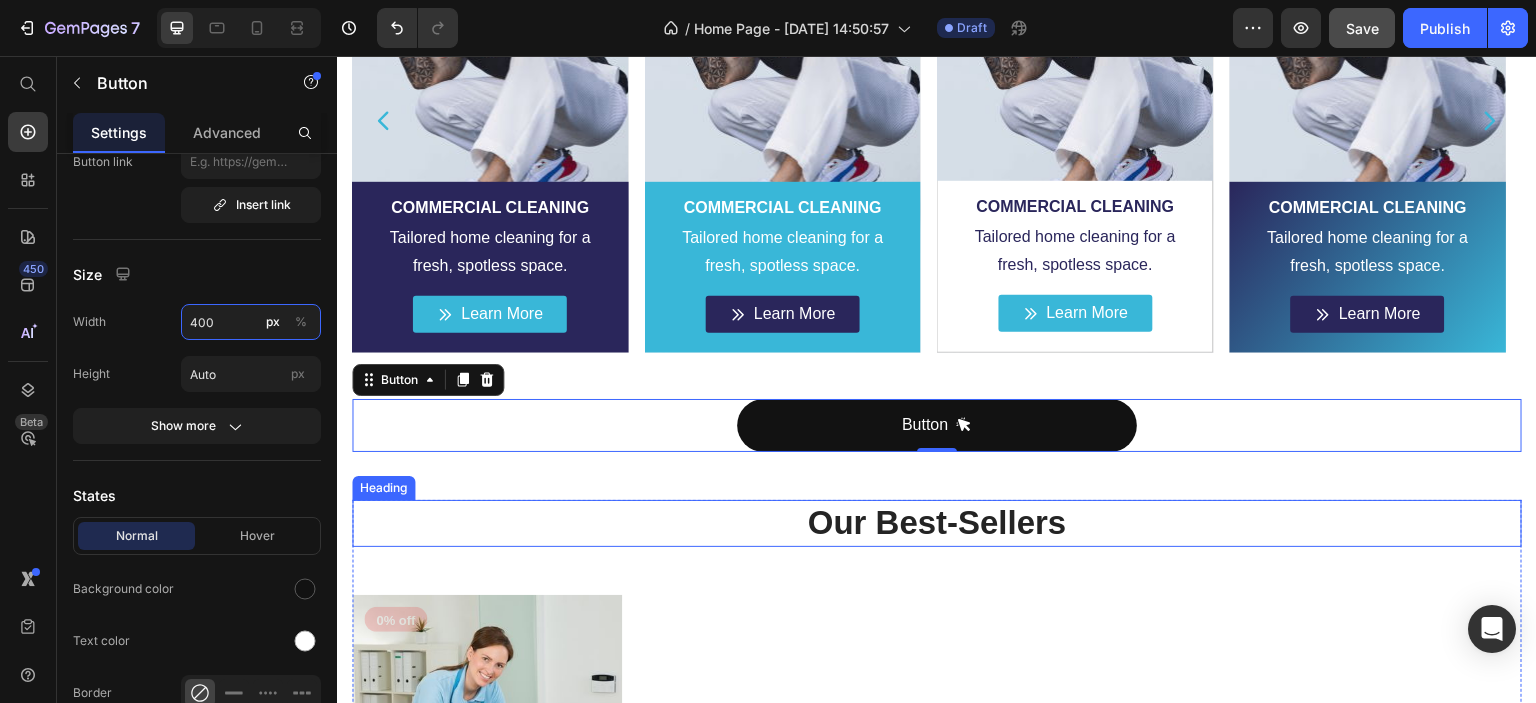 scroll, scrollTop: 1200, scrollLeft: 0, axis: vertical 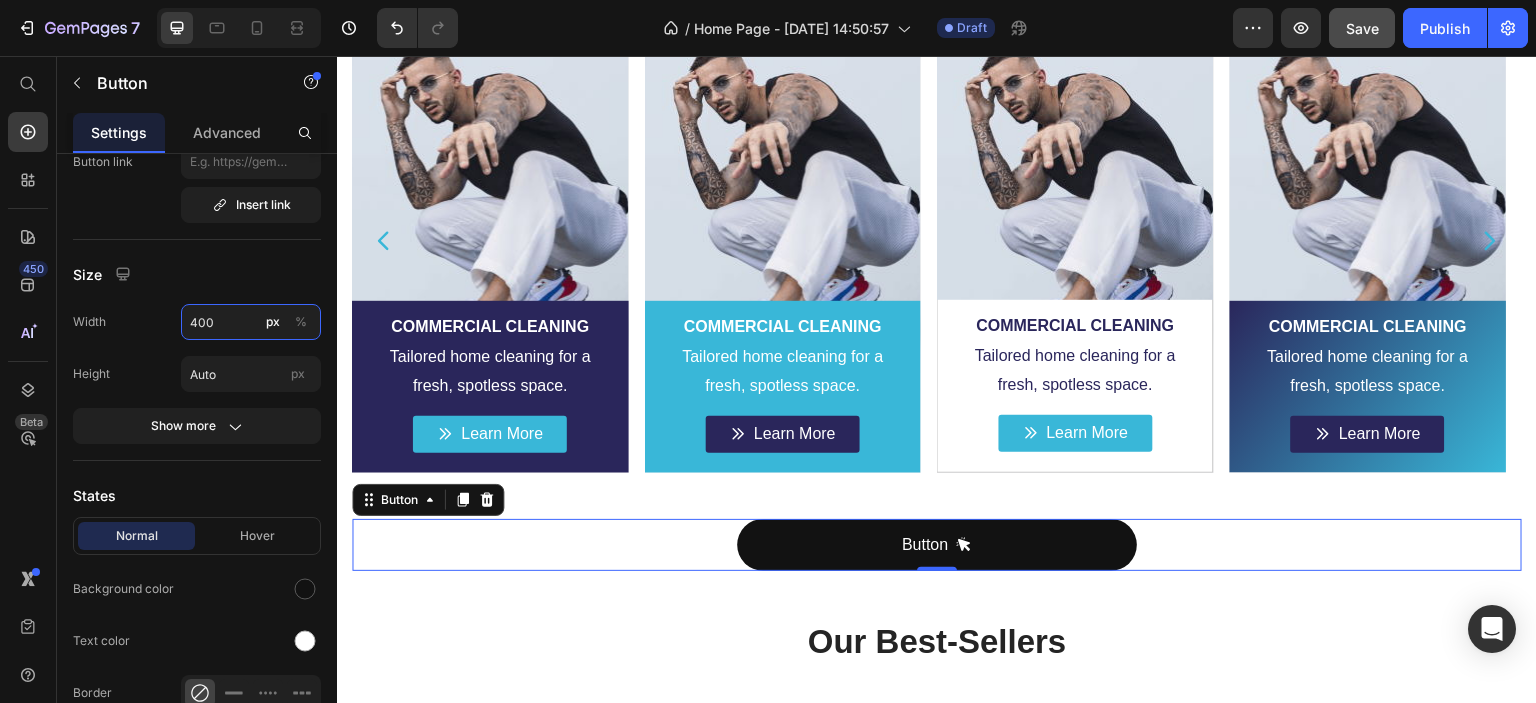 type on "400" 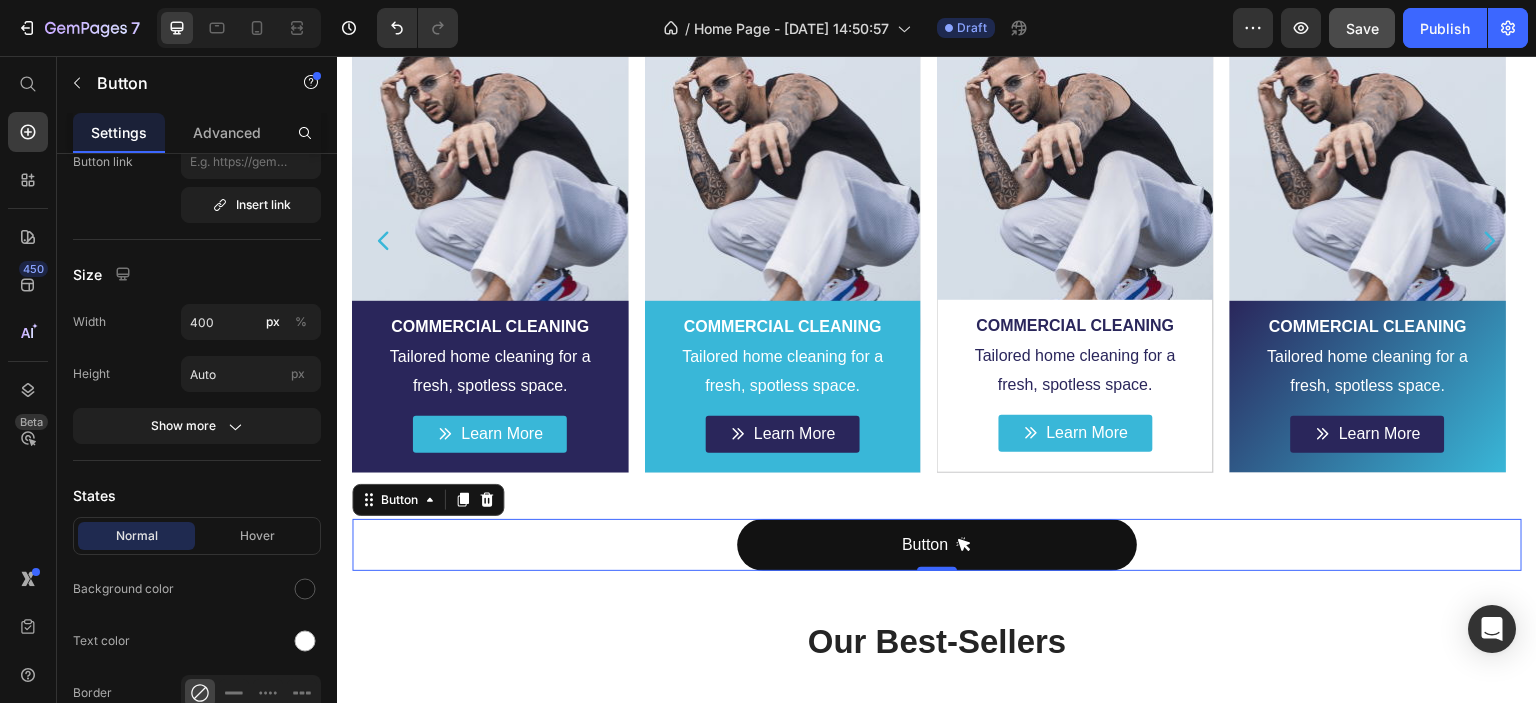 click on "Button Button   0" at bounding box center [937, 545] 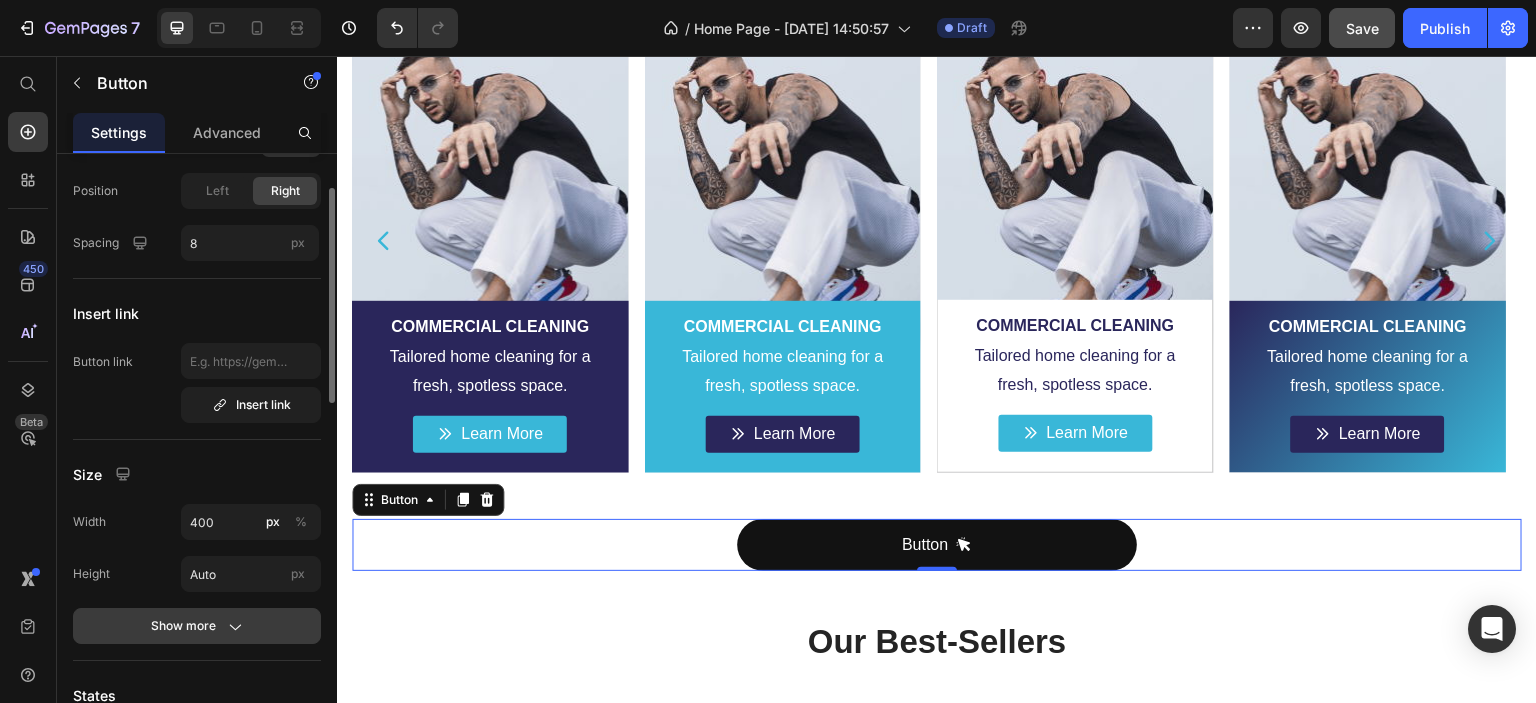 scroll, scrollTop: 0, scrollLeft: 0, axis: both 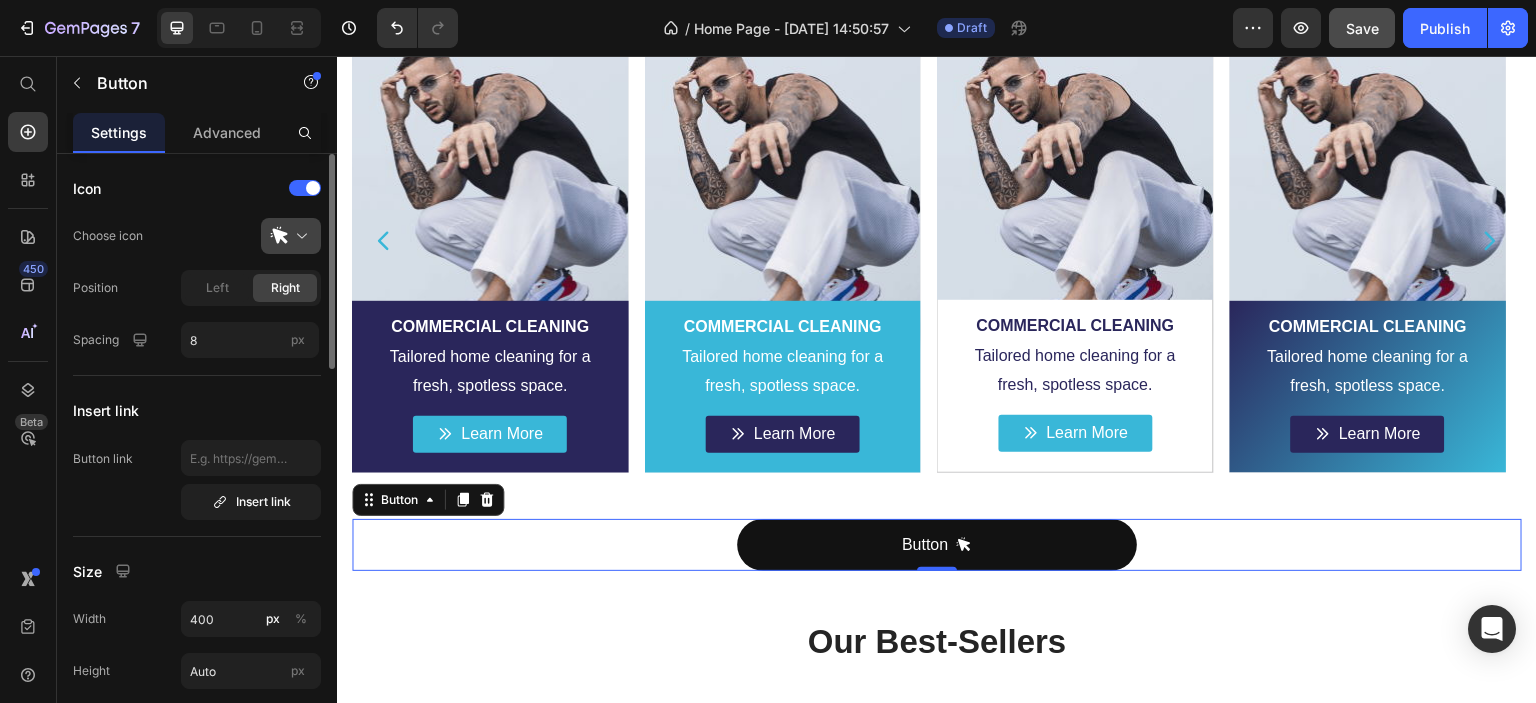 click at bounding box center (299, 236) 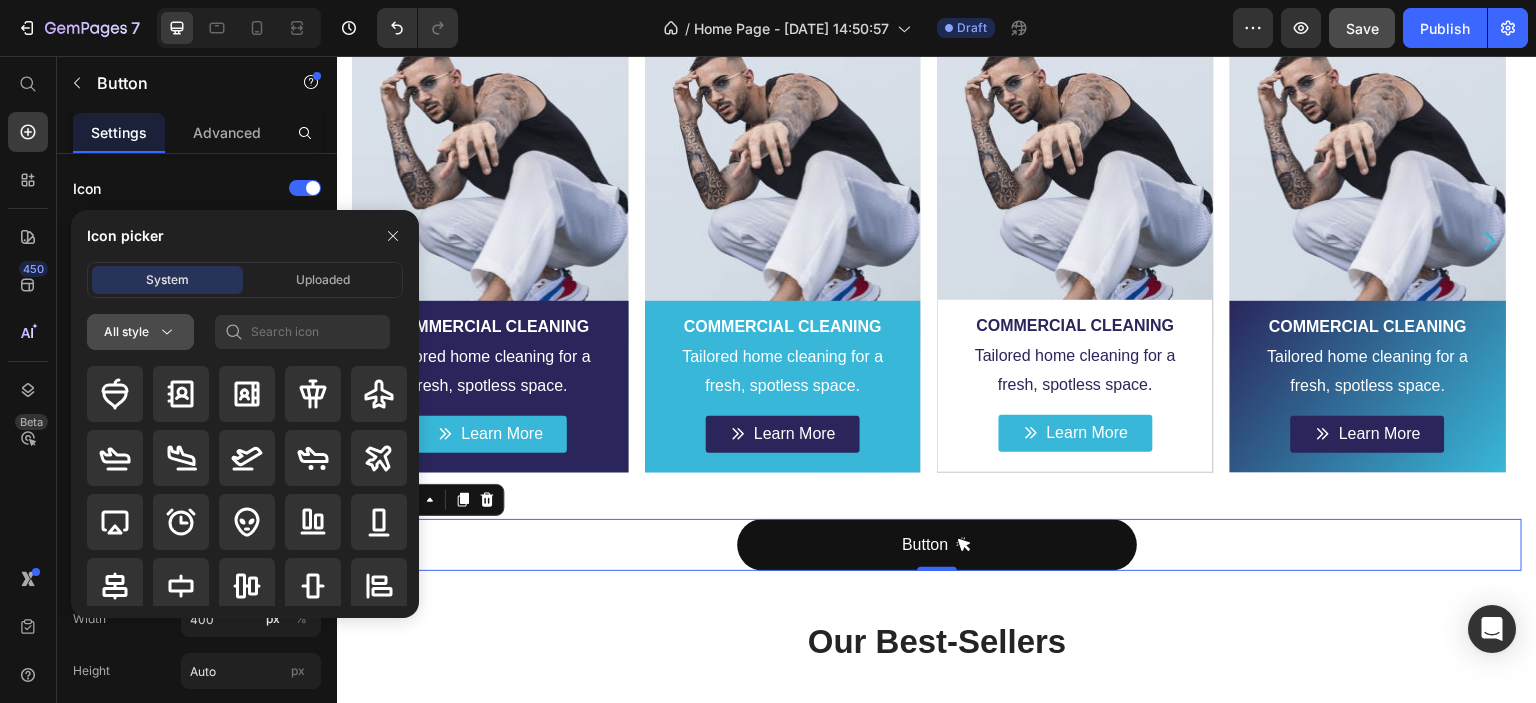 click 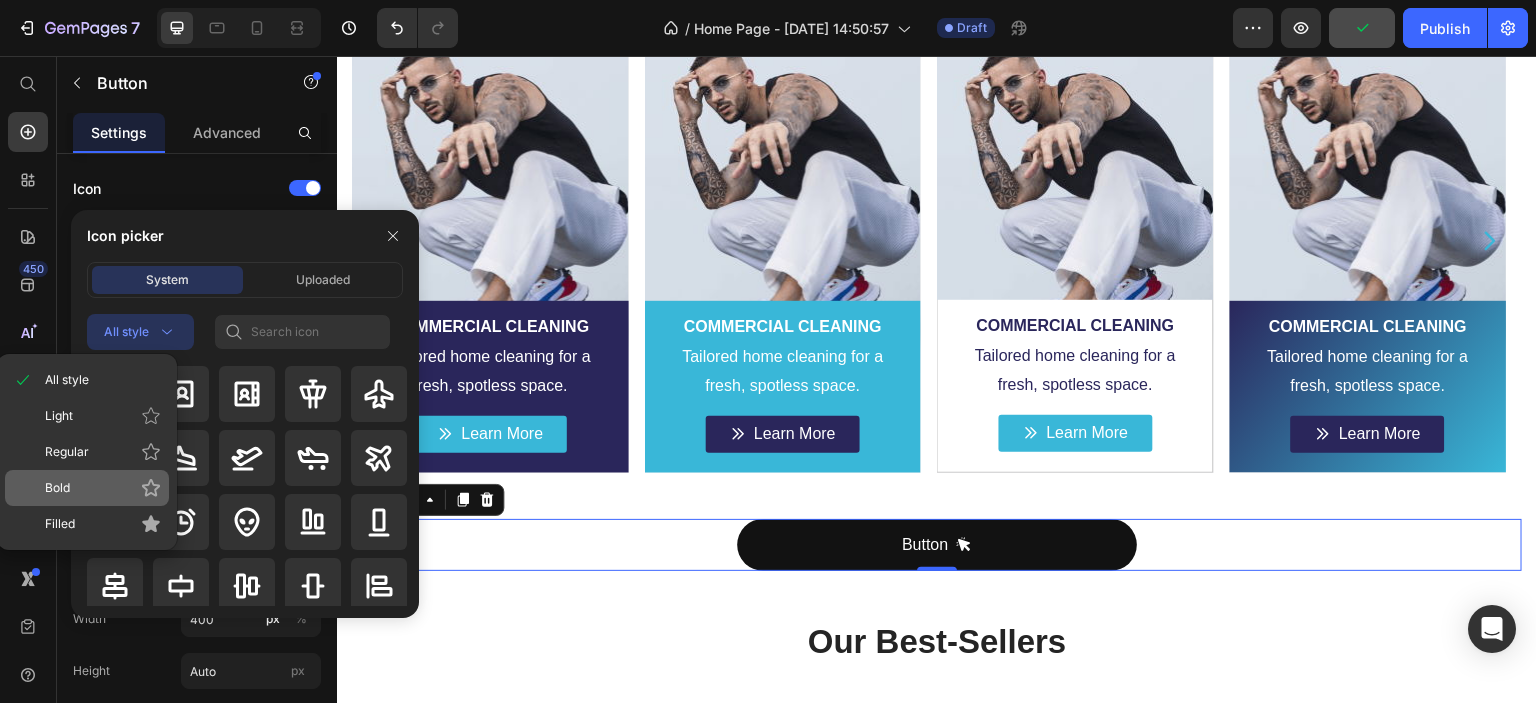click on "Bold" at bounding box center [103, 488] 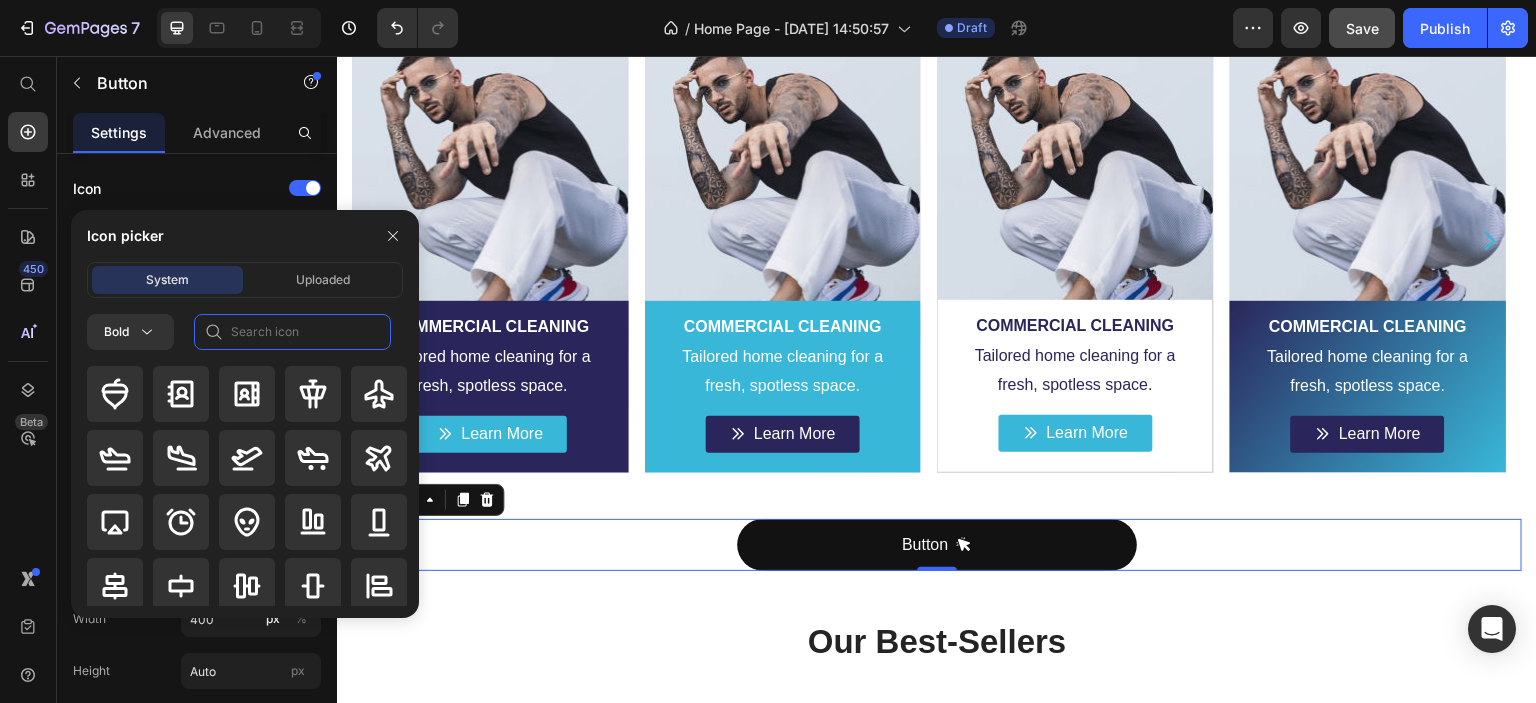 drag, startPoint x: 286, startPoint y: 331, endPoint x: 269, endPoint y: 337, distance: 18.027756 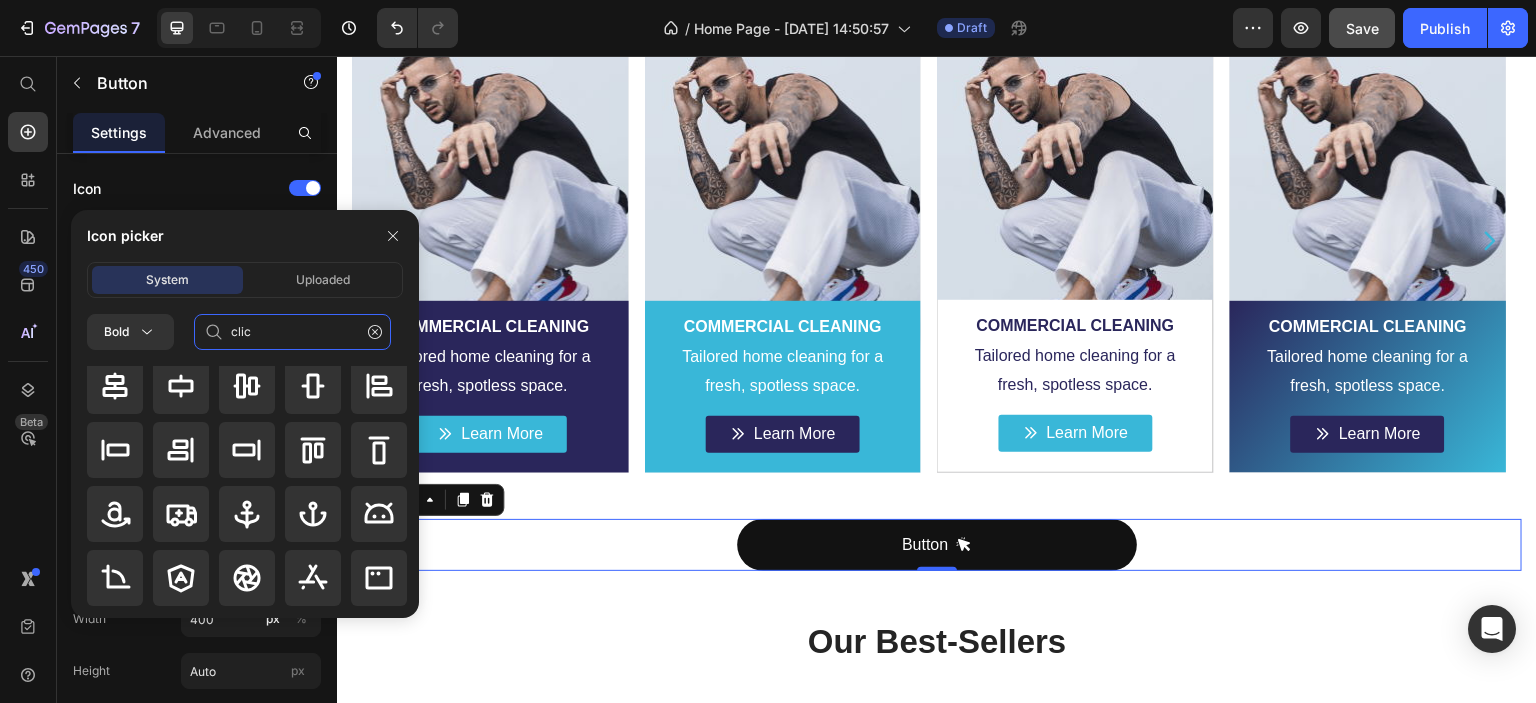 scroll, scrollTop: 0, scrollLeft: 0, axis: both 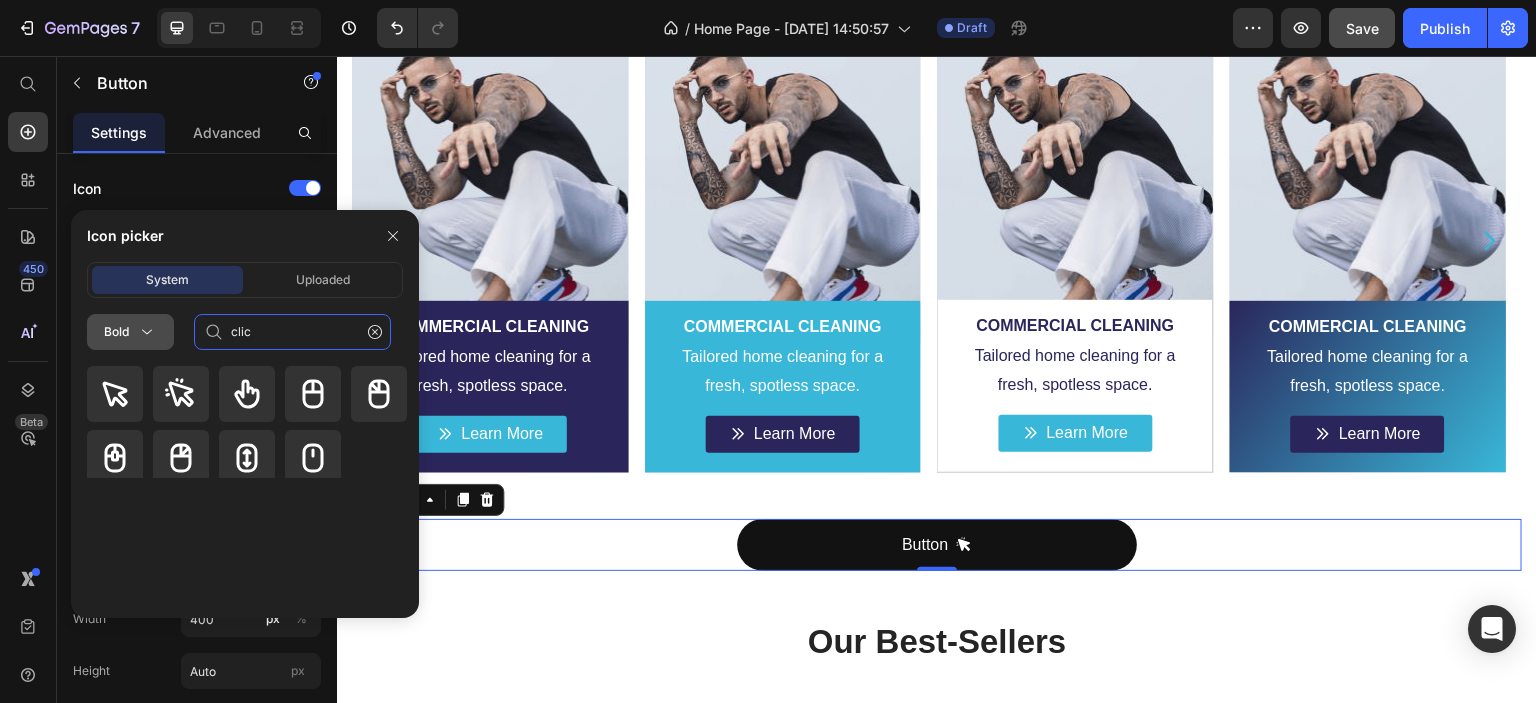 click 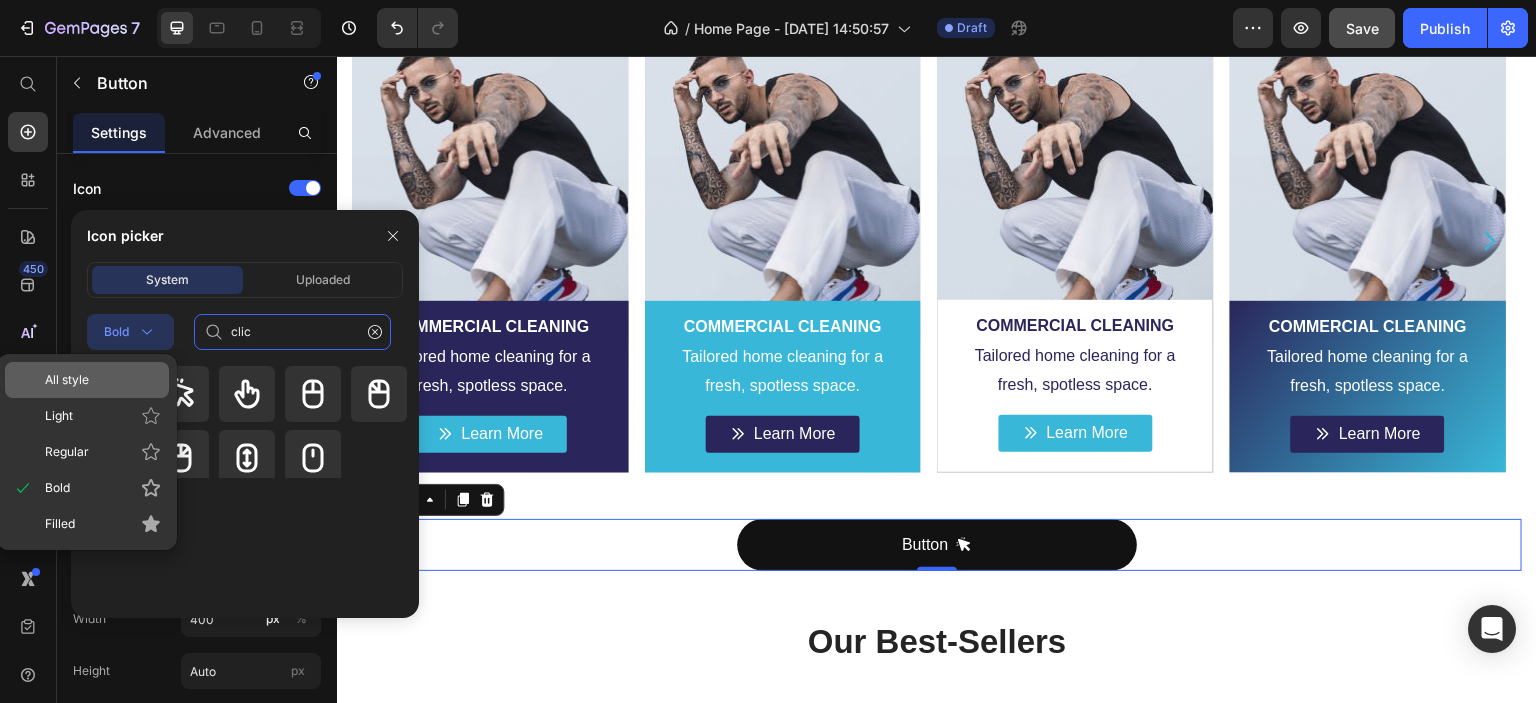 type on "clic" 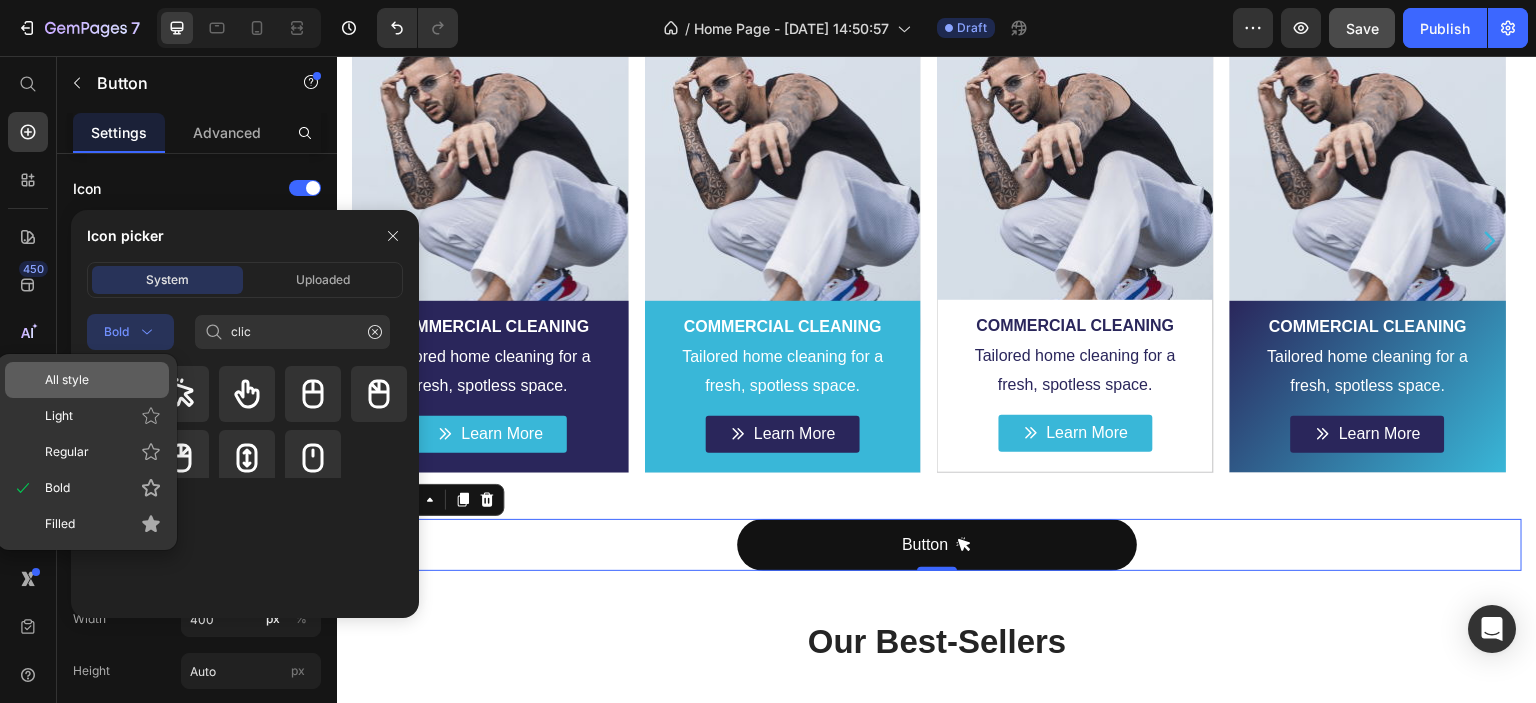 click on "All style" 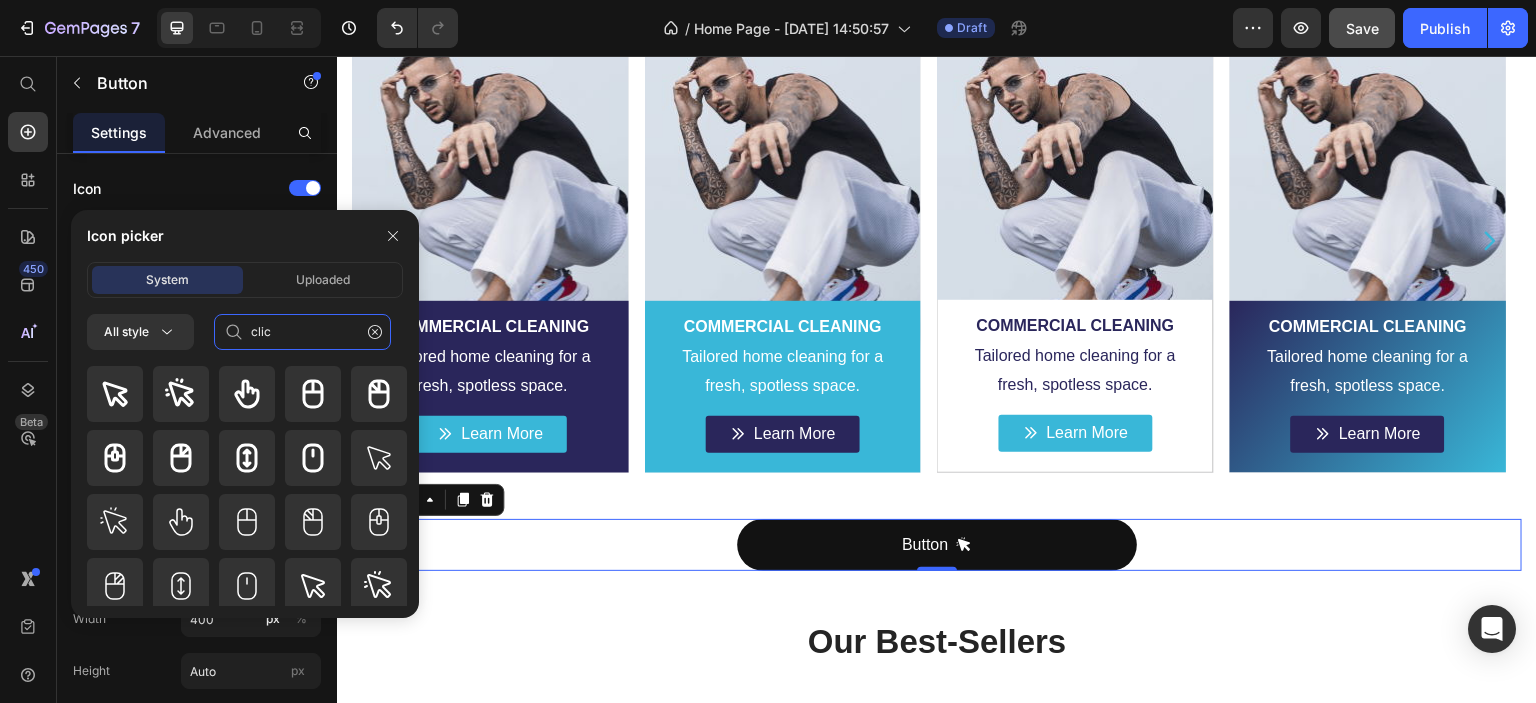 click on "clic" 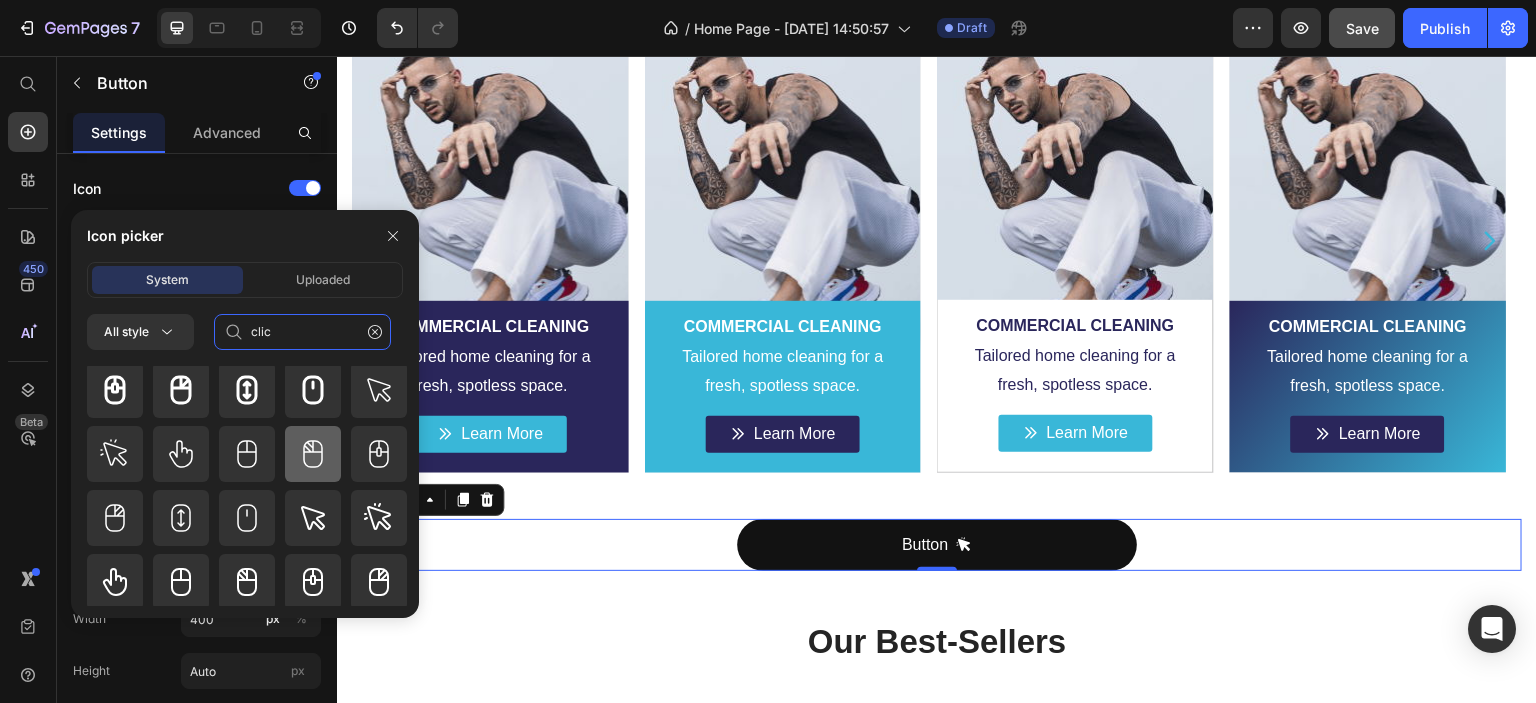 scroll, scrollTop: 100, scrollLeft: 0, axis: vertical 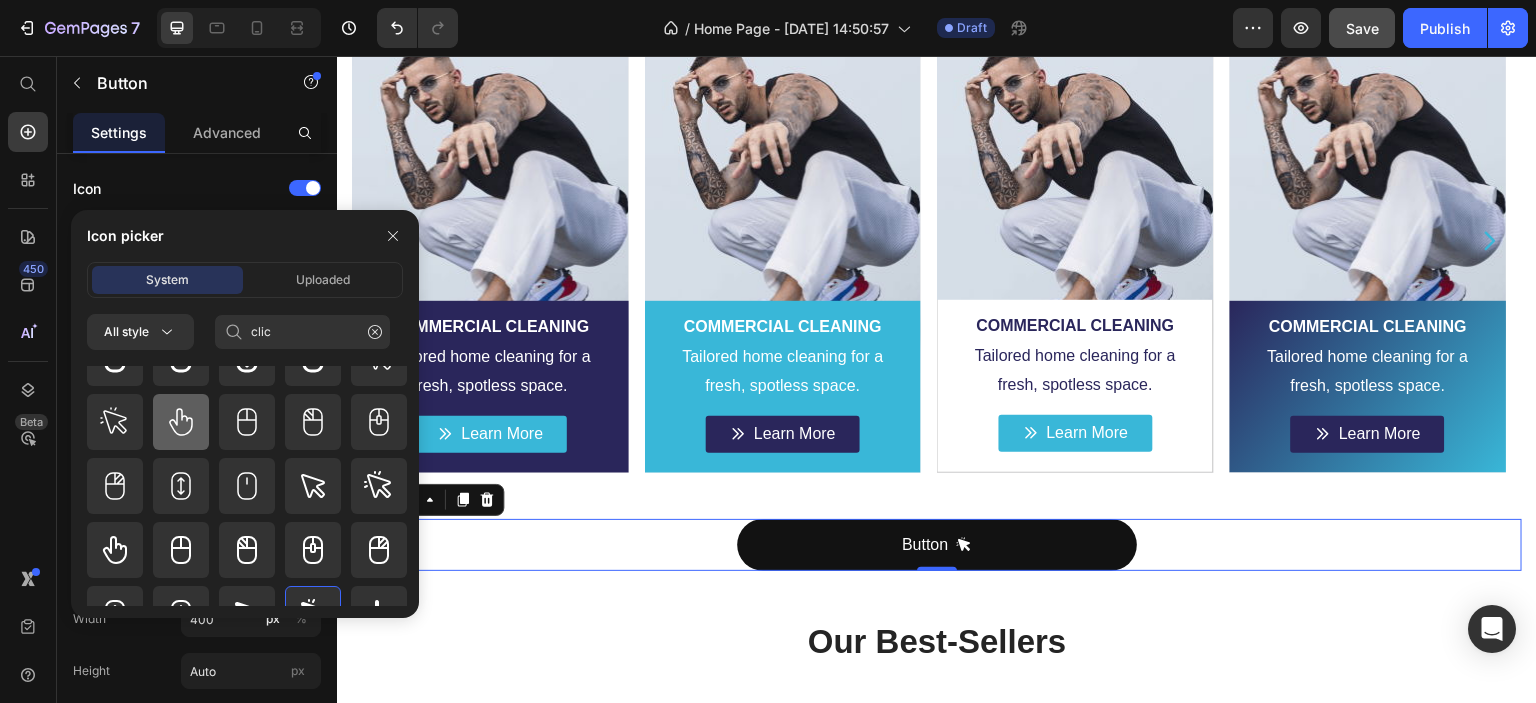 click 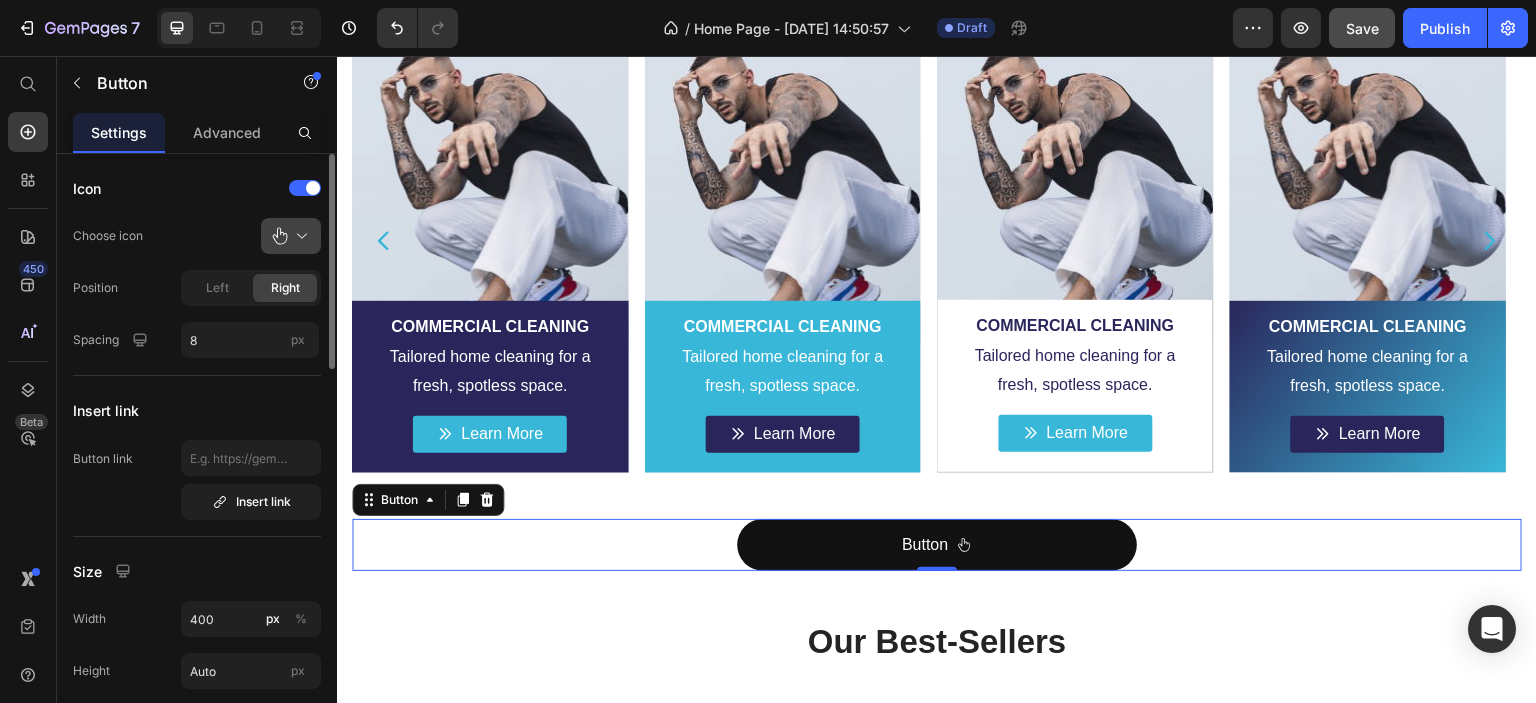 click at bounding box center [299, 236] 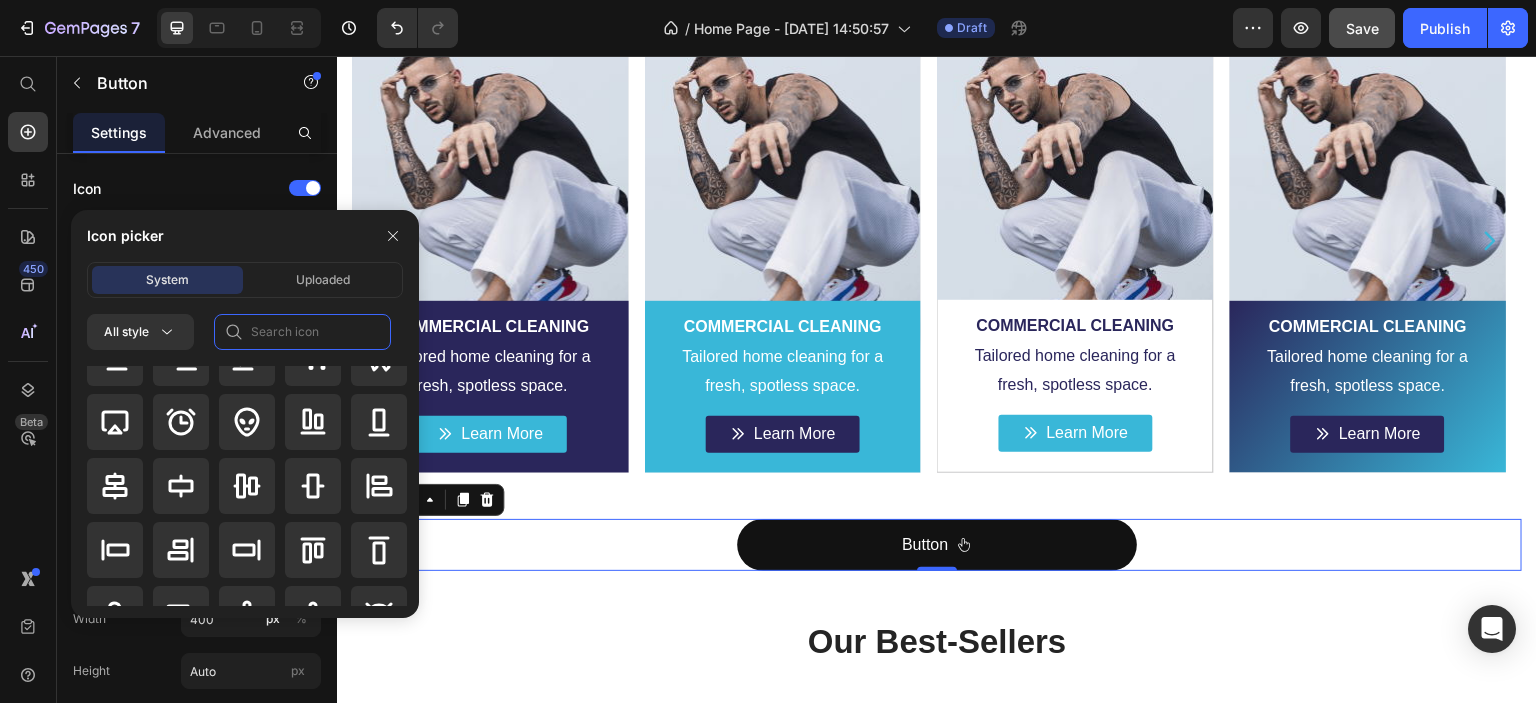 click 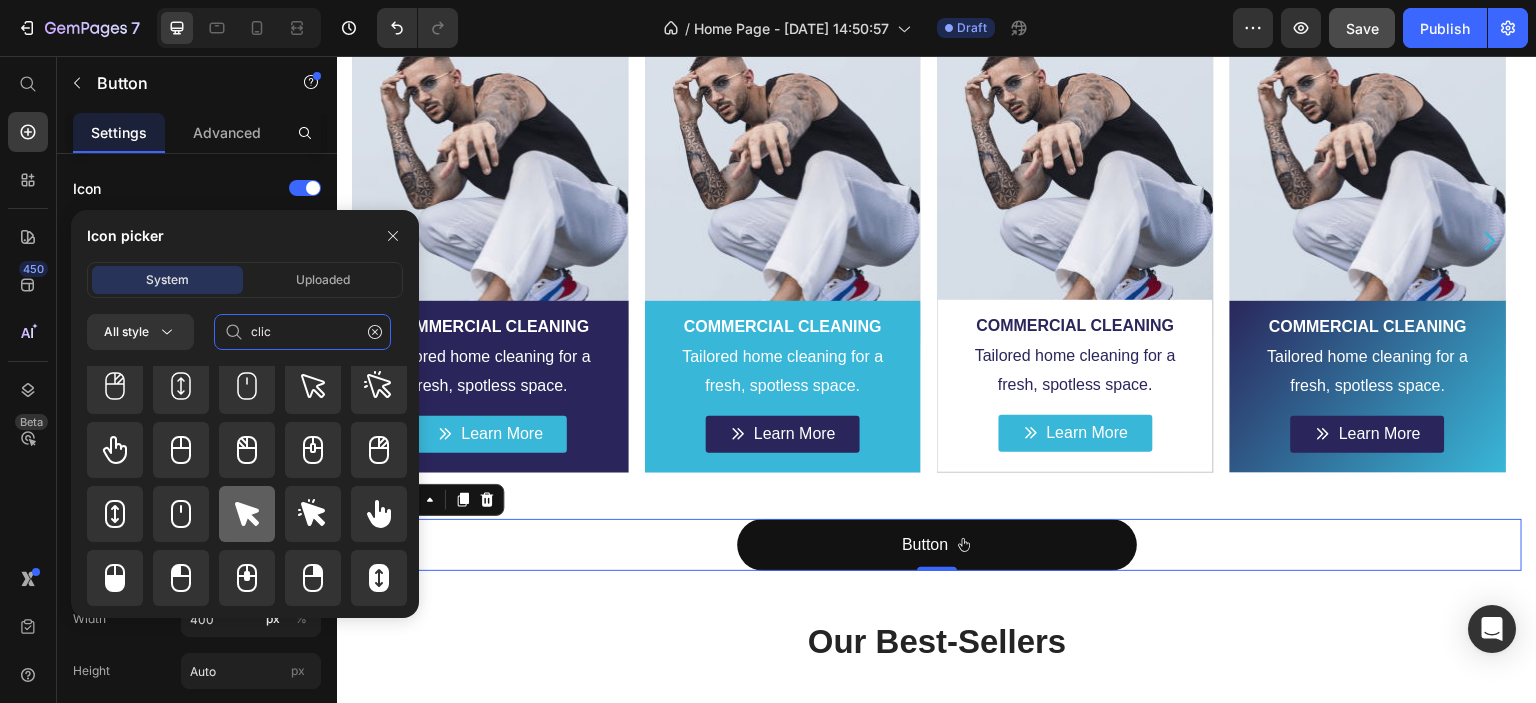 scroll, scrollTop: 256, scrollLeft: 0, axis: vertical 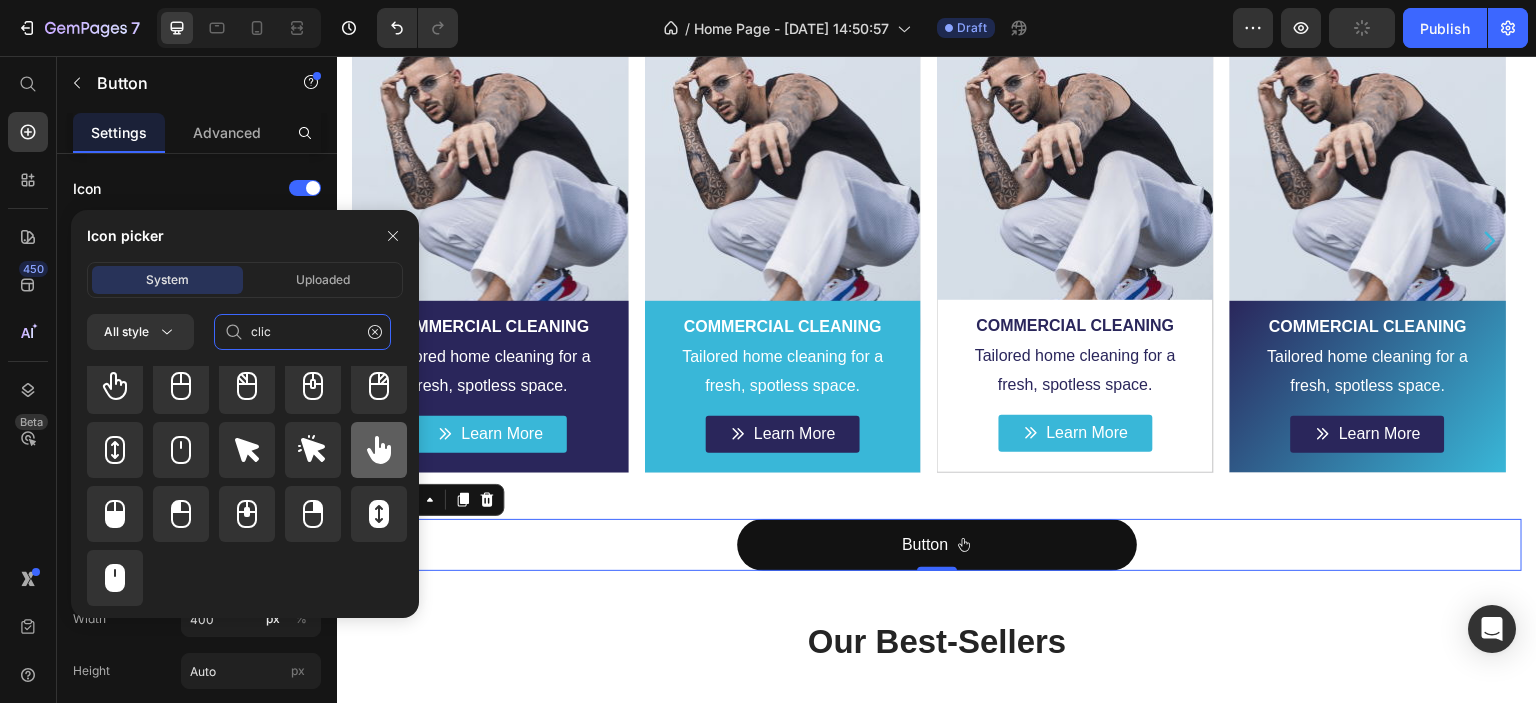 type on "clic" 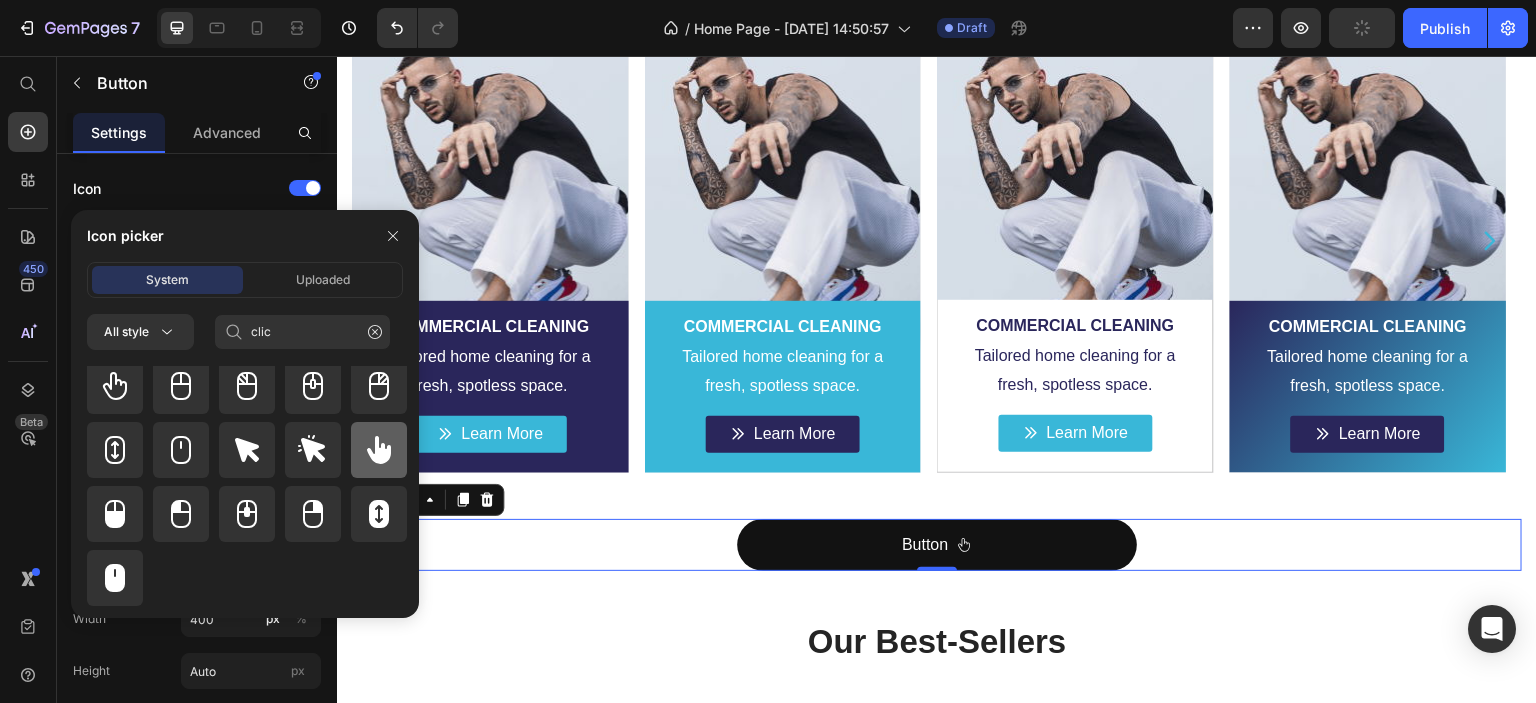 click 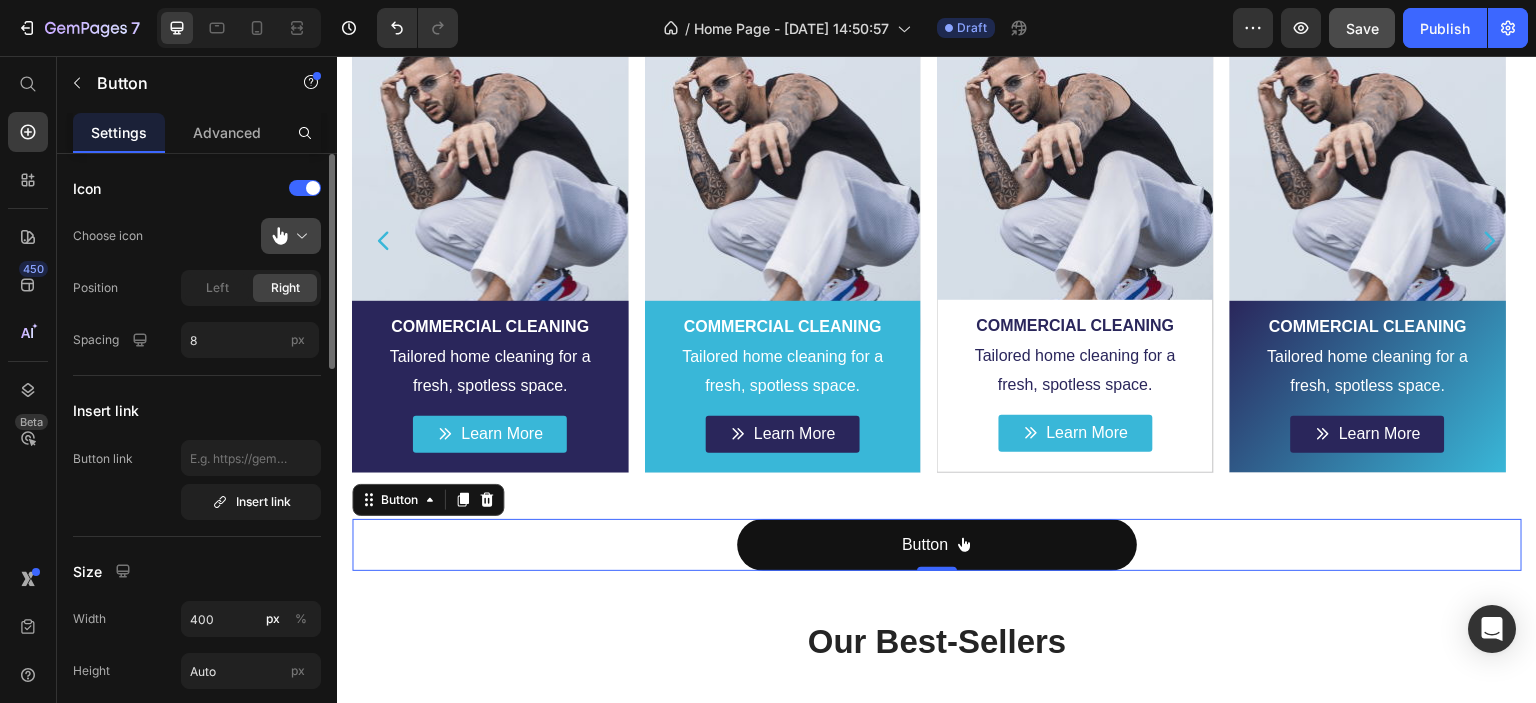 click at bounding box center [299, 236] 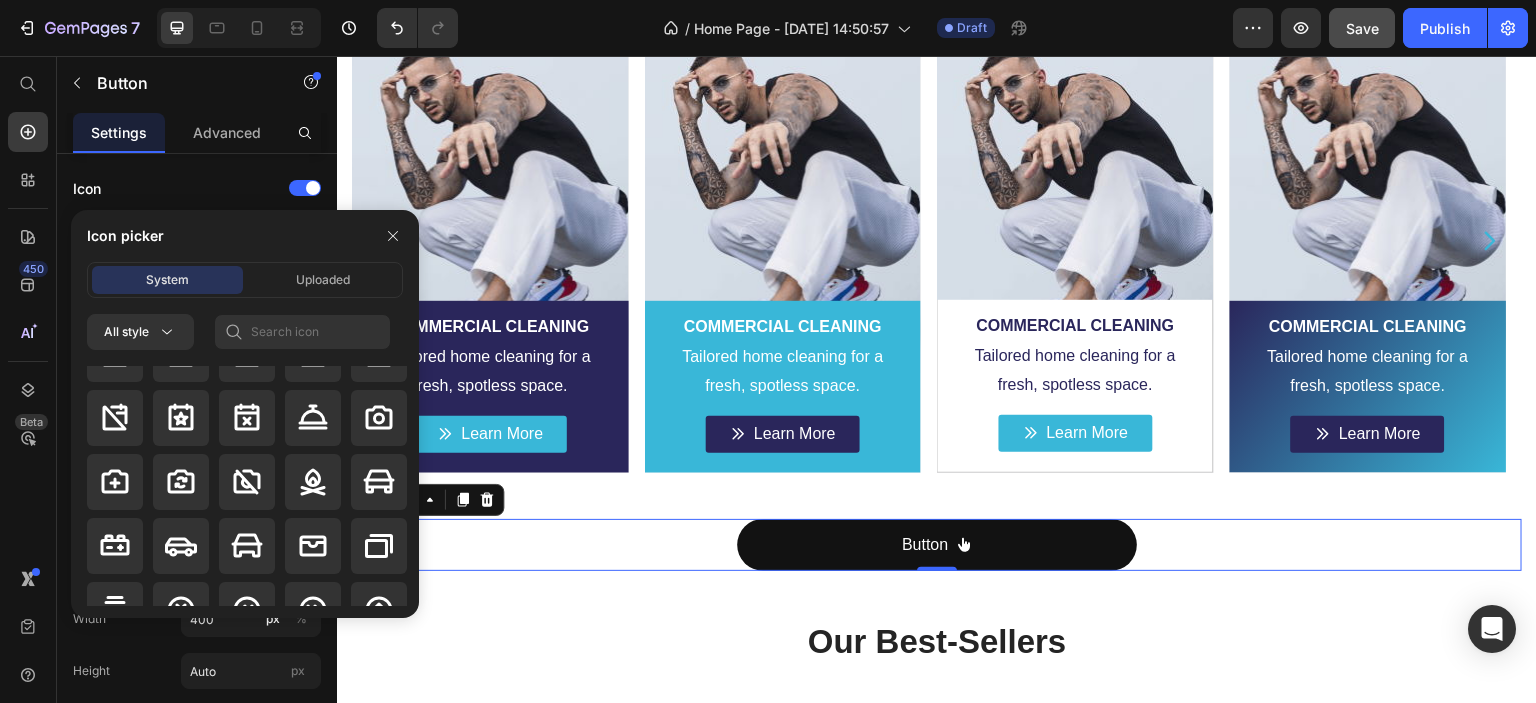 scroll, scrollTop: 2992, scrollLeft: 0, axis: vertical 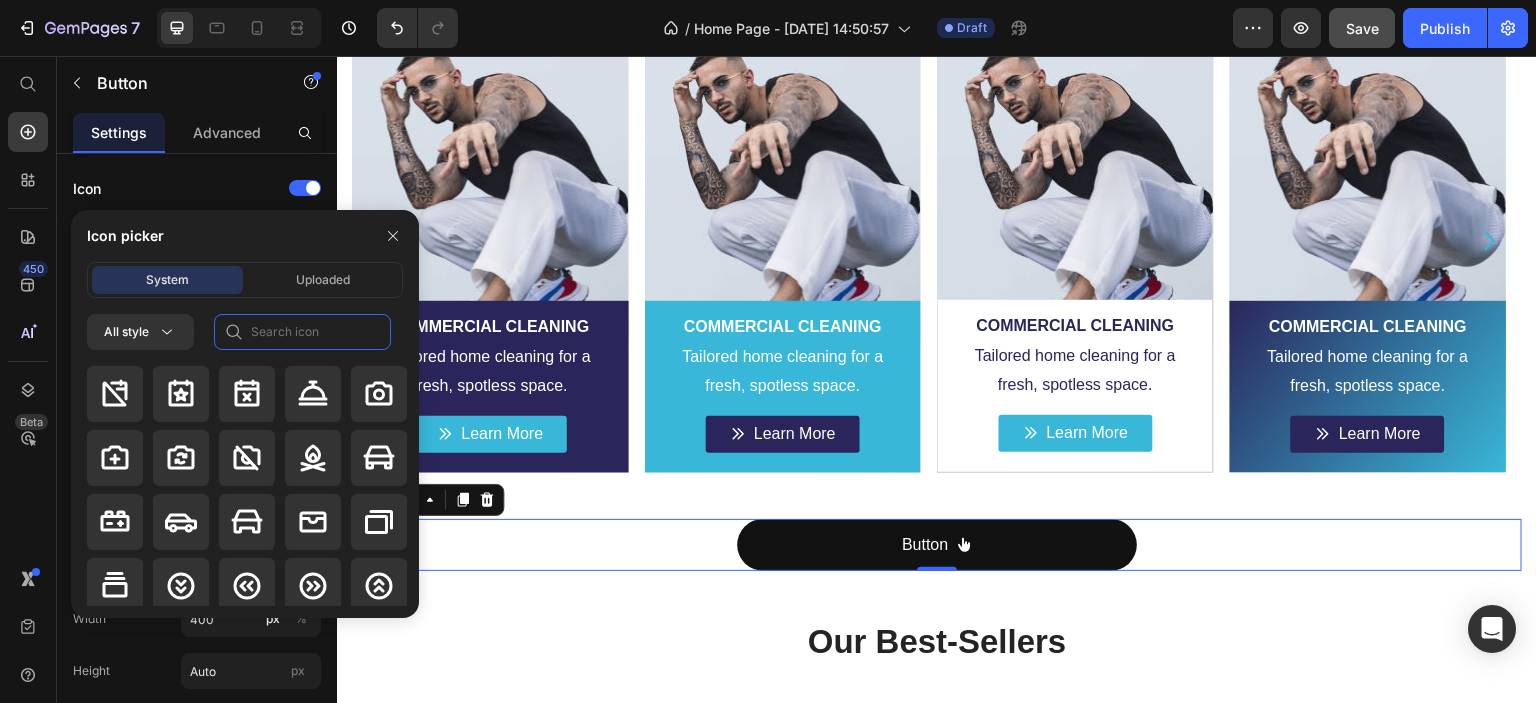 click 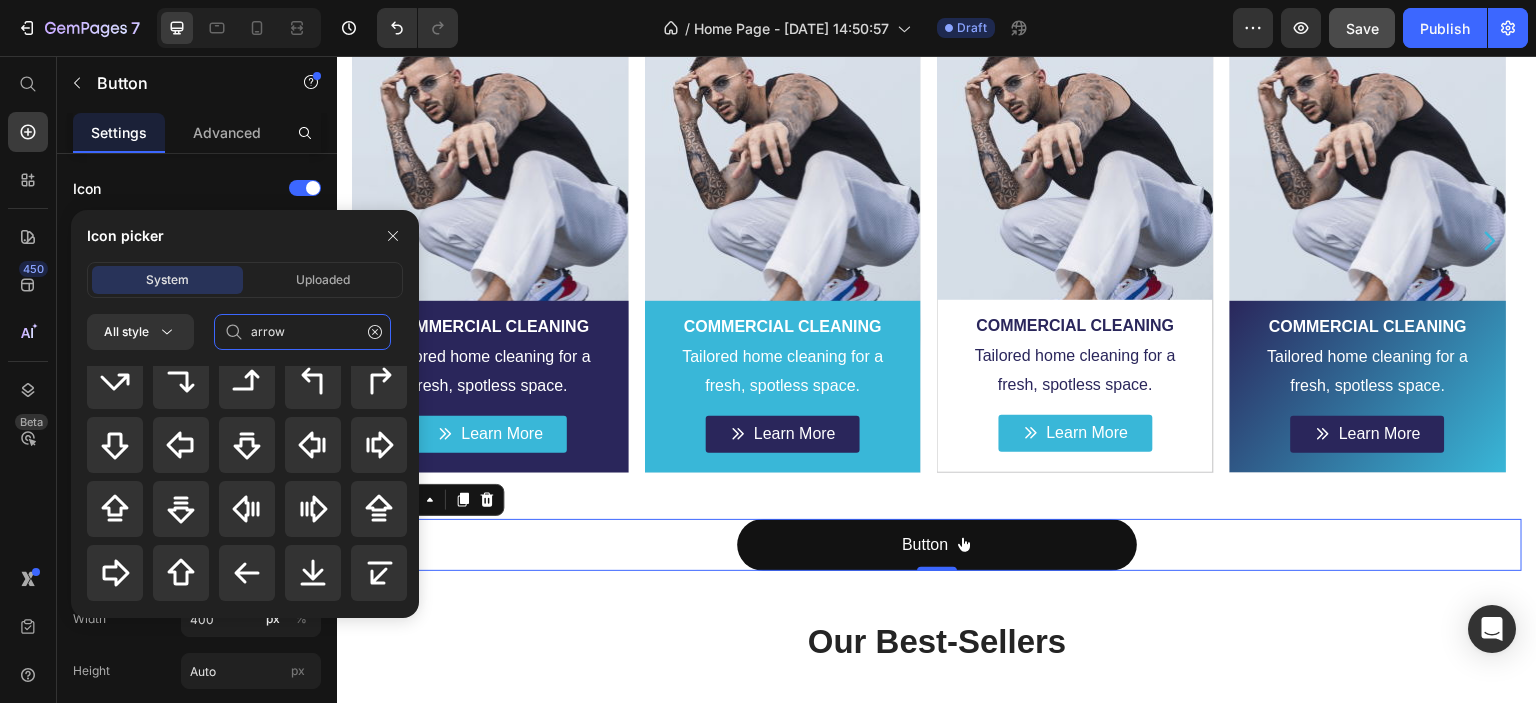 scroll, scrollTop: 400, scrollLeft: 0, axis: vertical 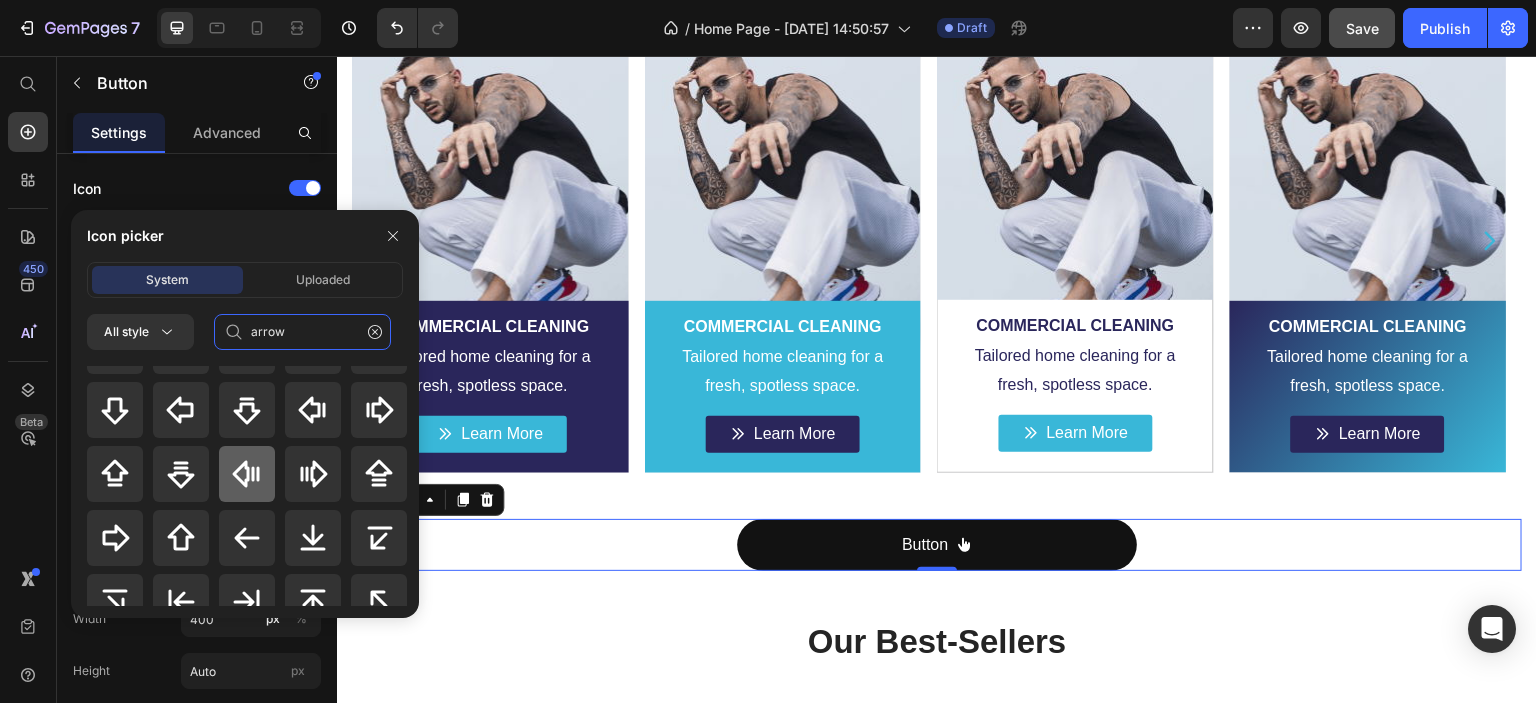 type on "arrow" 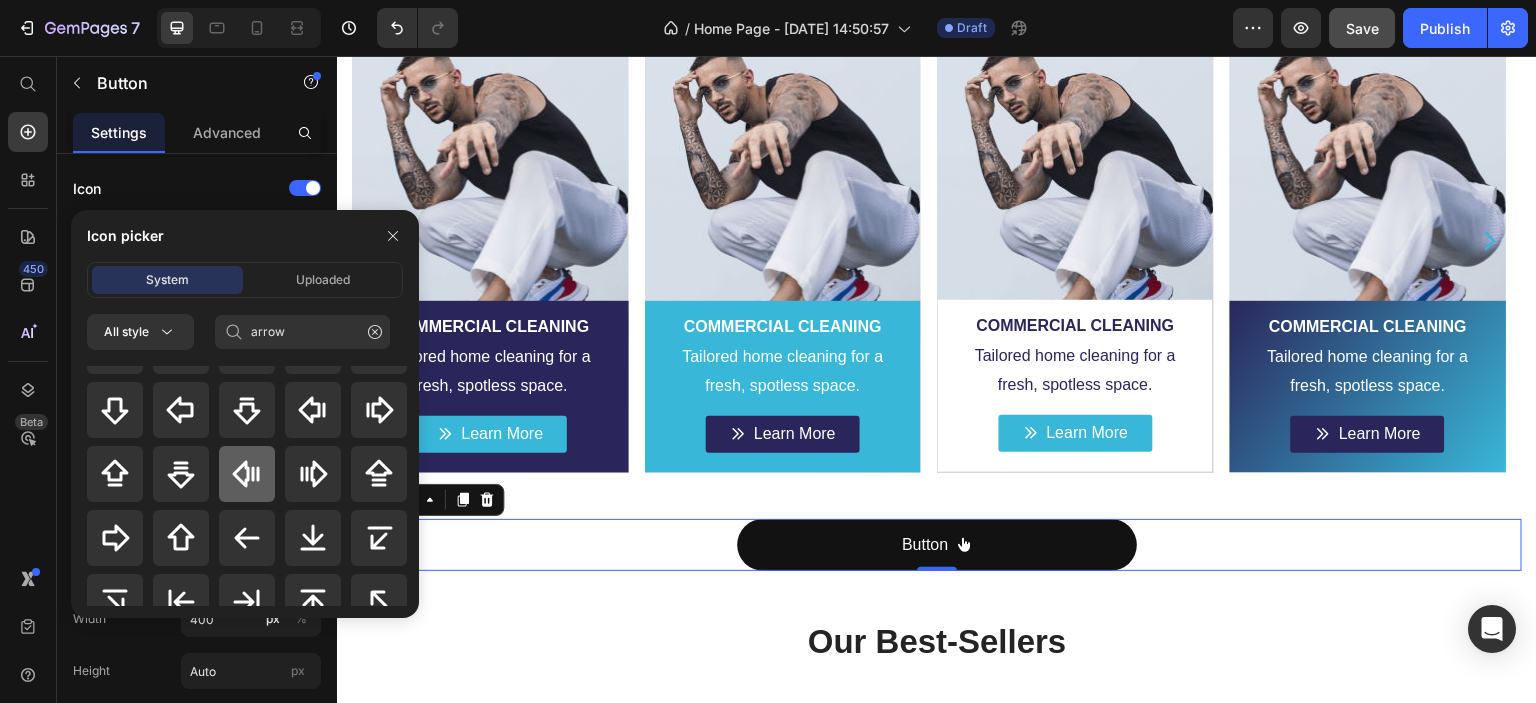 click 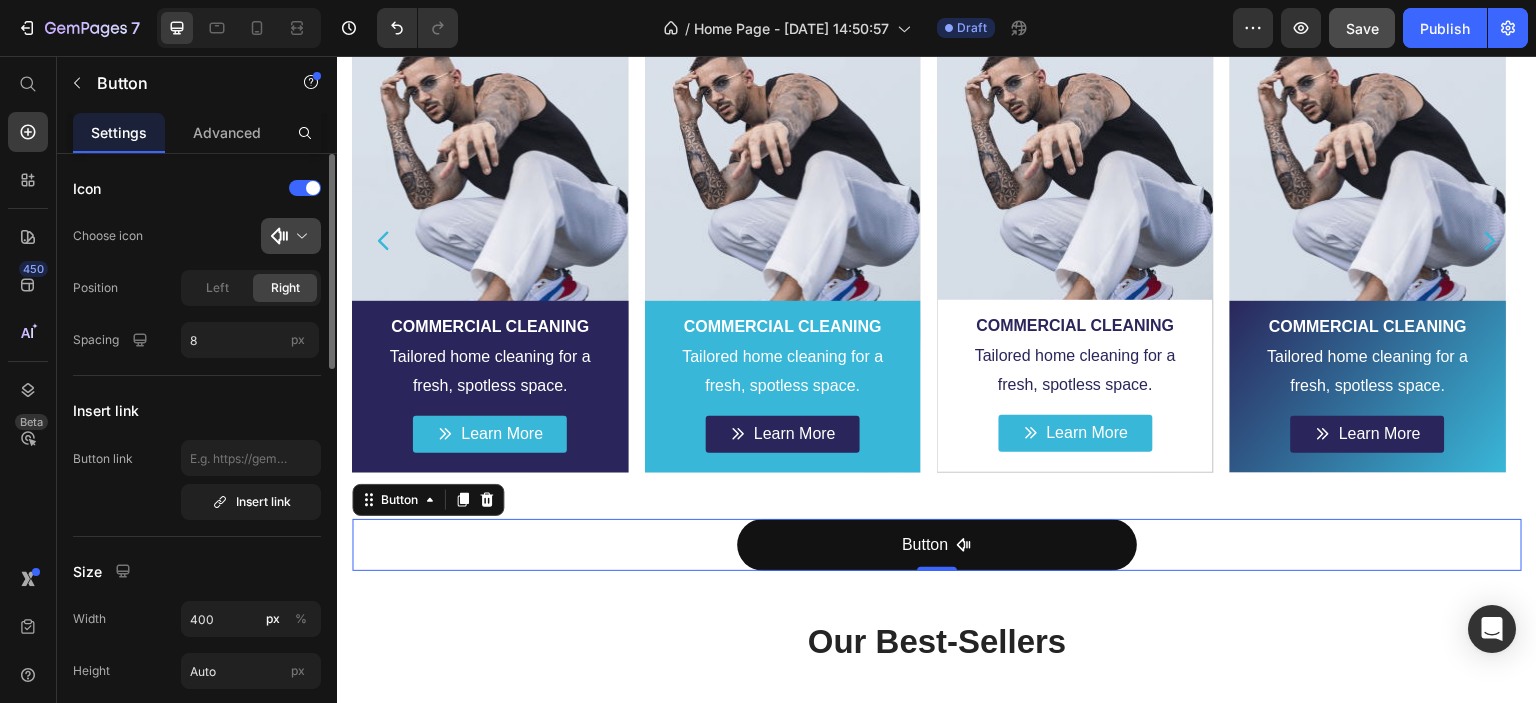 click at bounding box center [299, 236] 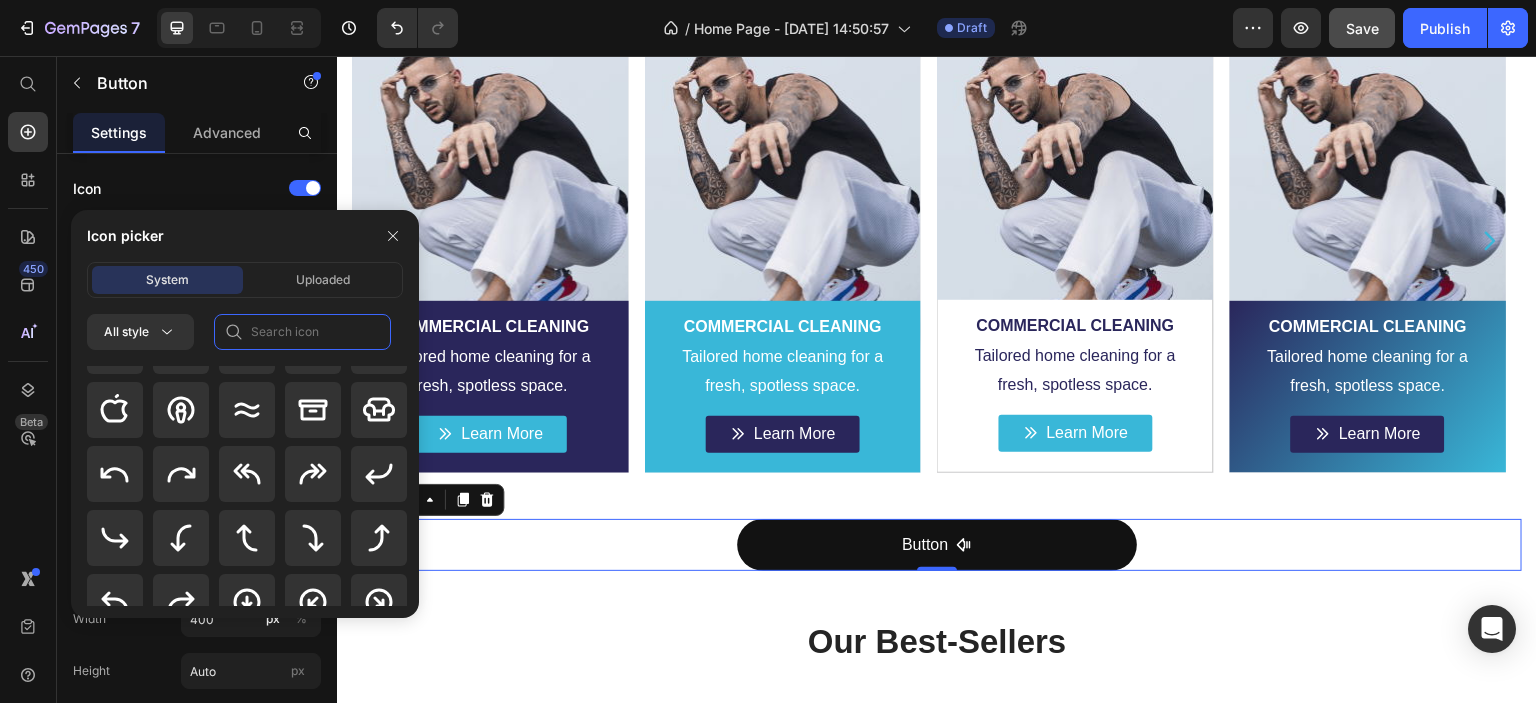 click 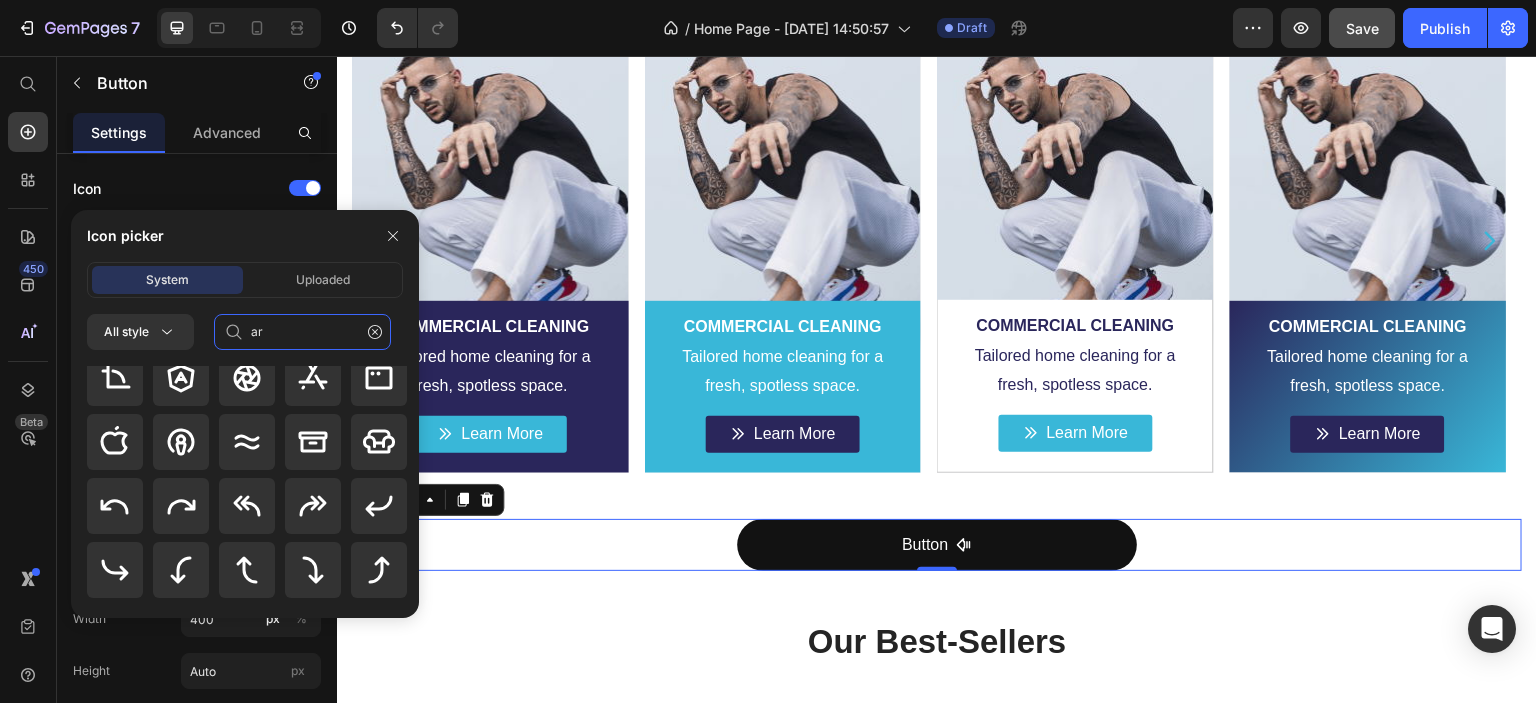 scroll, scrollTop: 0, scrollLeft: 0, axis: both 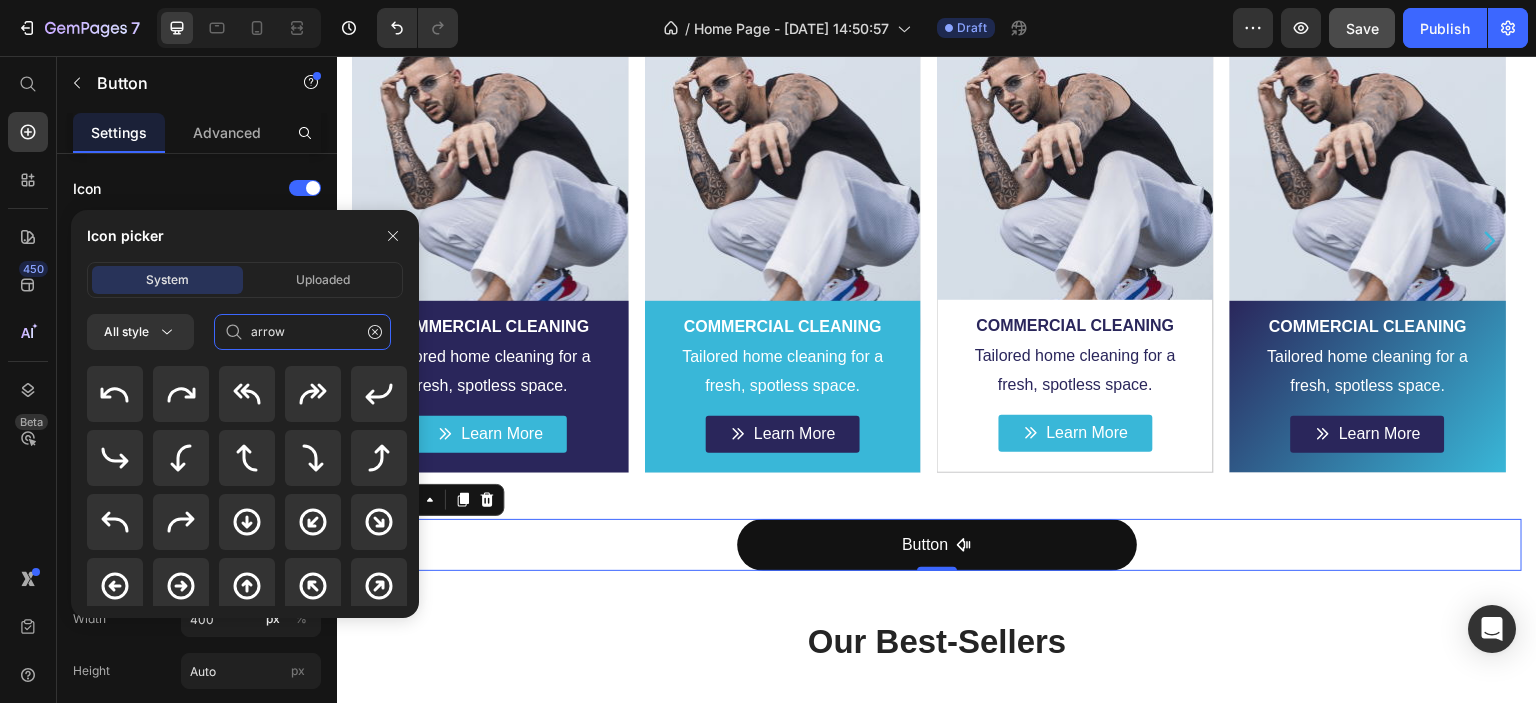 type on "arrow" 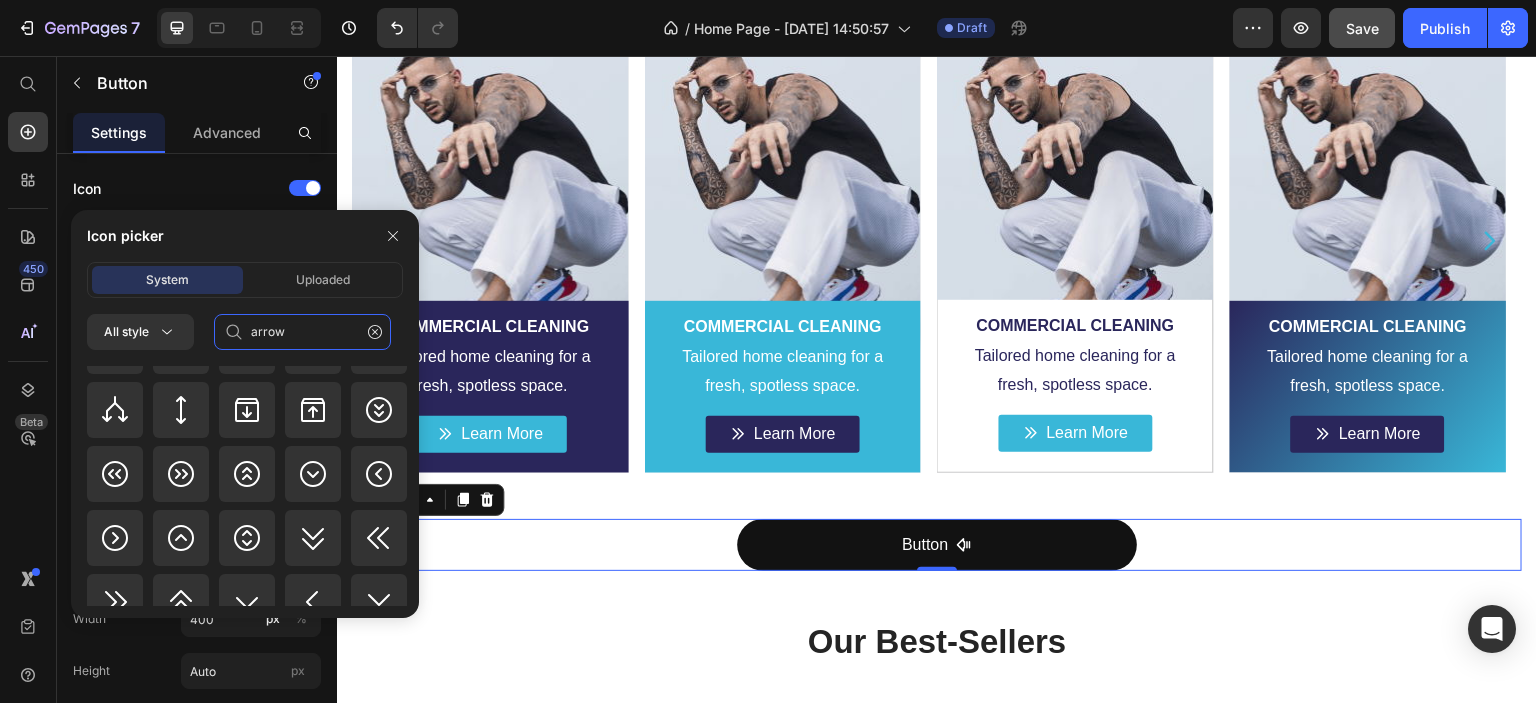 scroll, scrollTop: 4400, scrollLeft: 0, axis: vertical 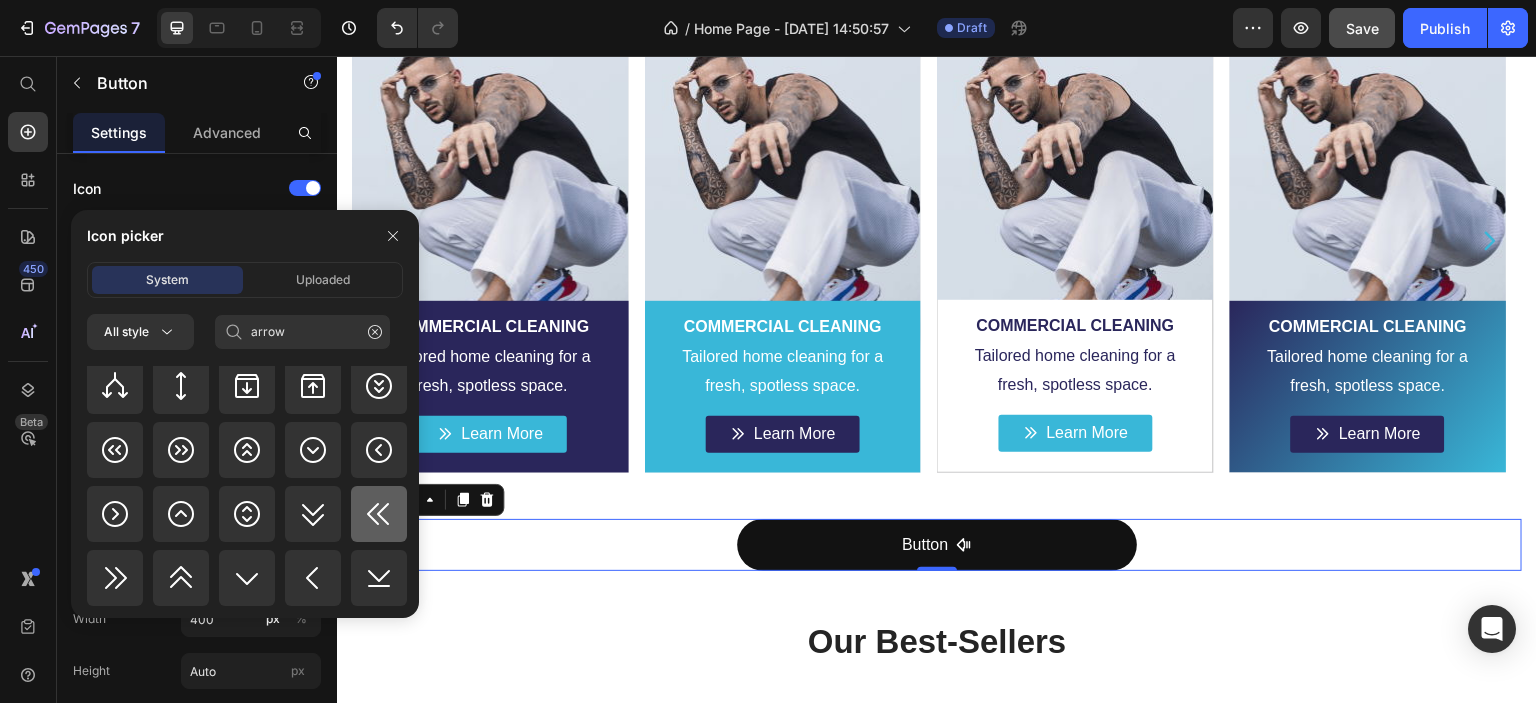 click 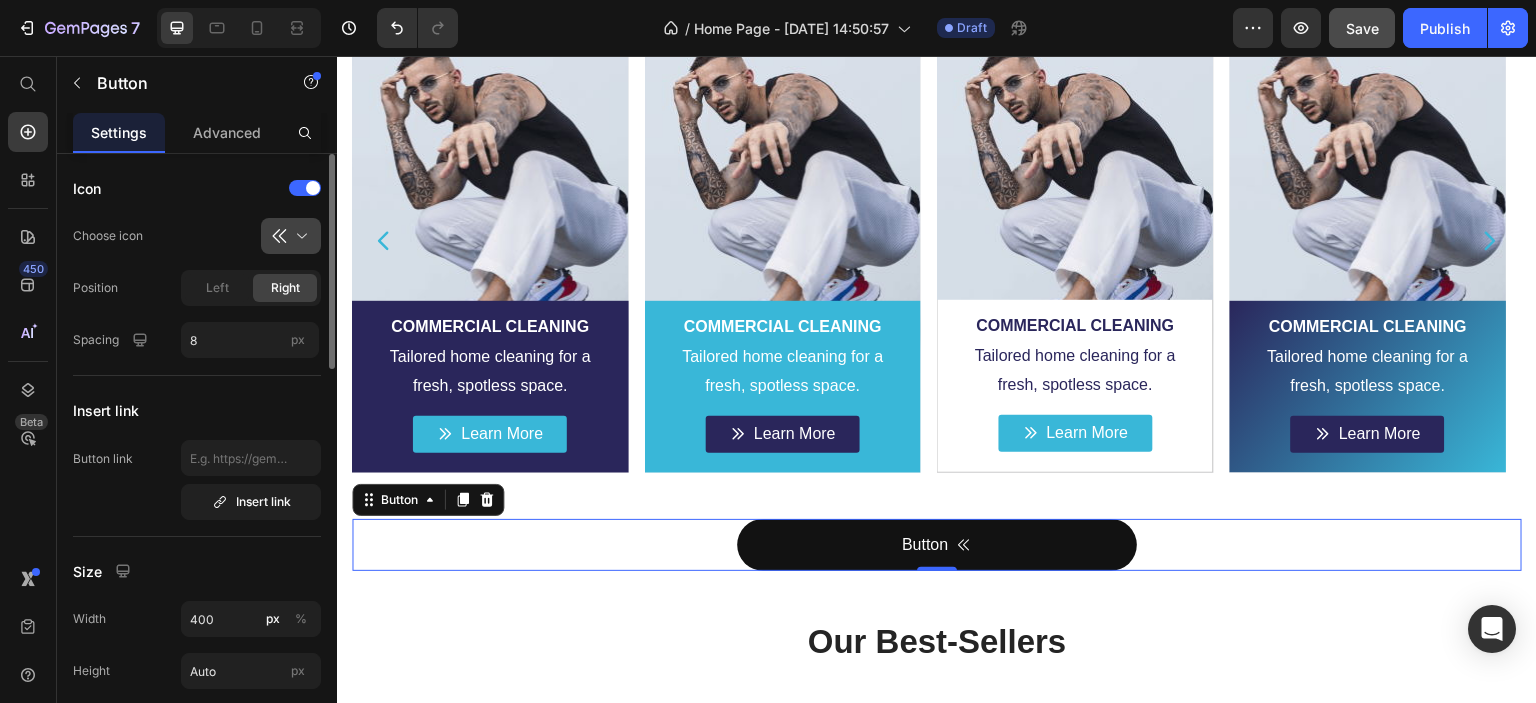 click at bounding box center (299, 236) 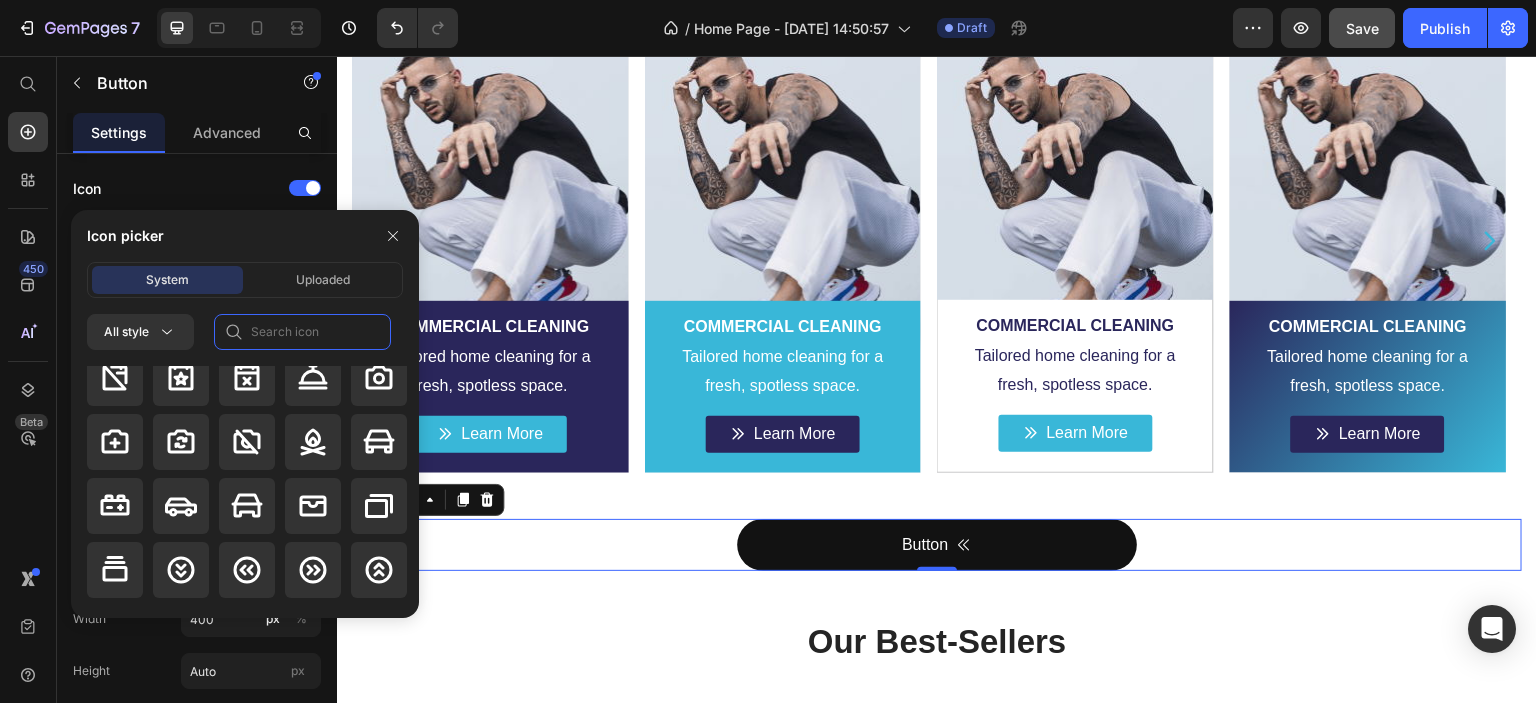 click 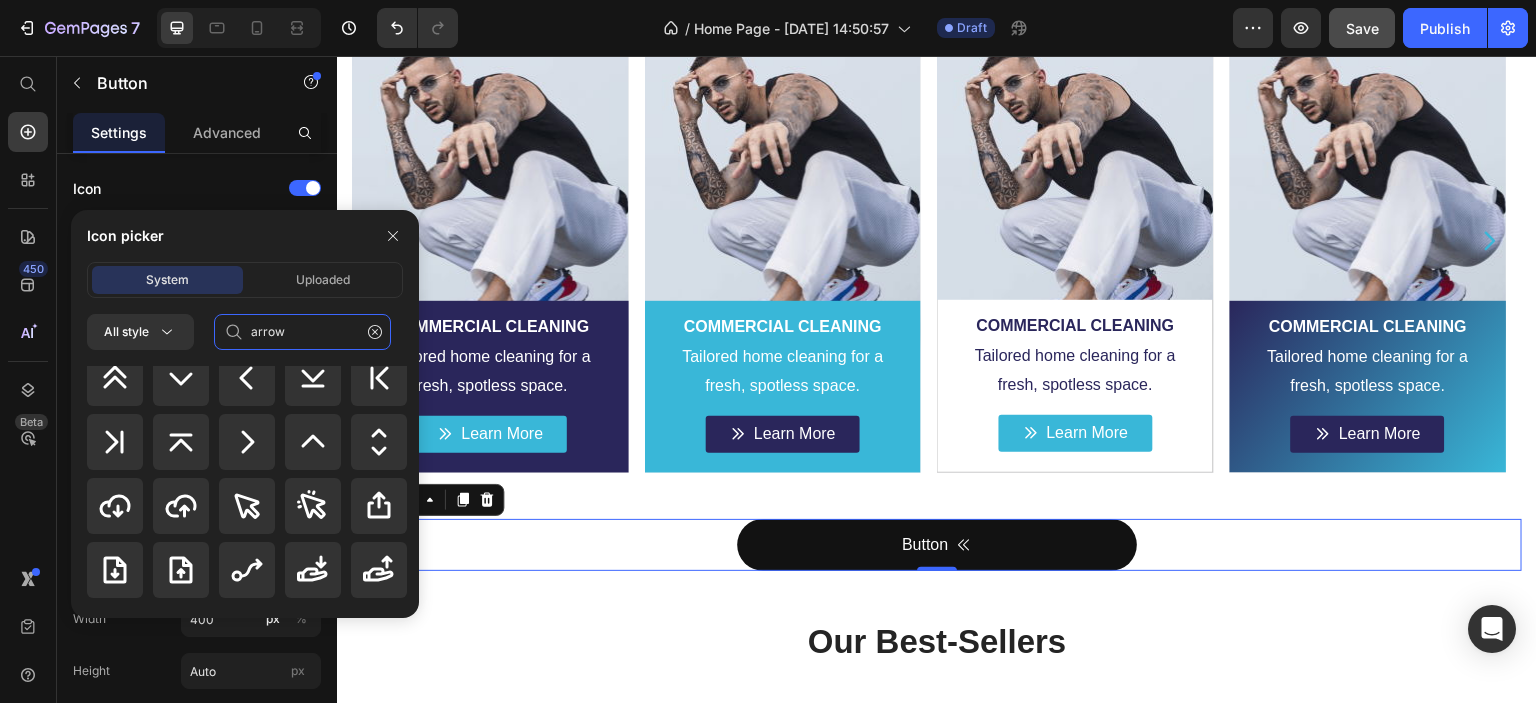 scroll, scrollTop: 1300, scrollLeft: 0, axis: vertical 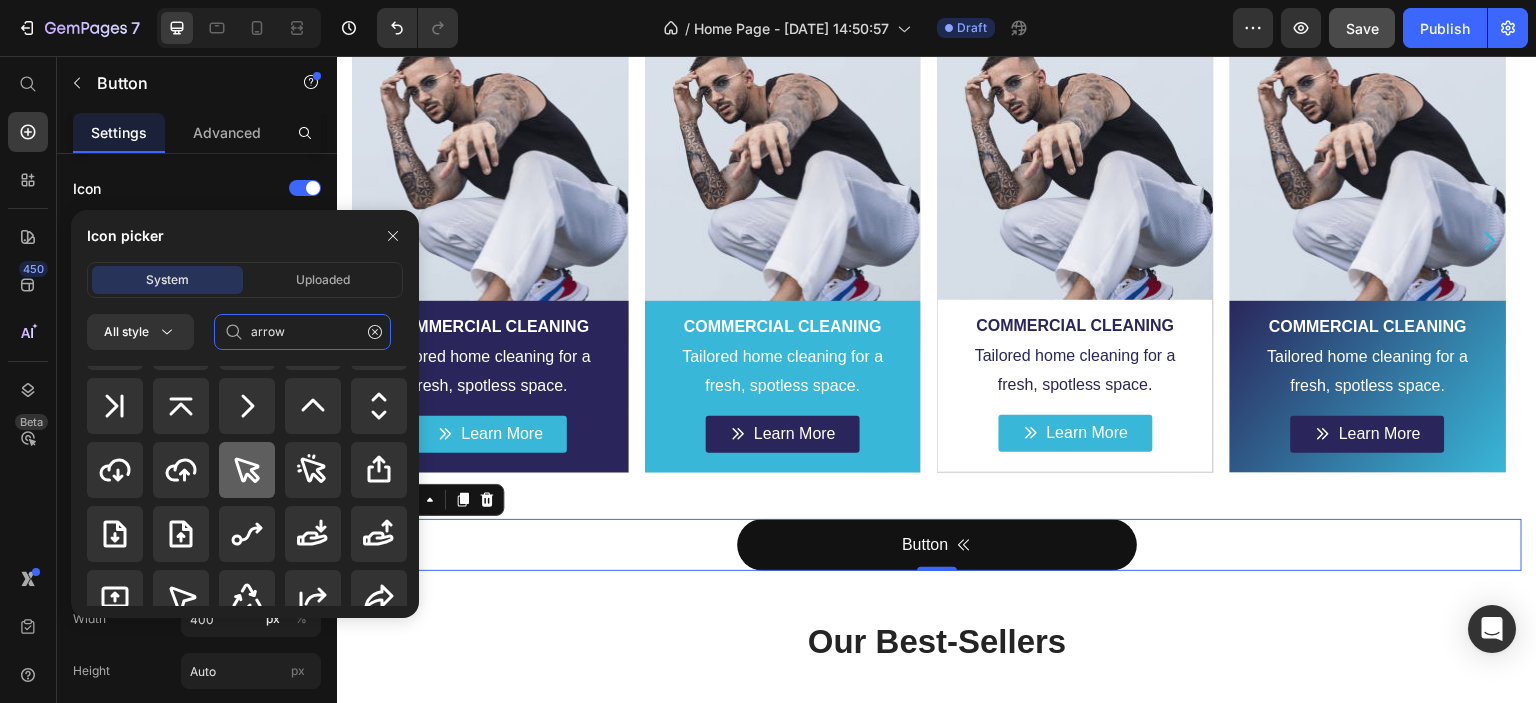 type on "arrow" 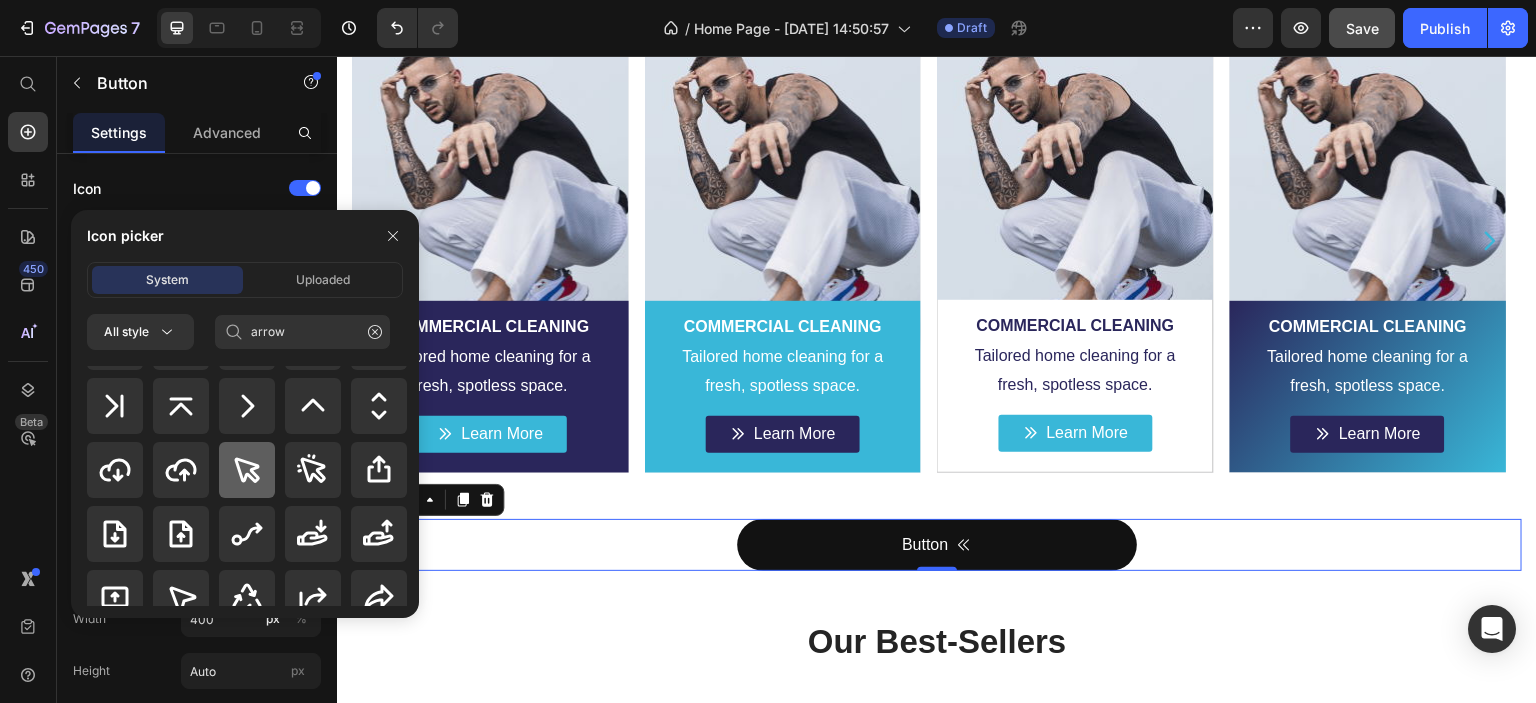 click 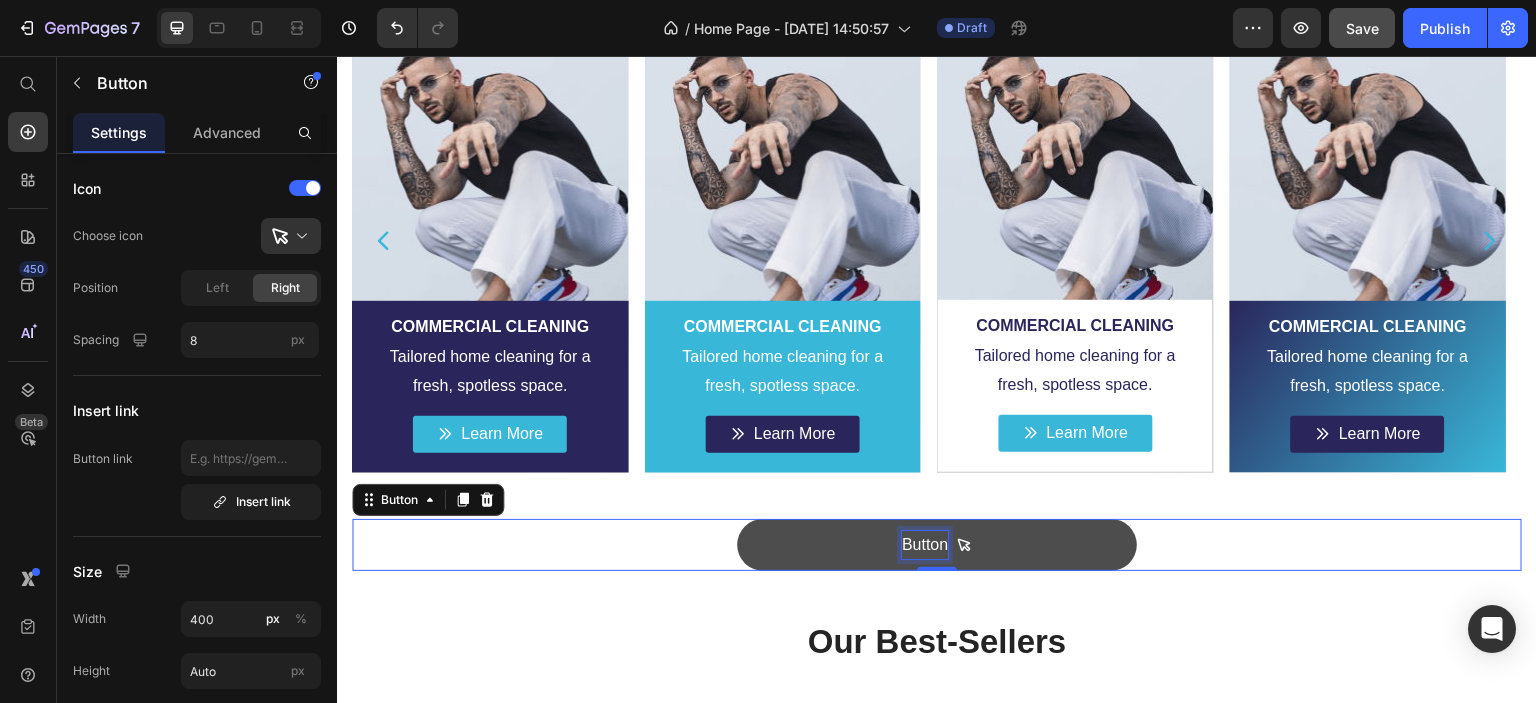 click on "Button" at bounding box center (925, 545) 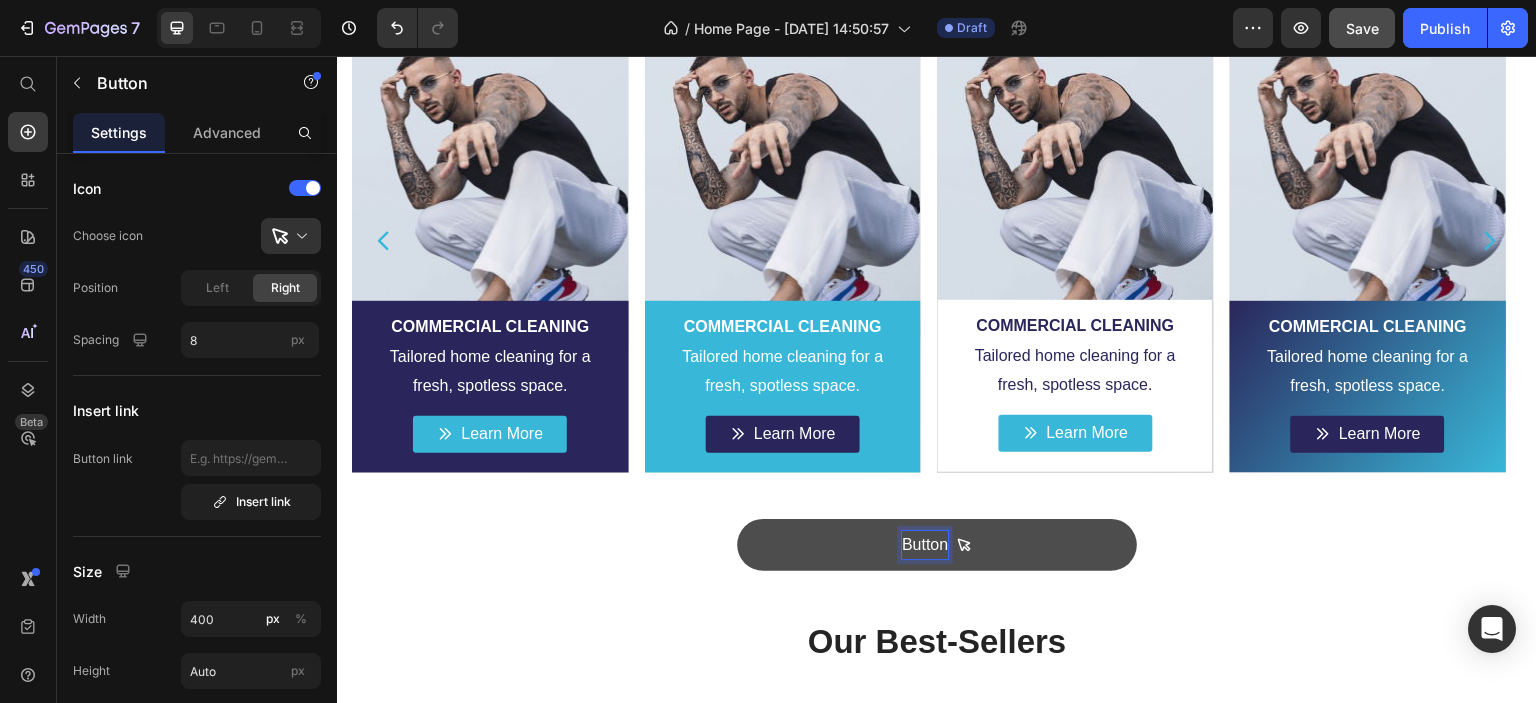 click on "Button" at bounding box center [925, 545] 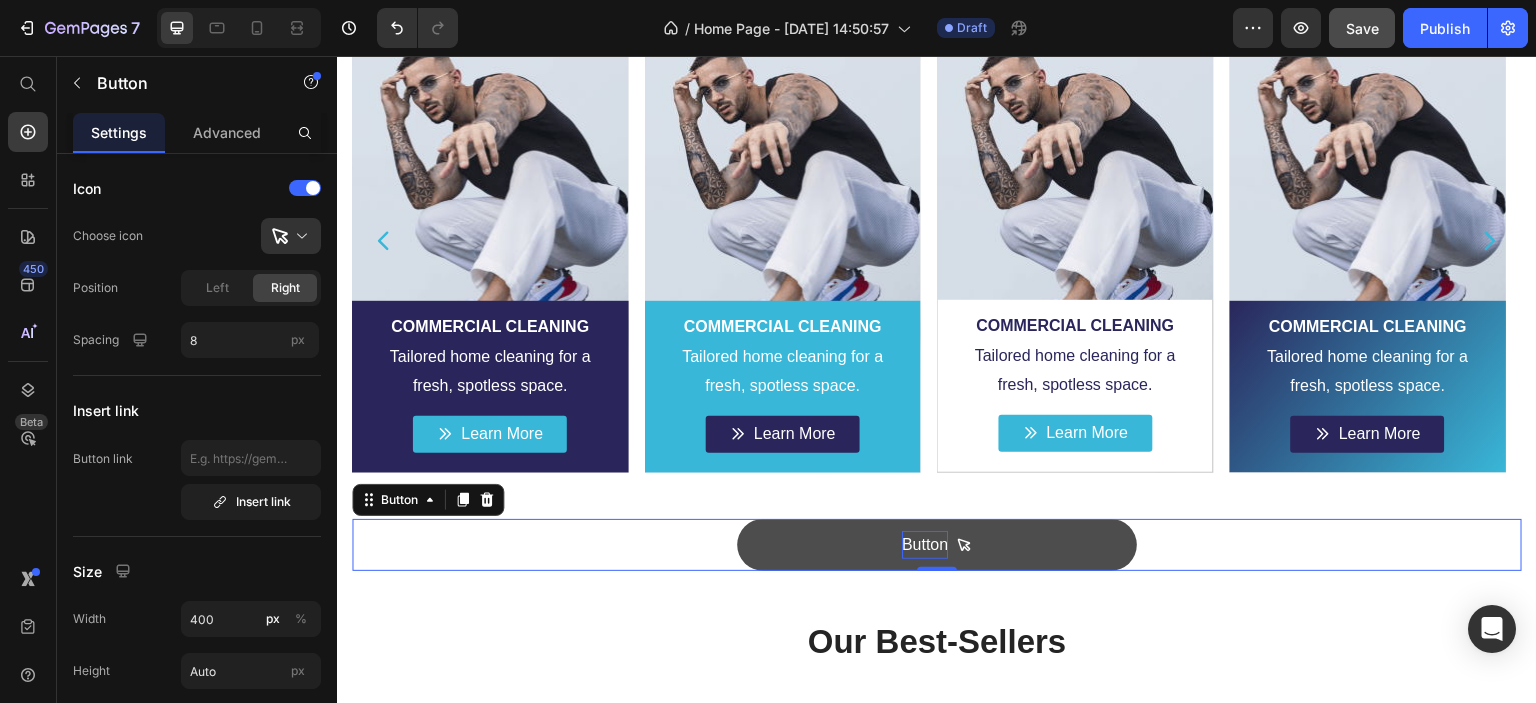 click on "Button" at bounding box center (925, 545) 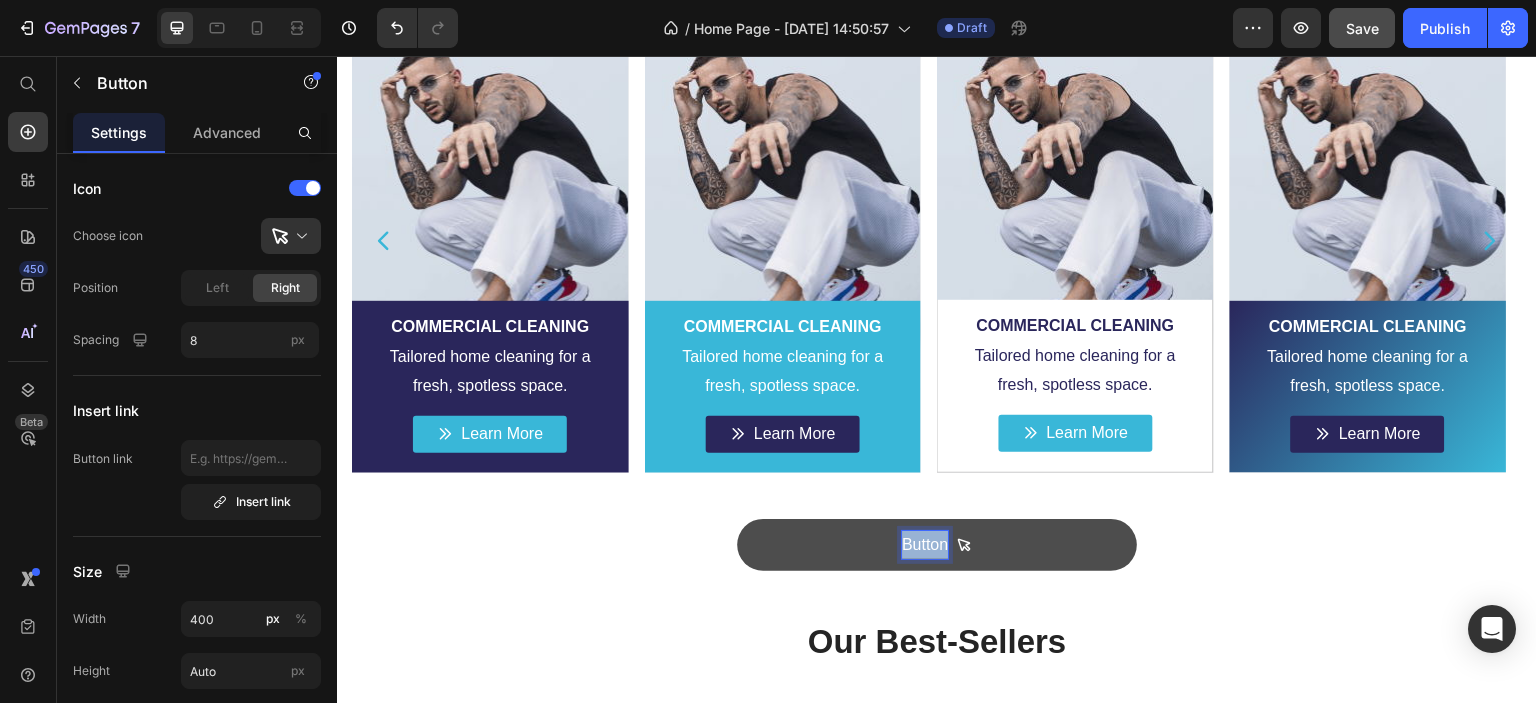 drag, startPoint x: 940, startPoint y: 536, endPoint x: 872, endPoint y: 536, distance: 68 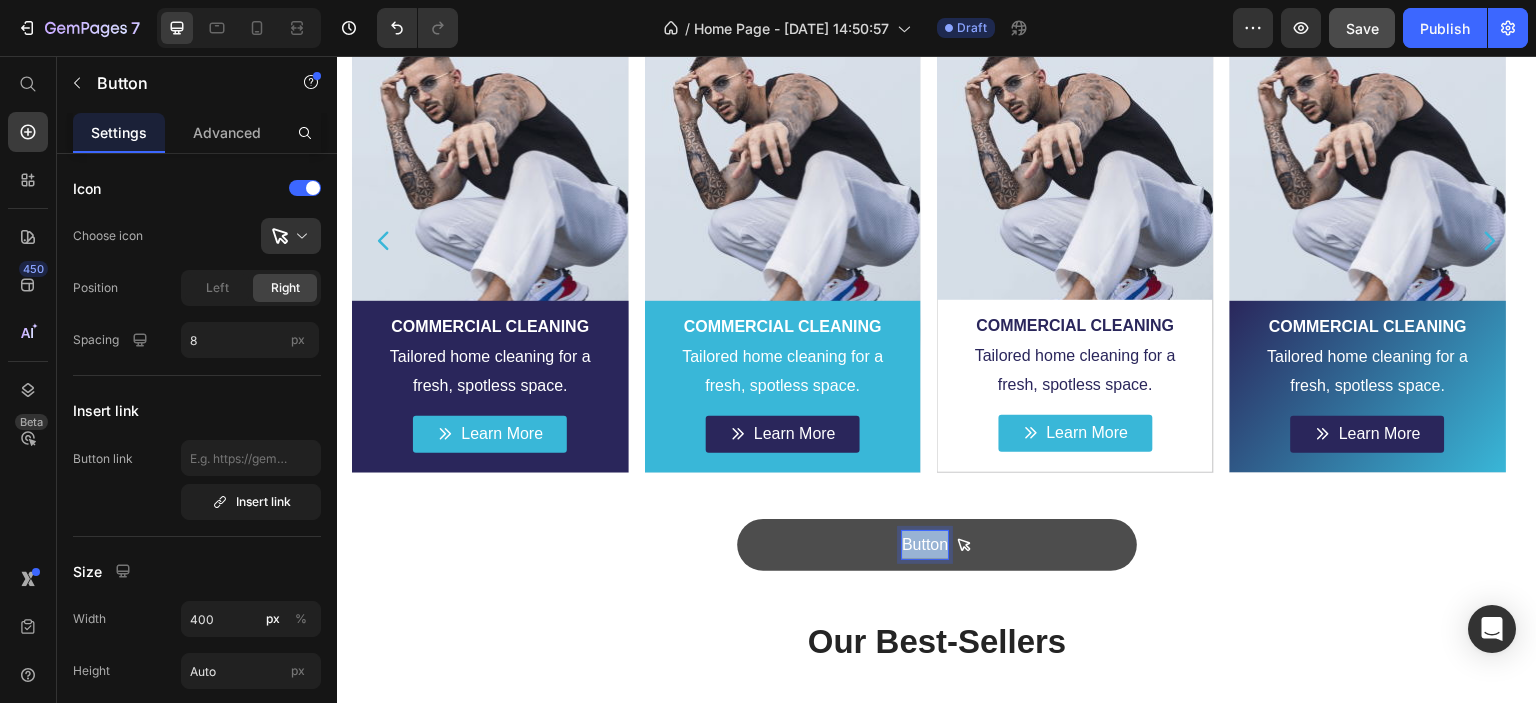 click on "Button" at bounding box center (937, 545) 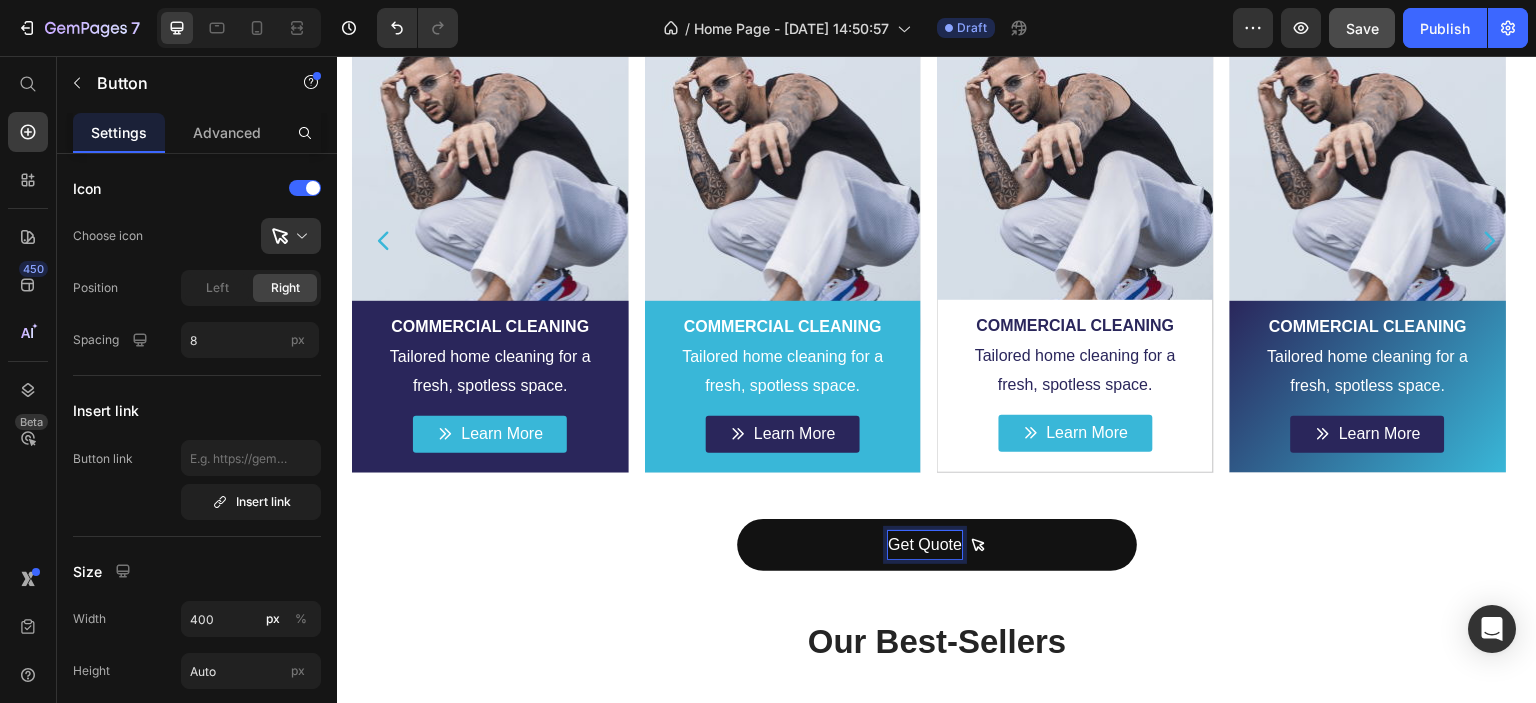 click on "Get Quote Button   0" at bounding box center [937, 545] 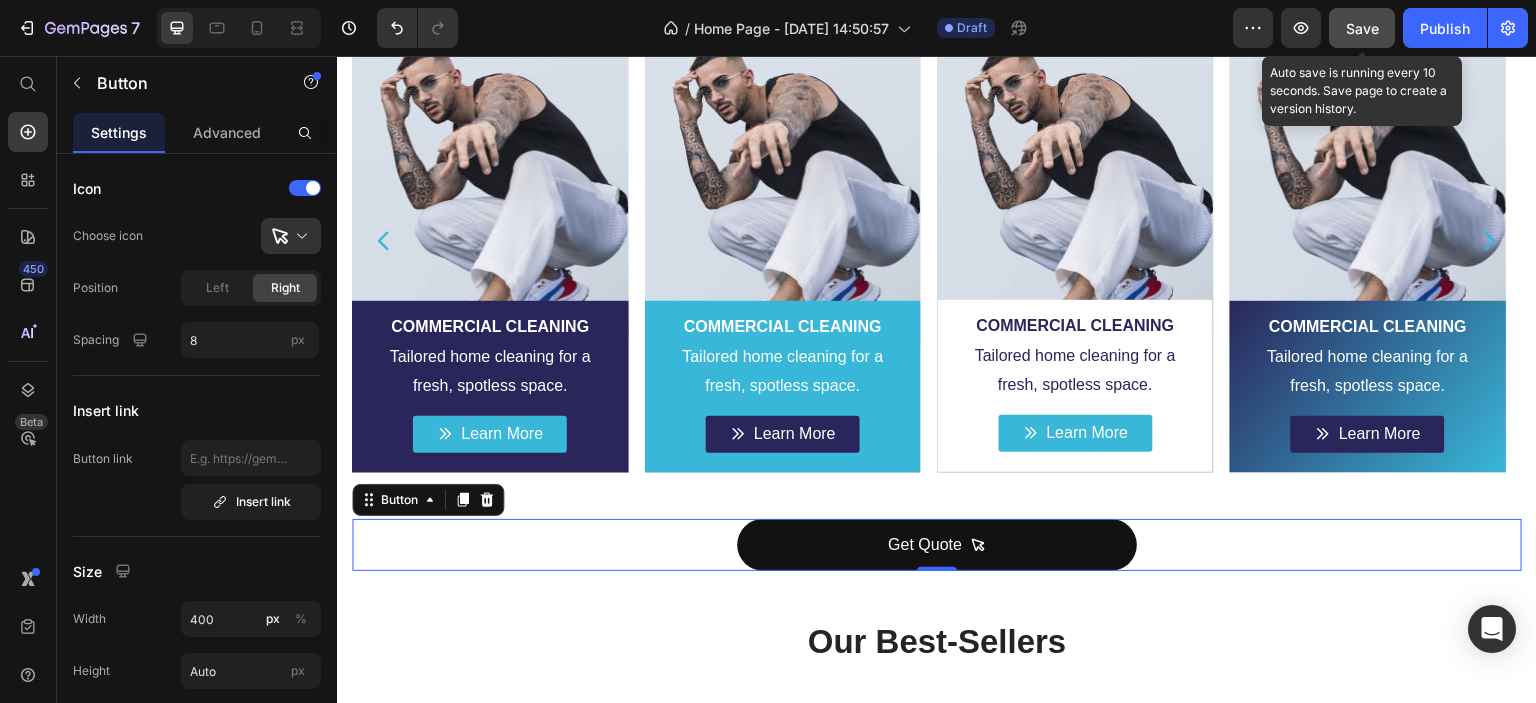 click on "Save" at bounding box center [1362, 28] 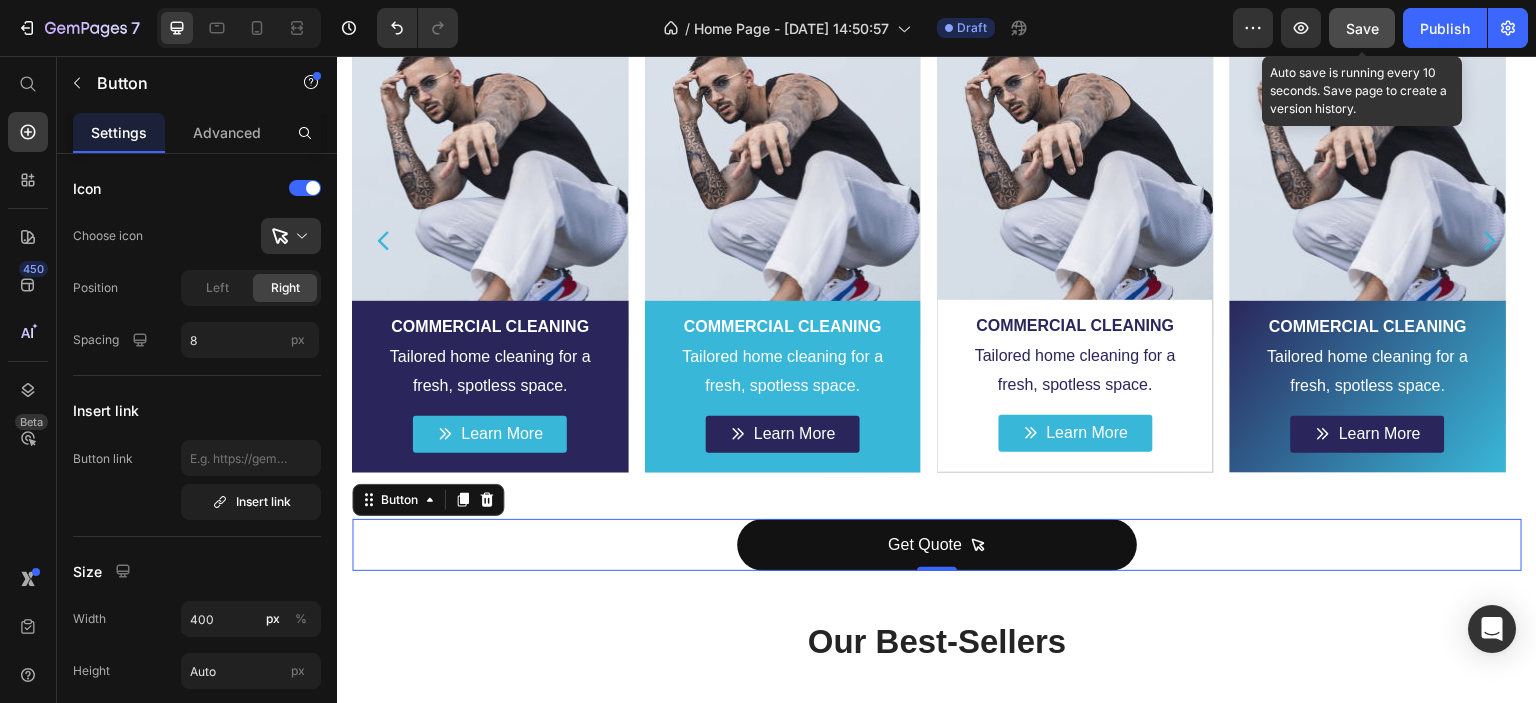 click on "Save" 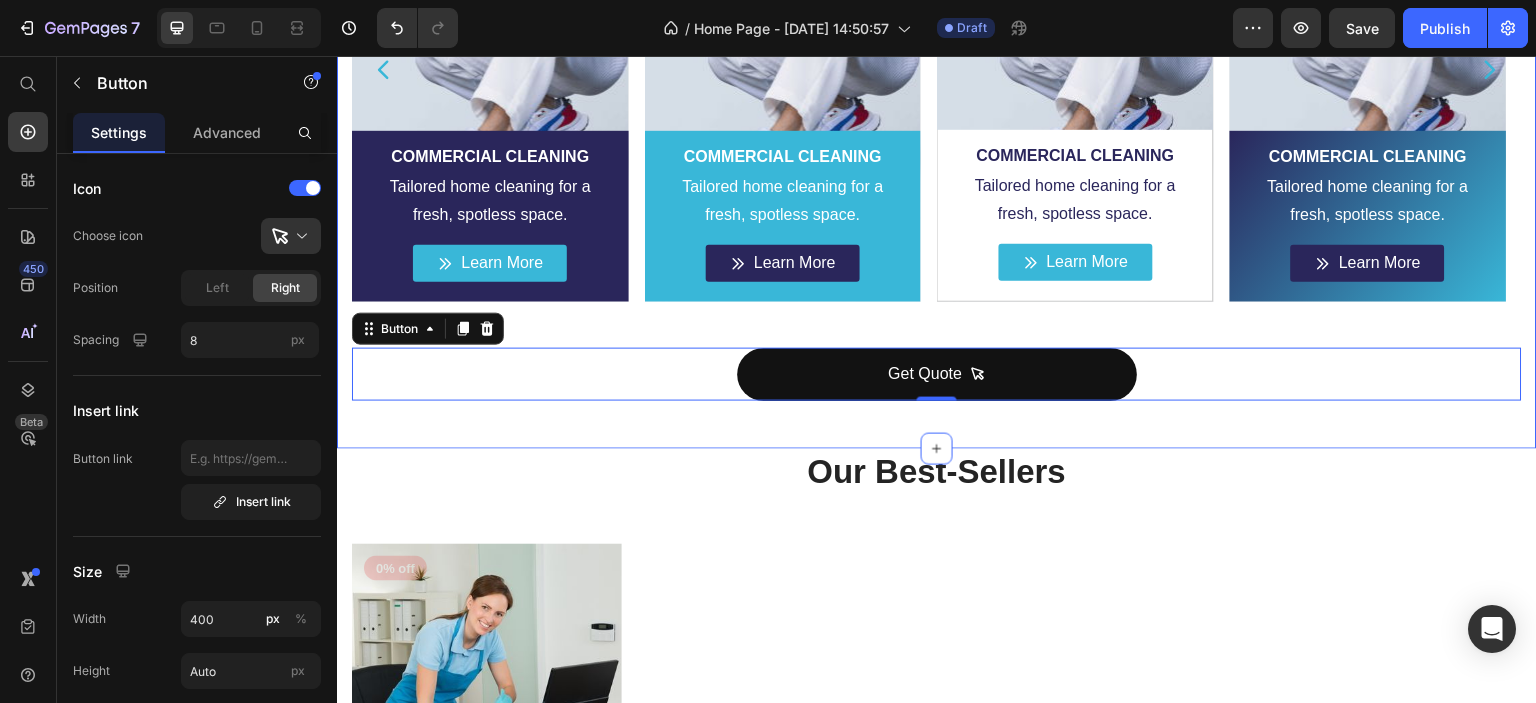 scroll, scrollTop: 1400, scrollLeft: 0, axis: vertical 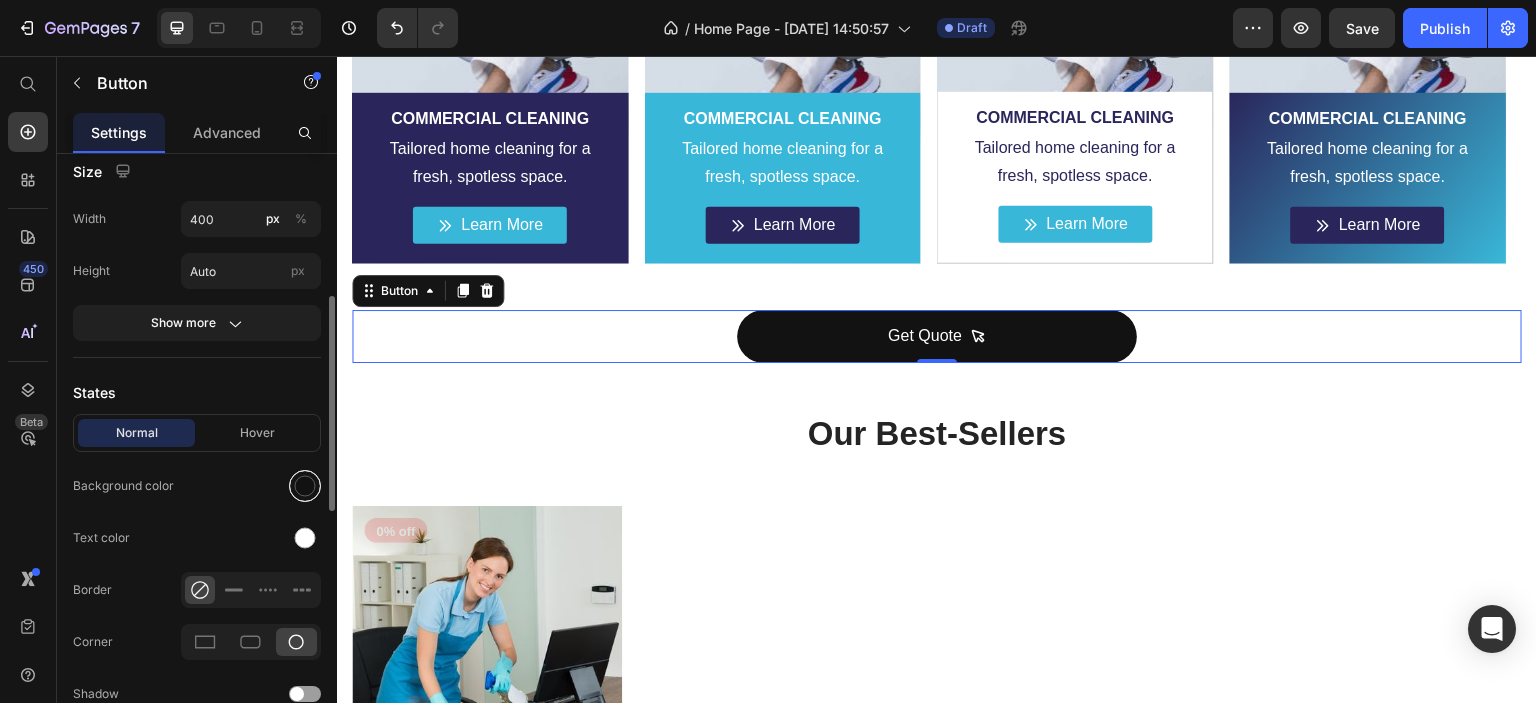 click at bounding box center [305, 486] 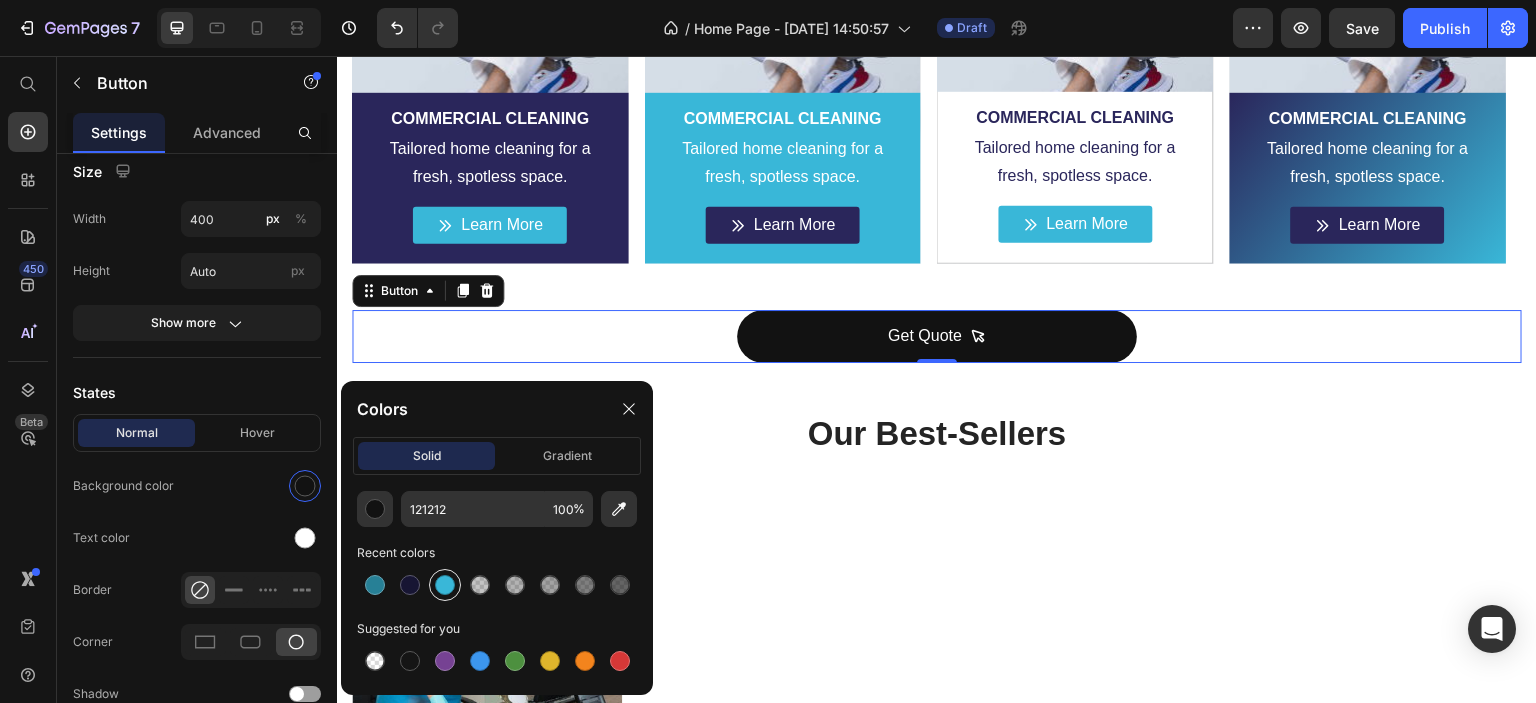 click at bounding box center [445, 585] 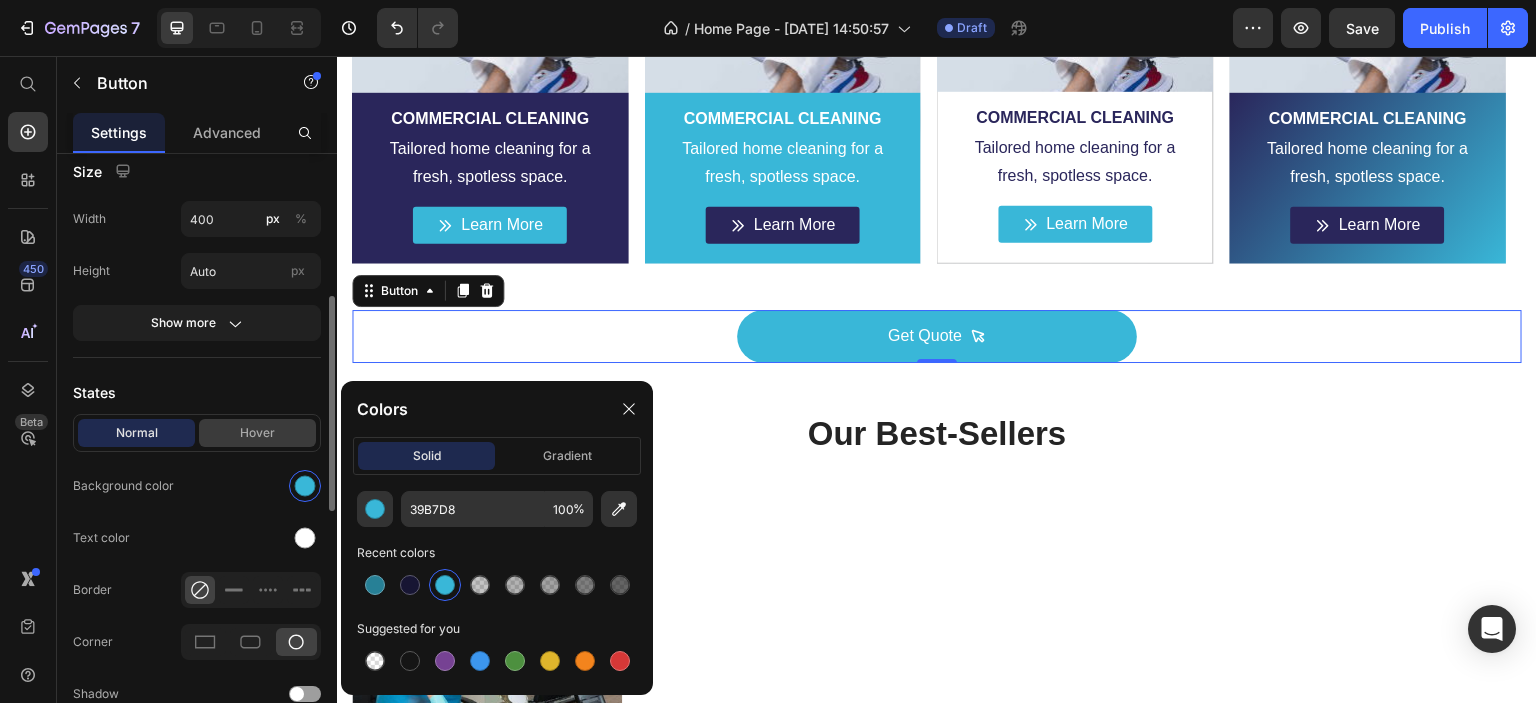 click on "Hover" at bounding box center (257, 433) 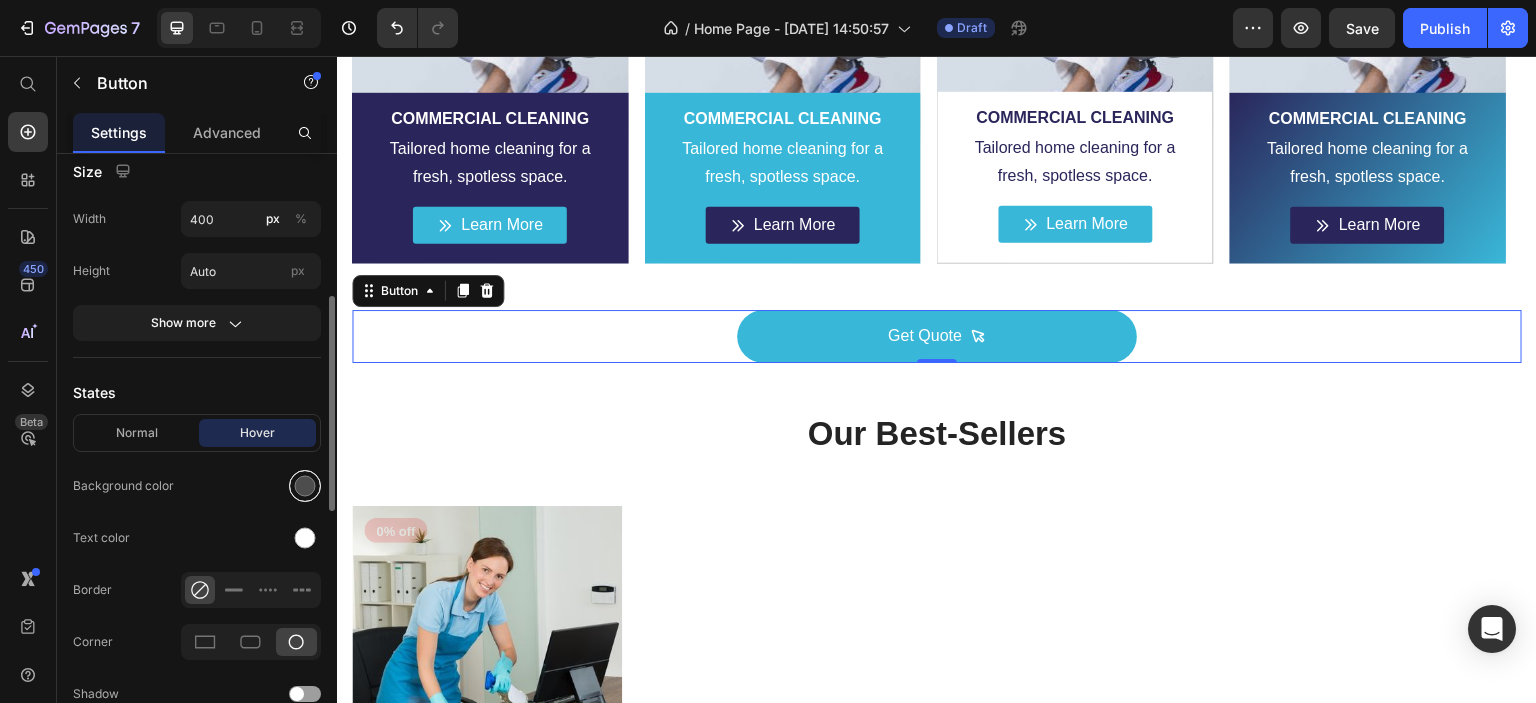 click at bounding box center [305, 486] 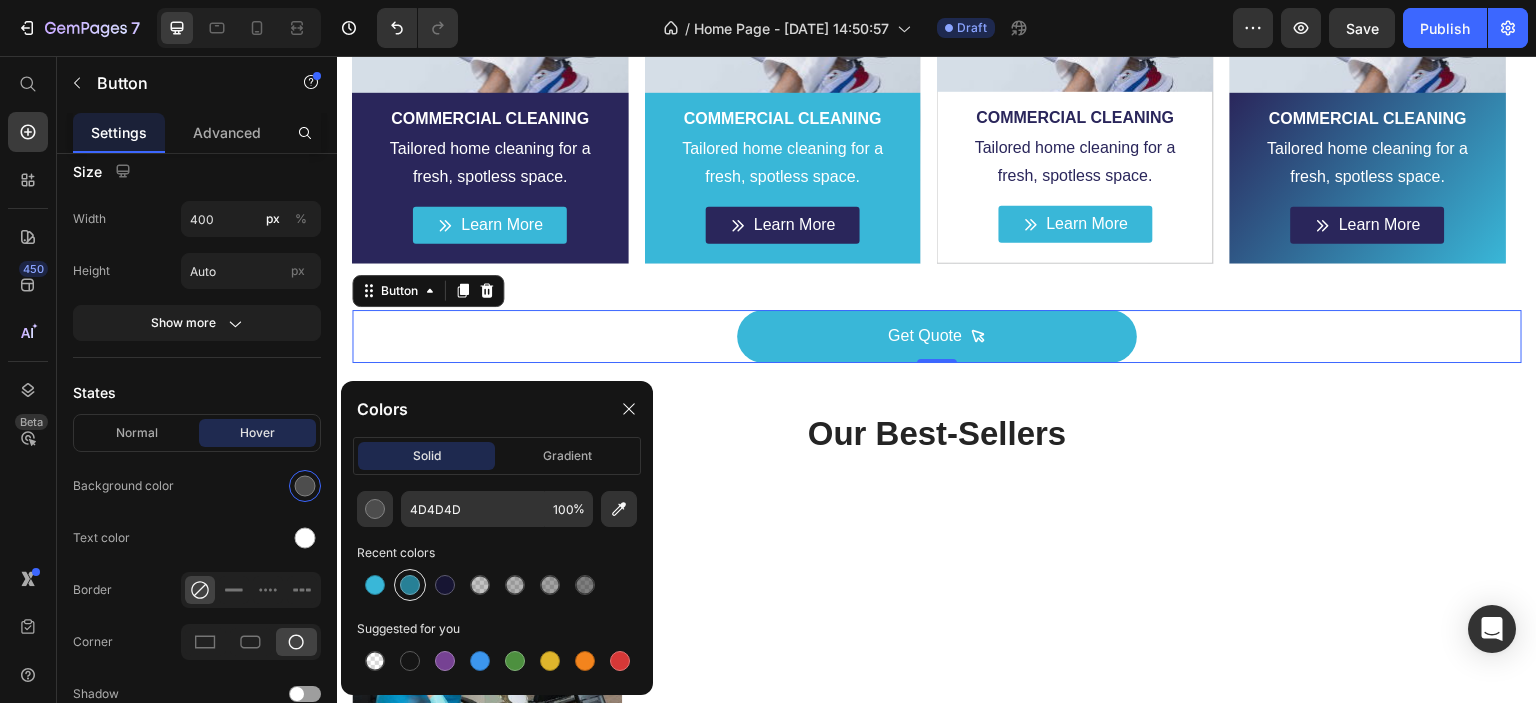 click at bounding box center (410, 585) 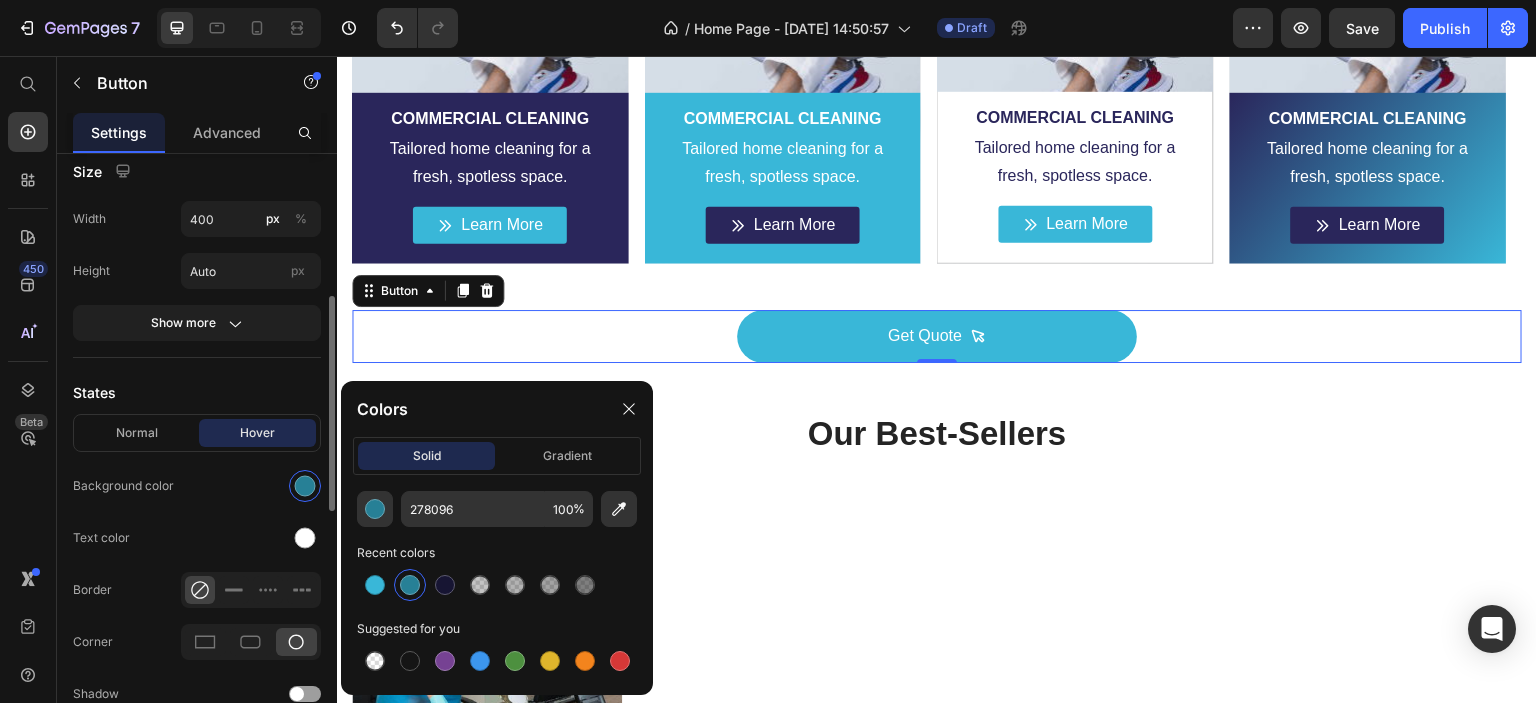 click on "Icon Choose icon
Position Left Right Spacing 8 px Insert link Button link  Insert link  Size Width 400 px % Height Auto px Show more States Normal Hover Background color Text color Border Corner Shadow Text Styles Paragraph 1 Font sans-serif Size 16 Font weight Normal Line height 180 px % Letter spacing Auto px Transform
AA Aa aa Show less Align" at bounding box center [197, 557] 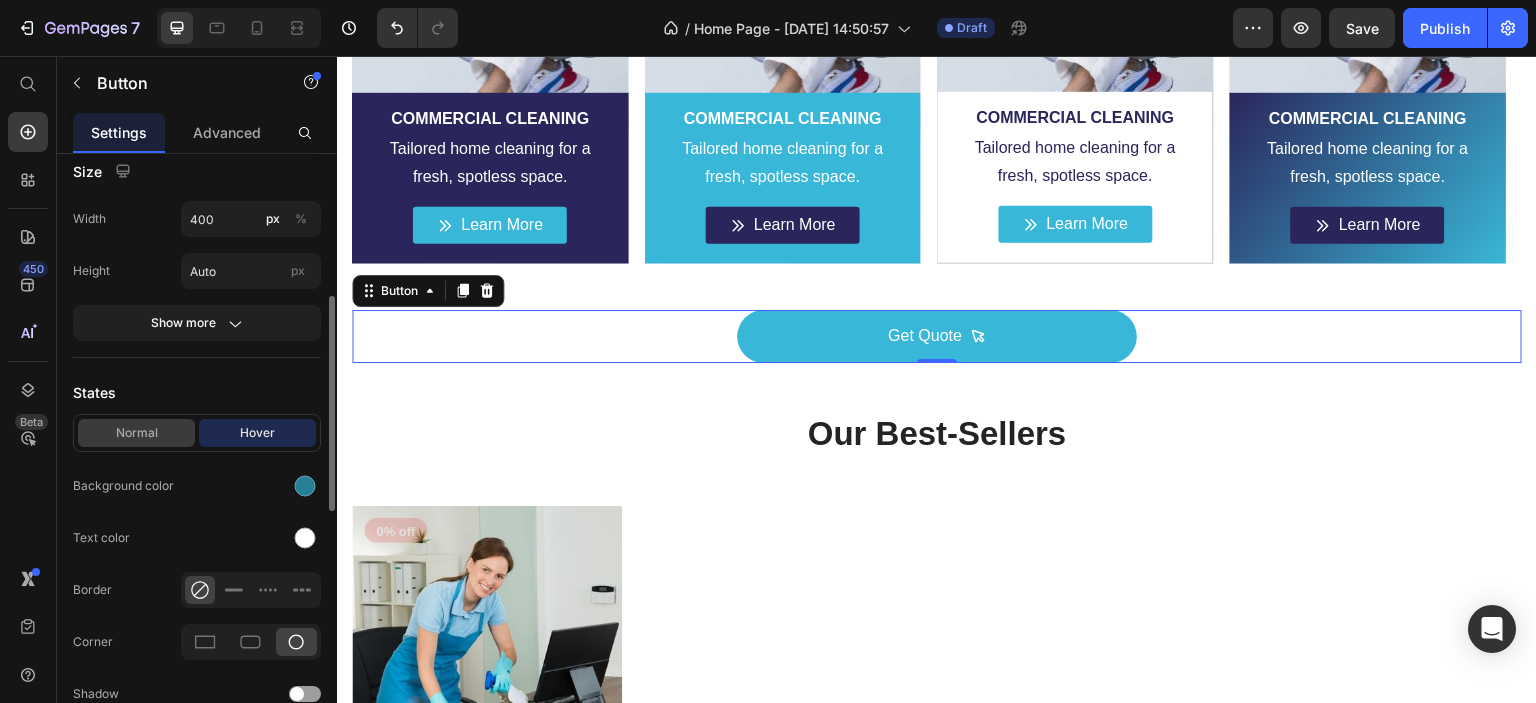 click on "Normal" at bounding box center (136, 433) 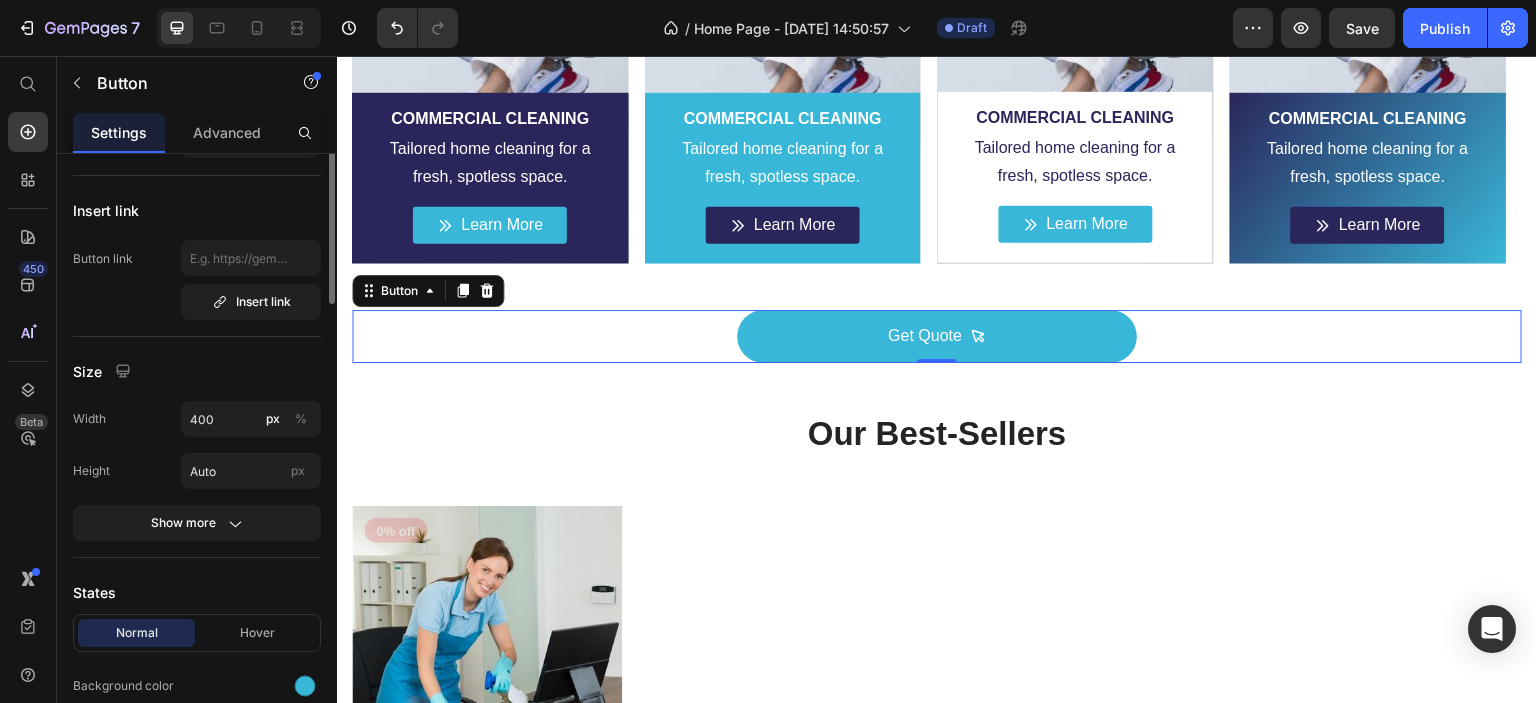 scroll, scrollTop: 100, scrollLeft: 0, axis: vertical 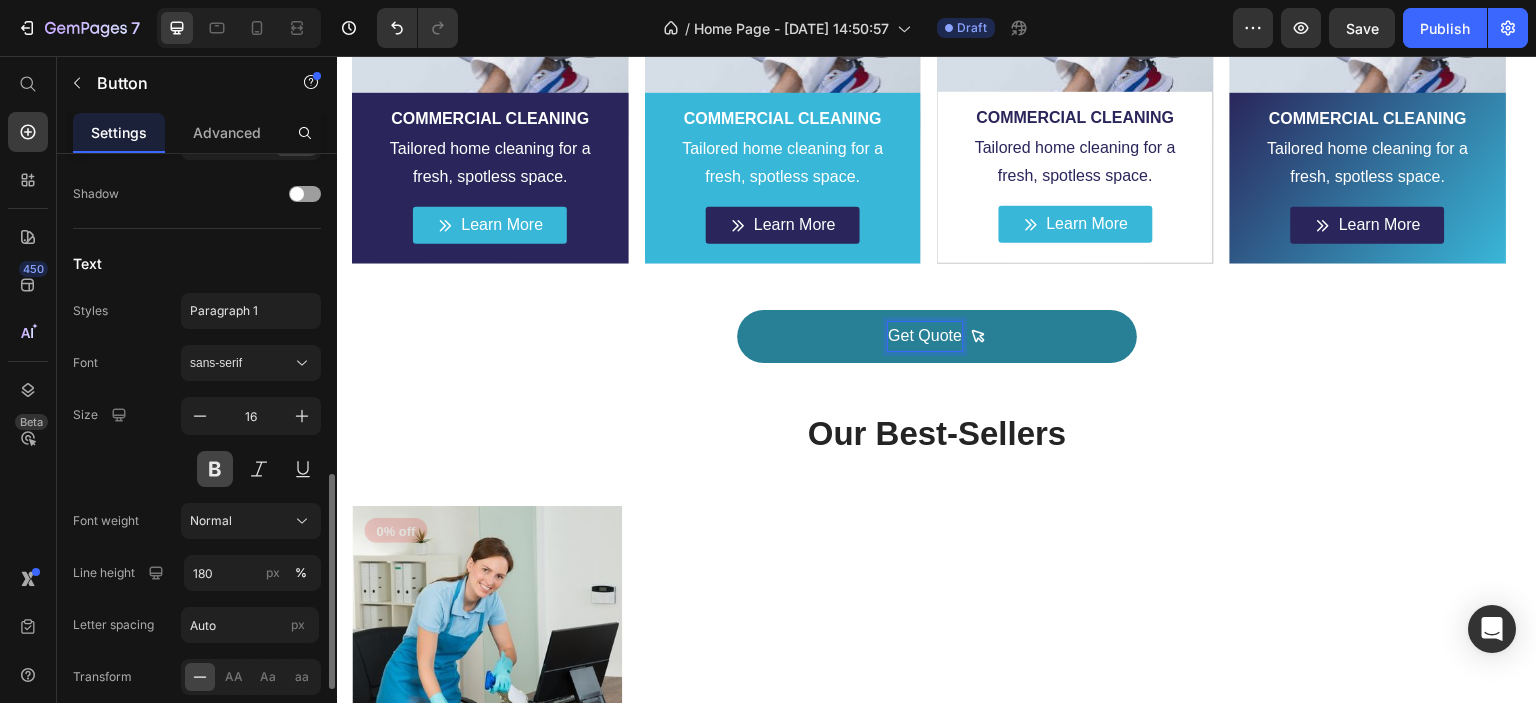 click at bounding box center [215, 469] 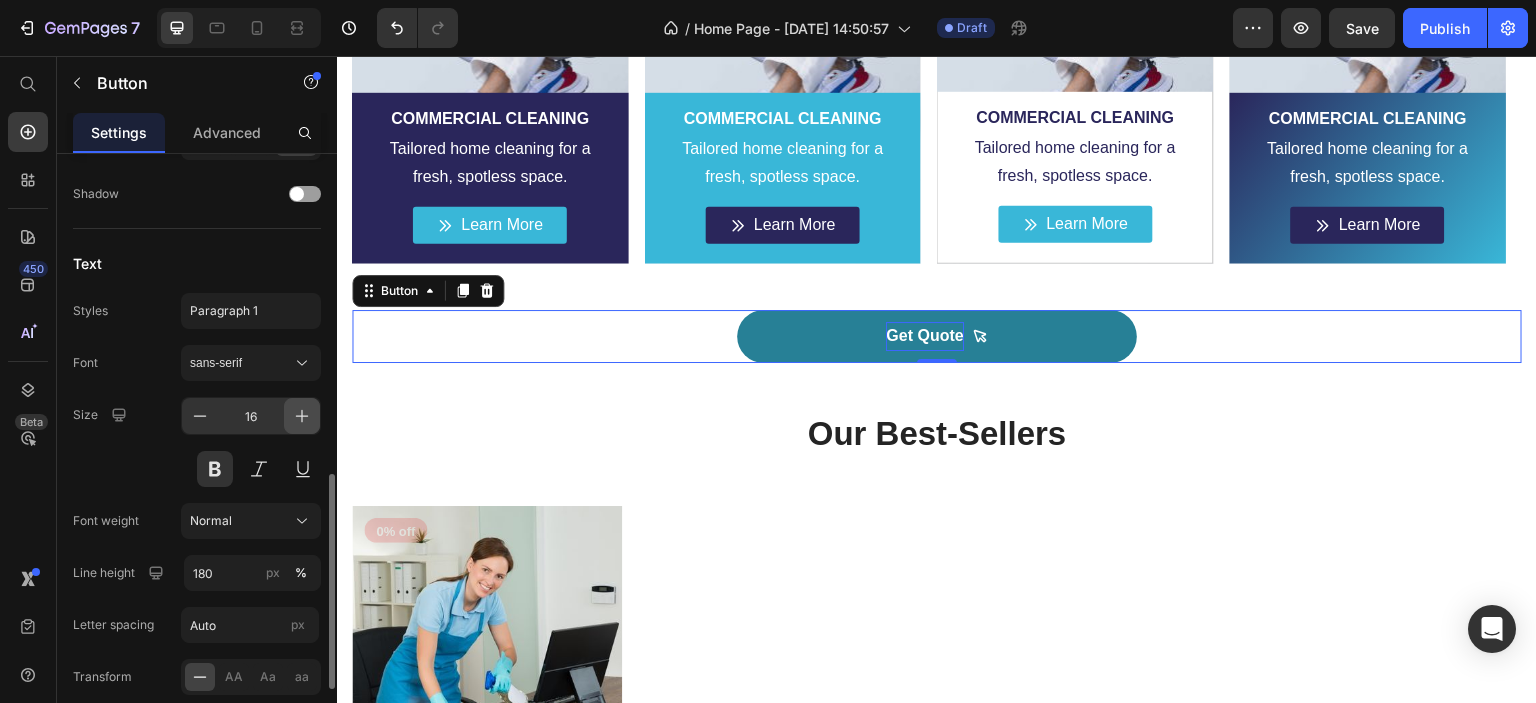 click 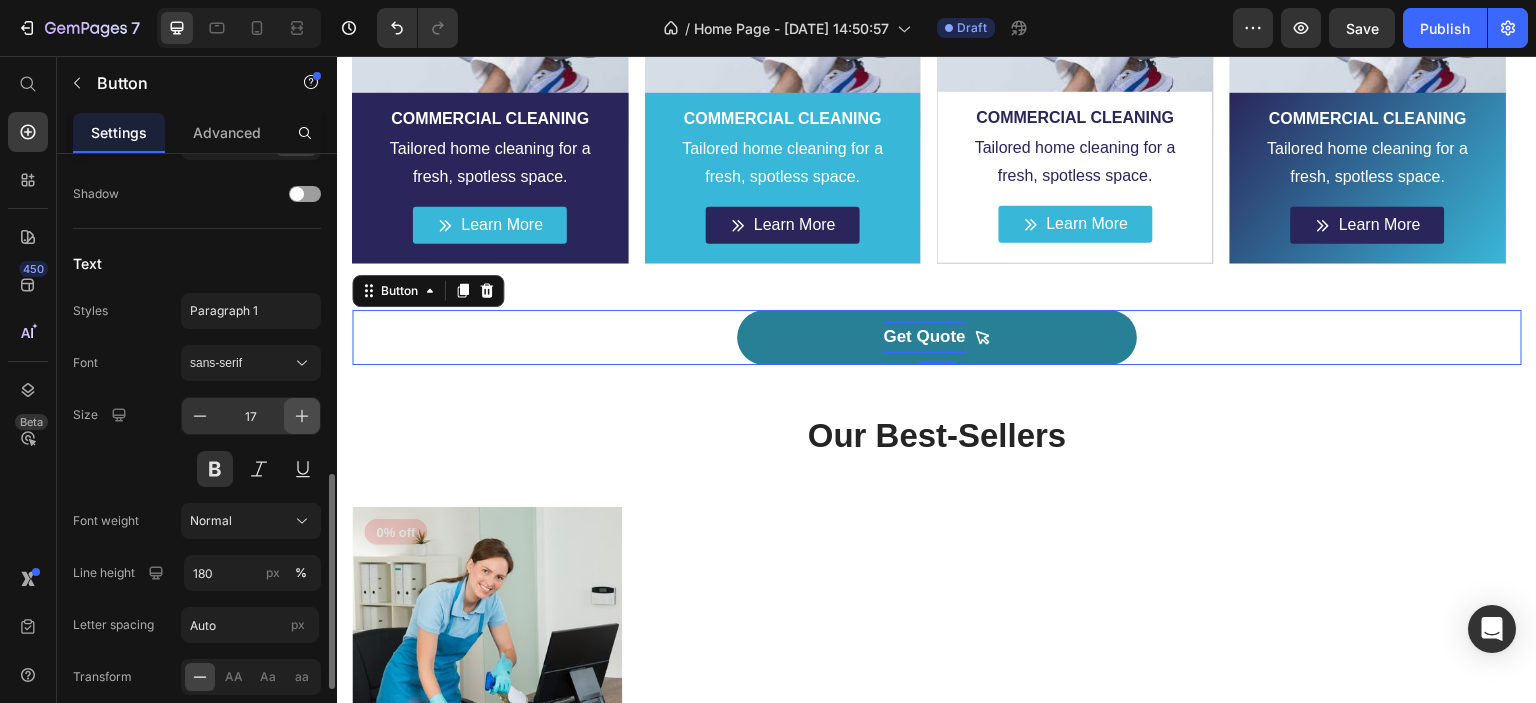 click 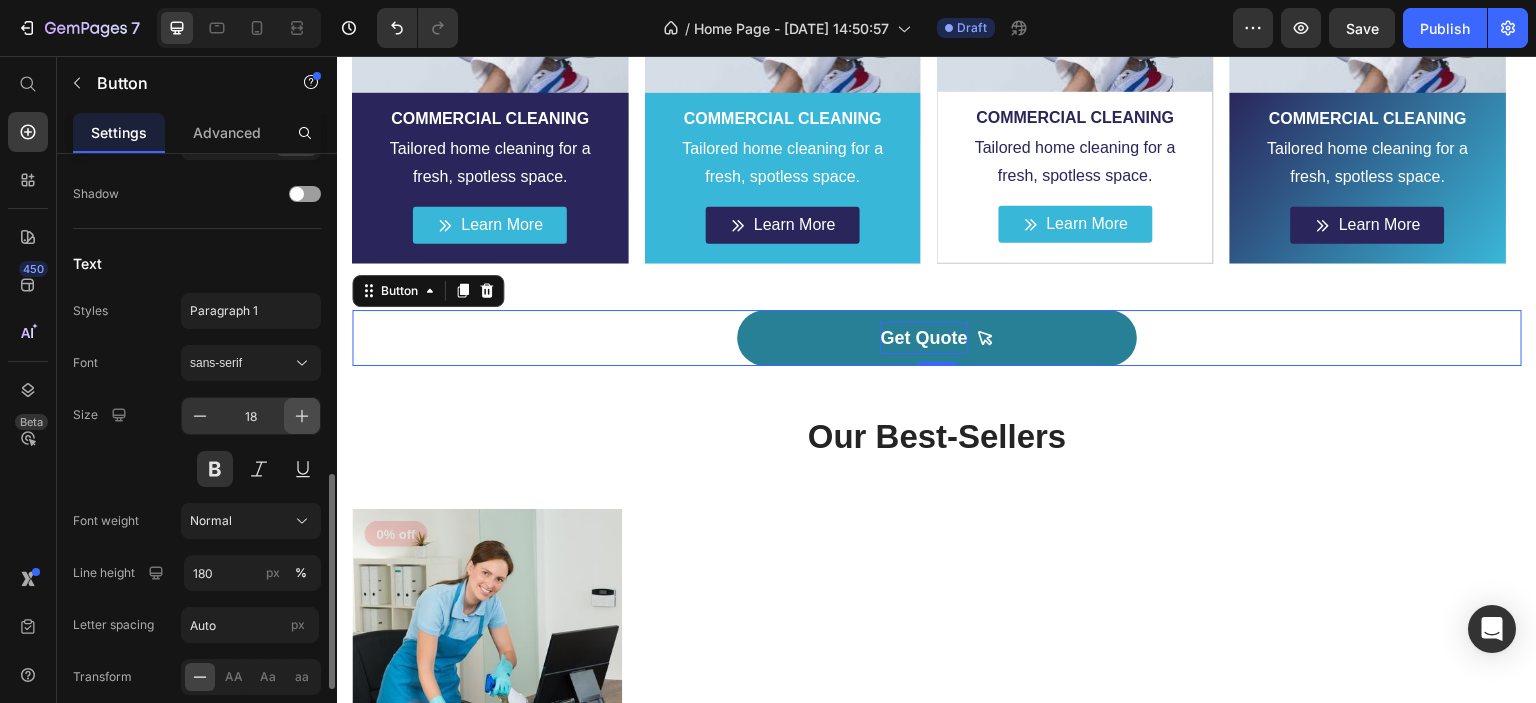 click 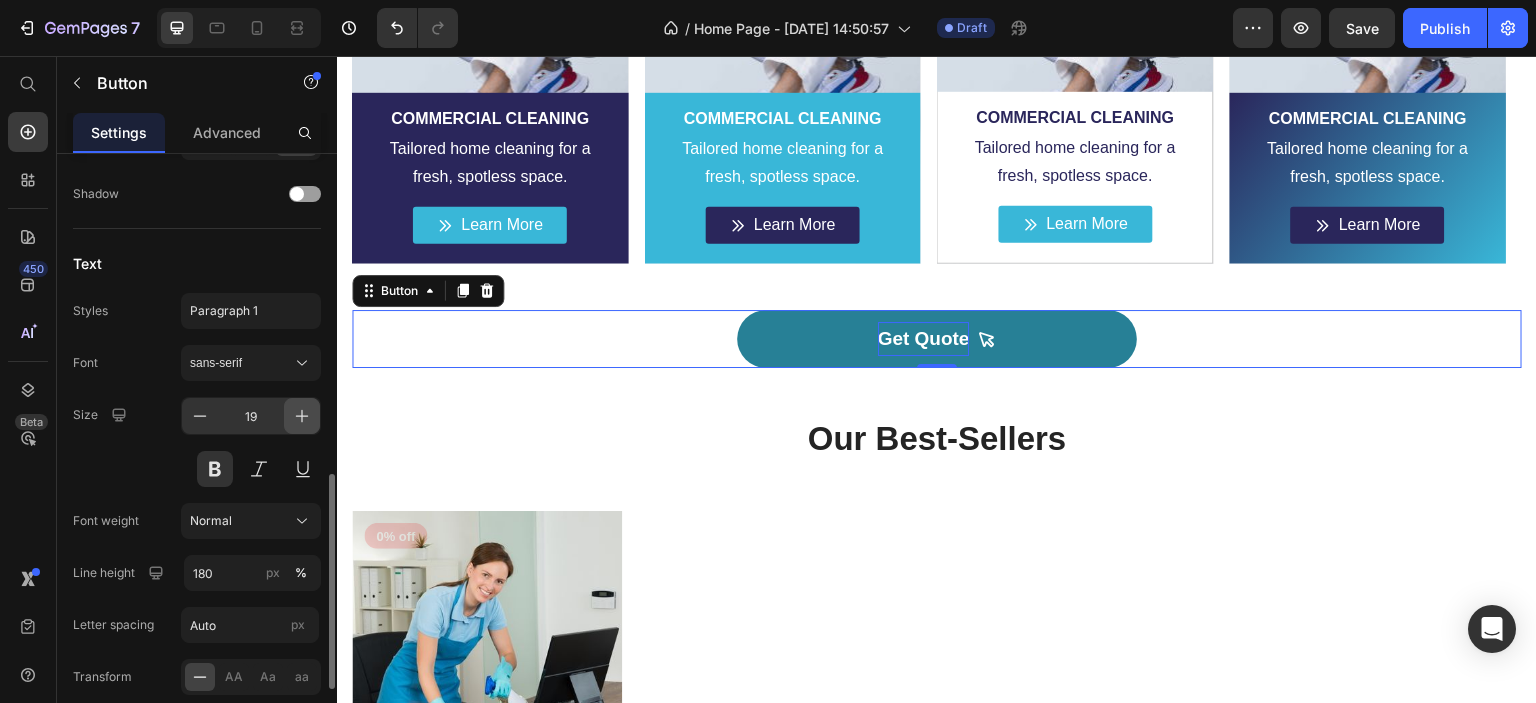 click 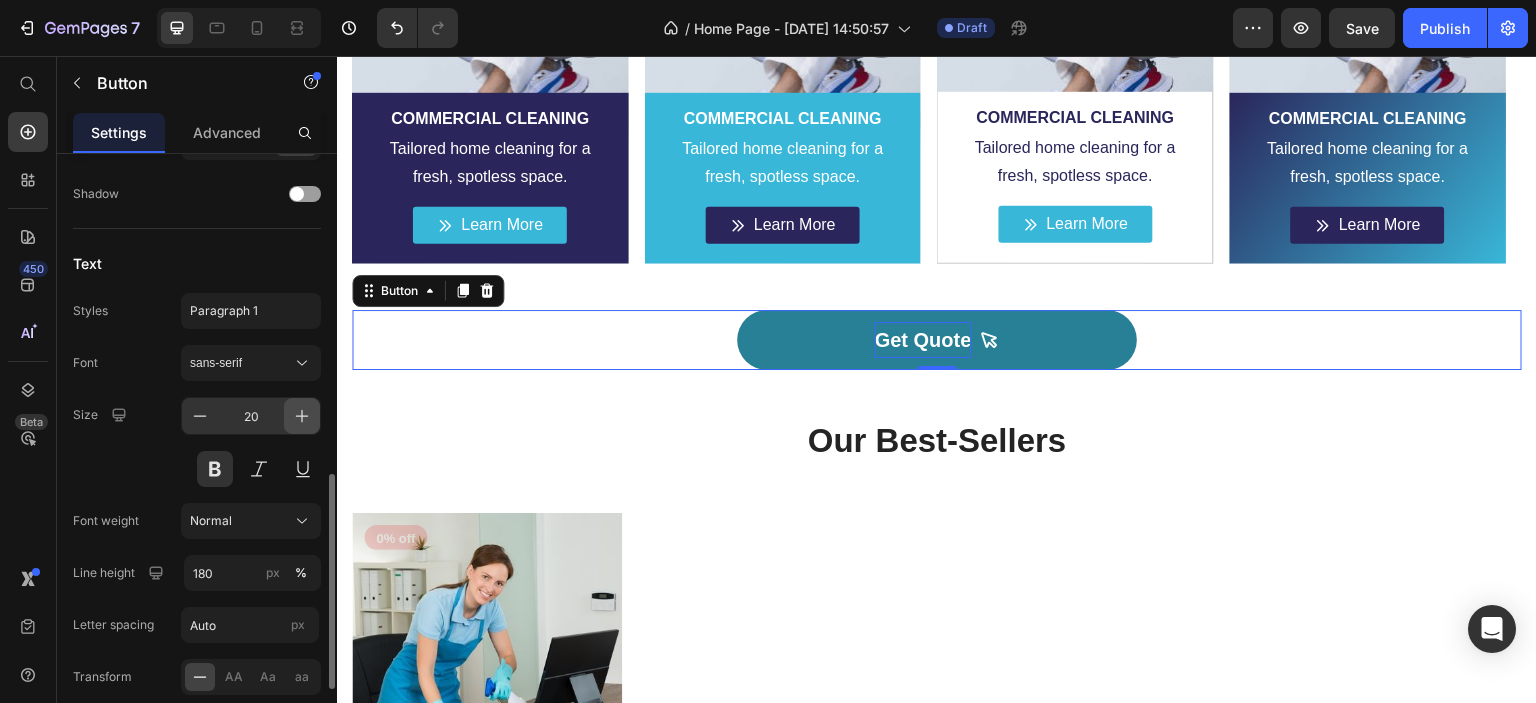 click 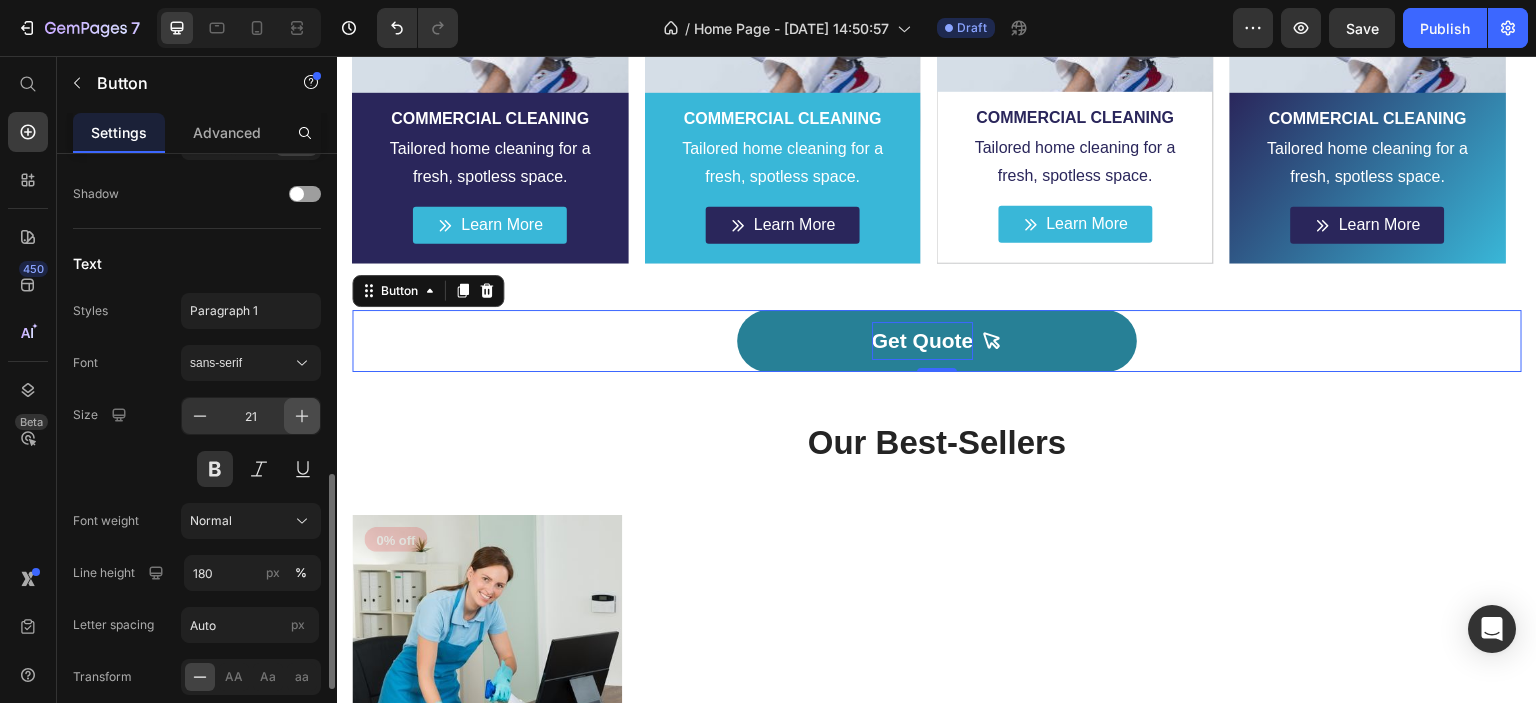 click 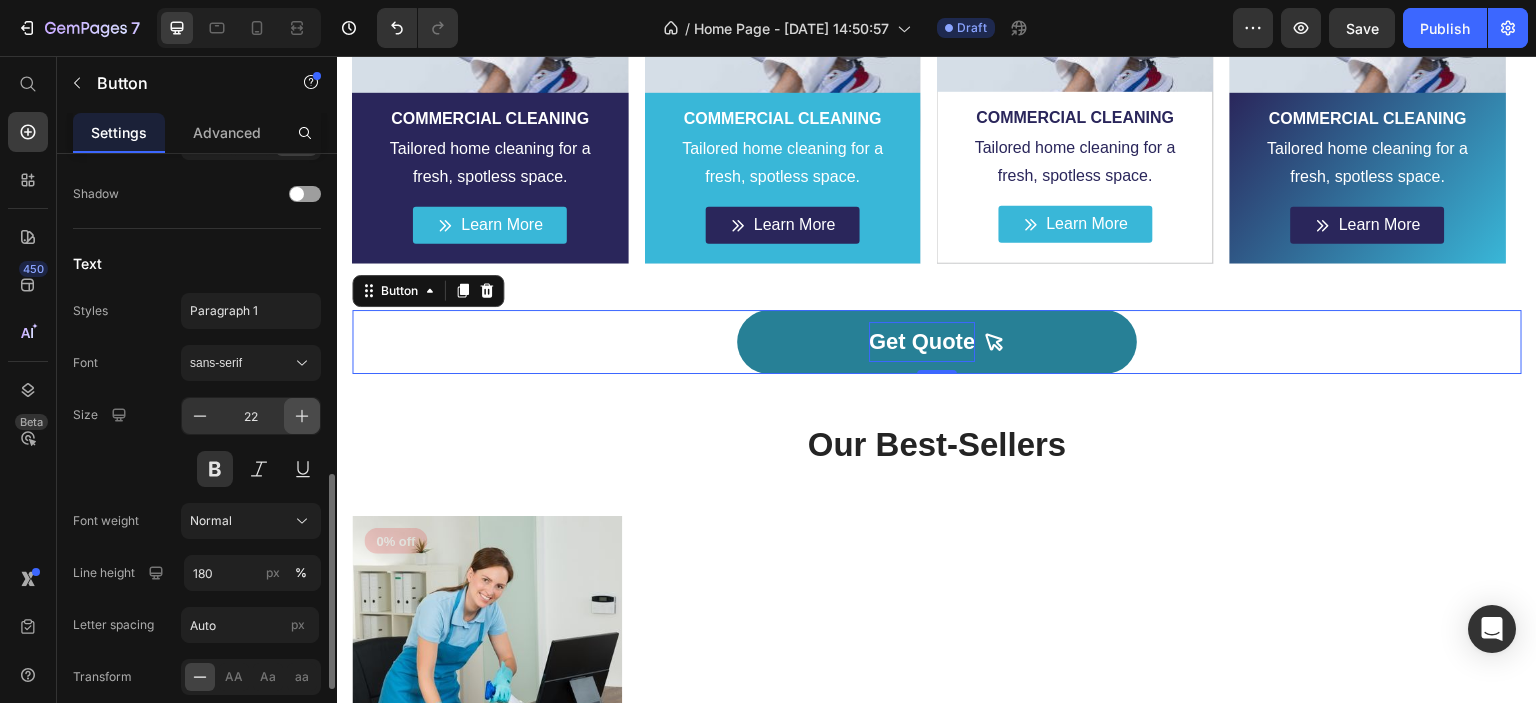 click 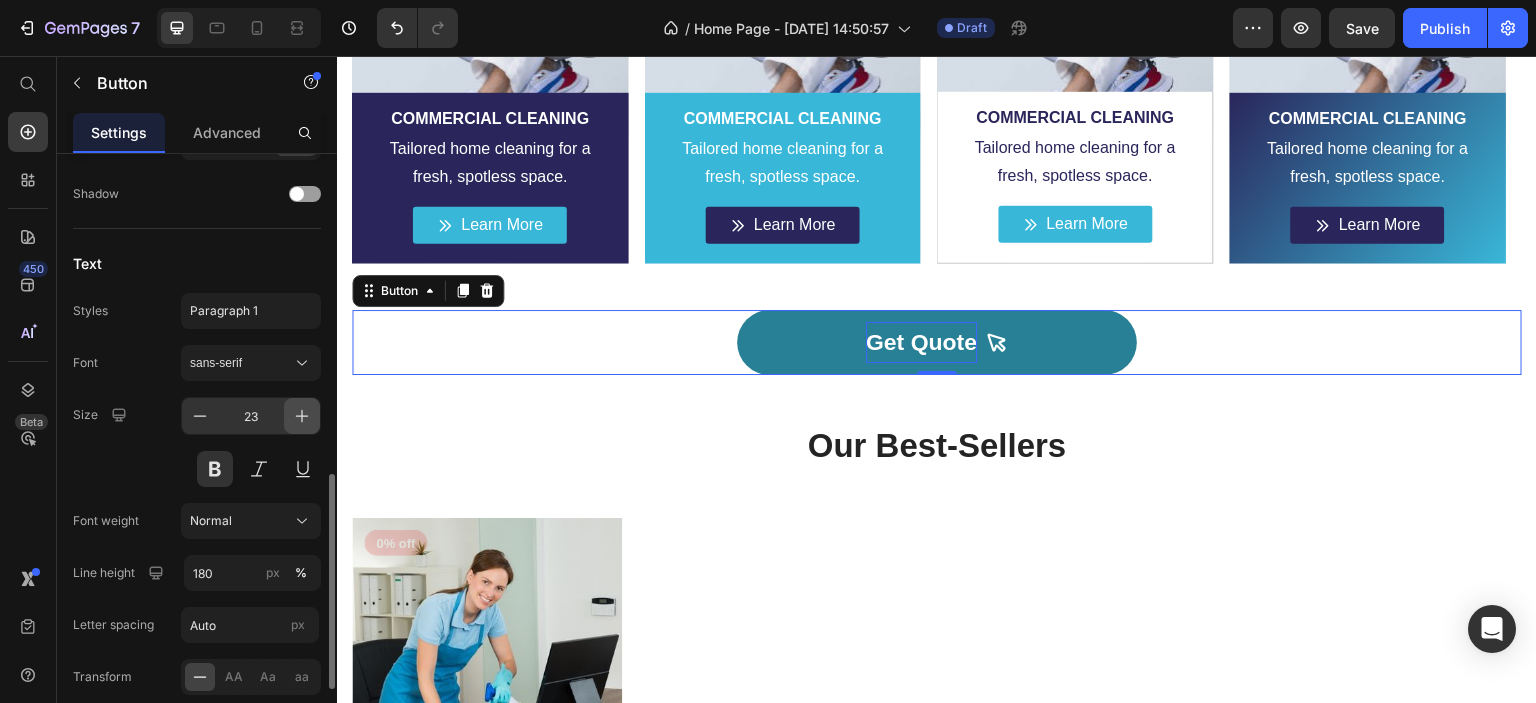 click 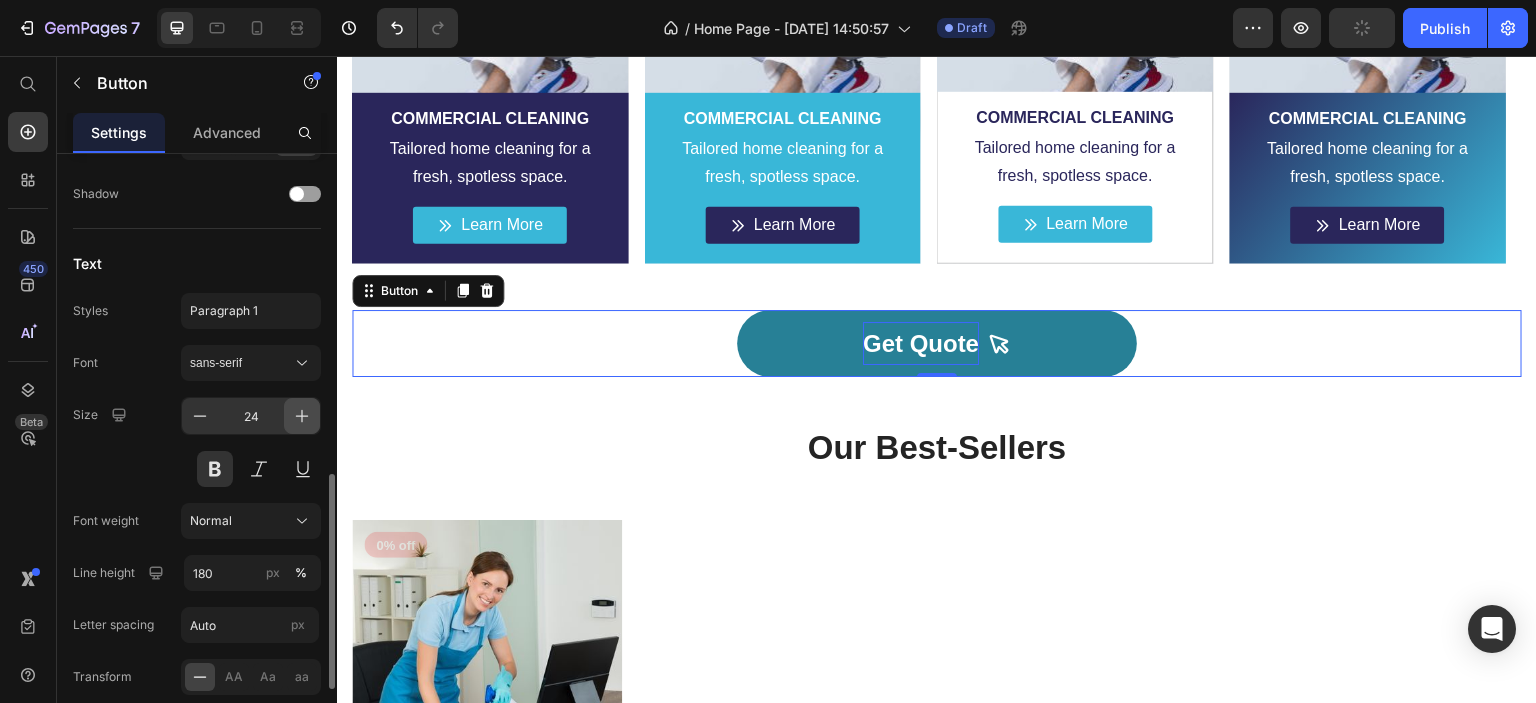 click 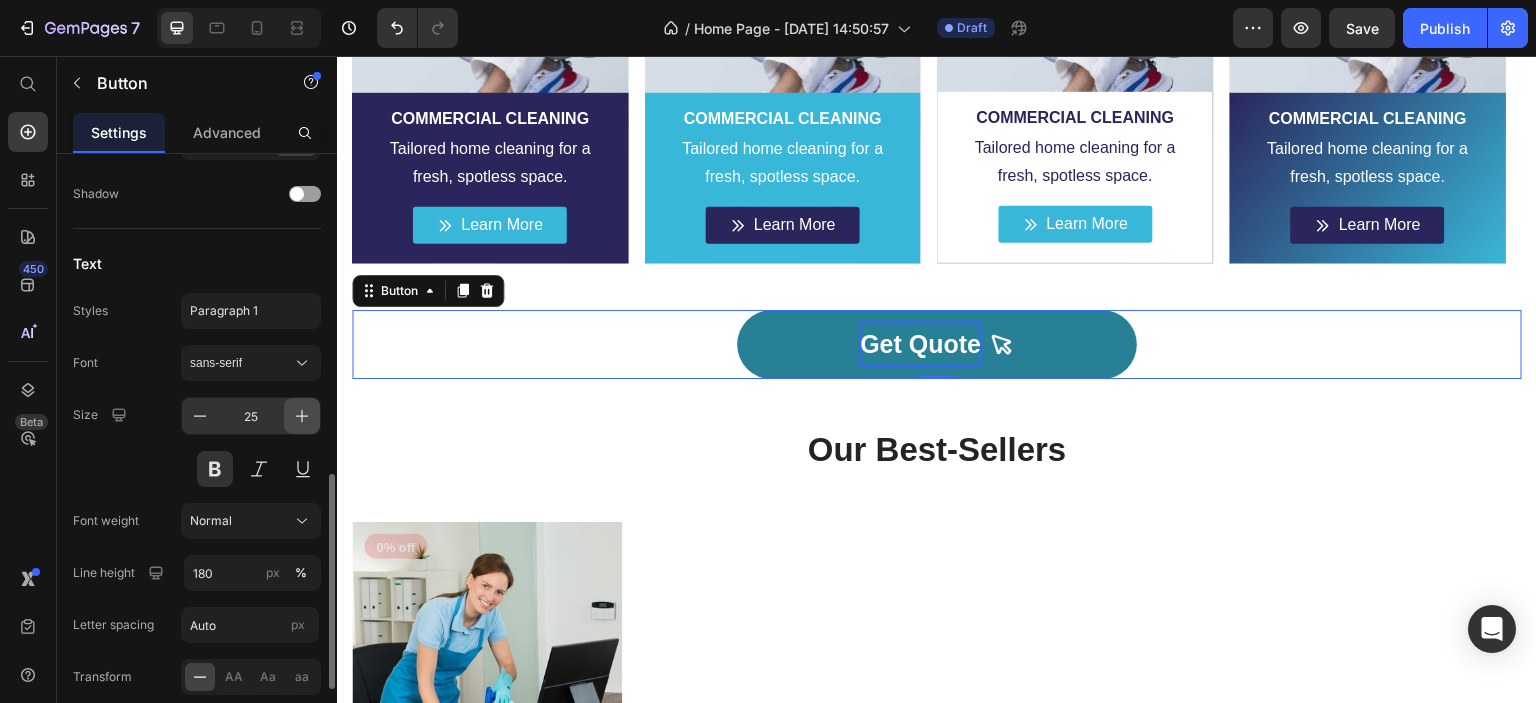 click 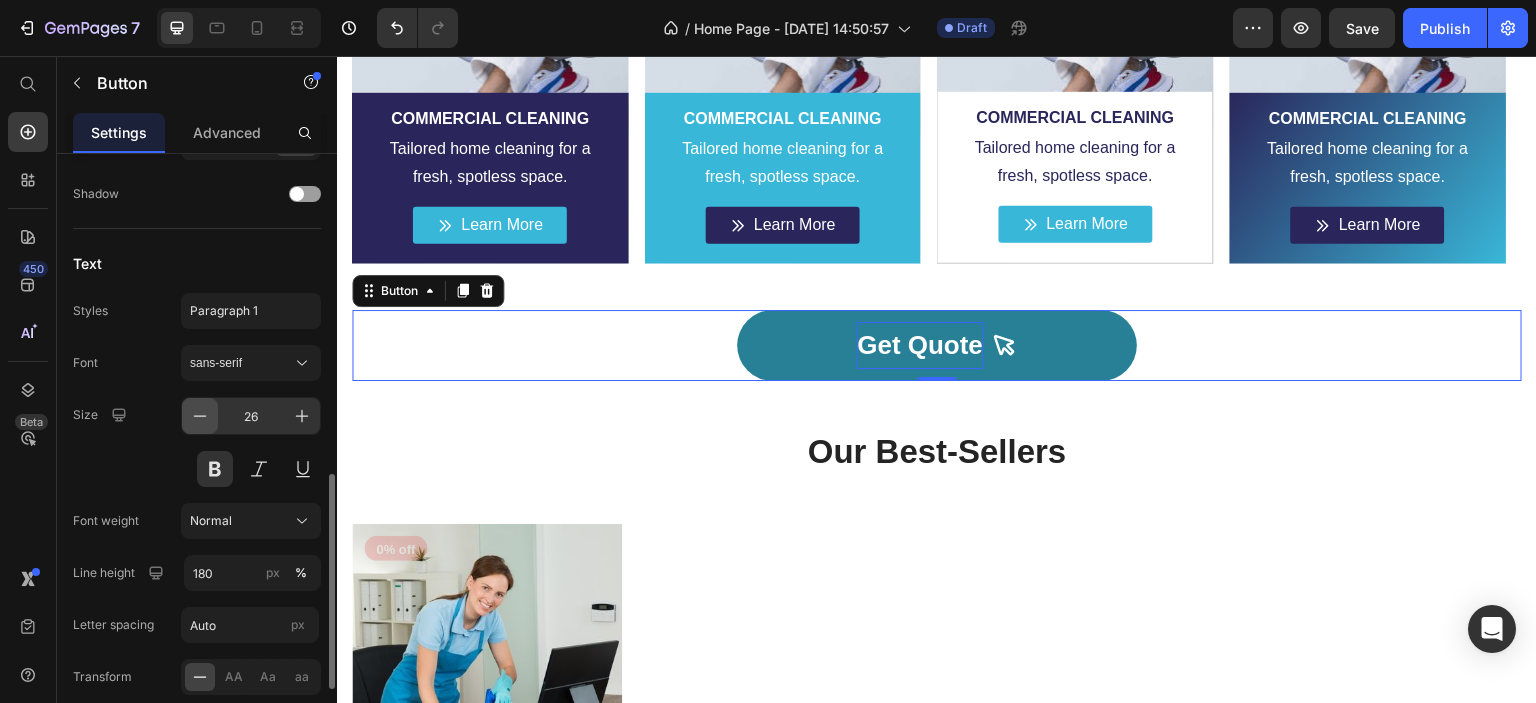 click 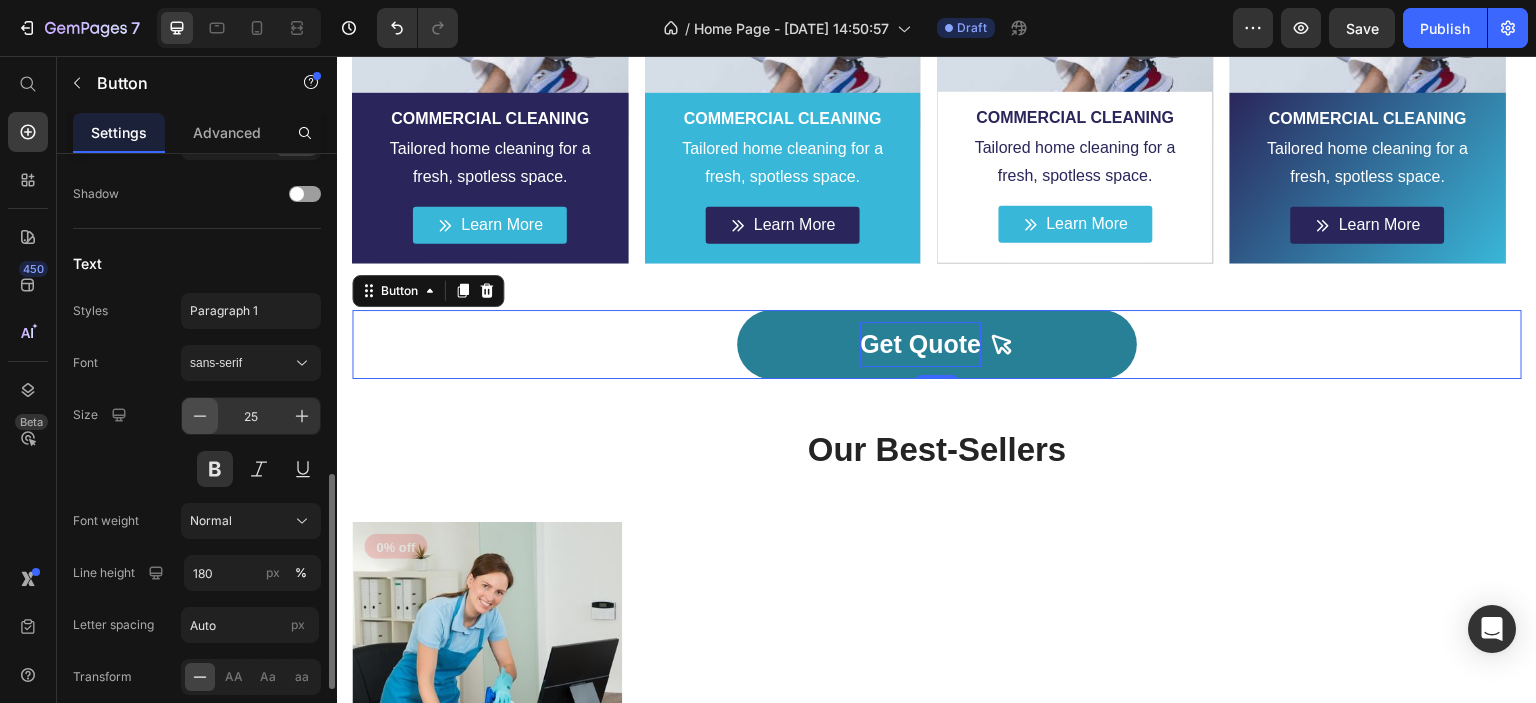 click 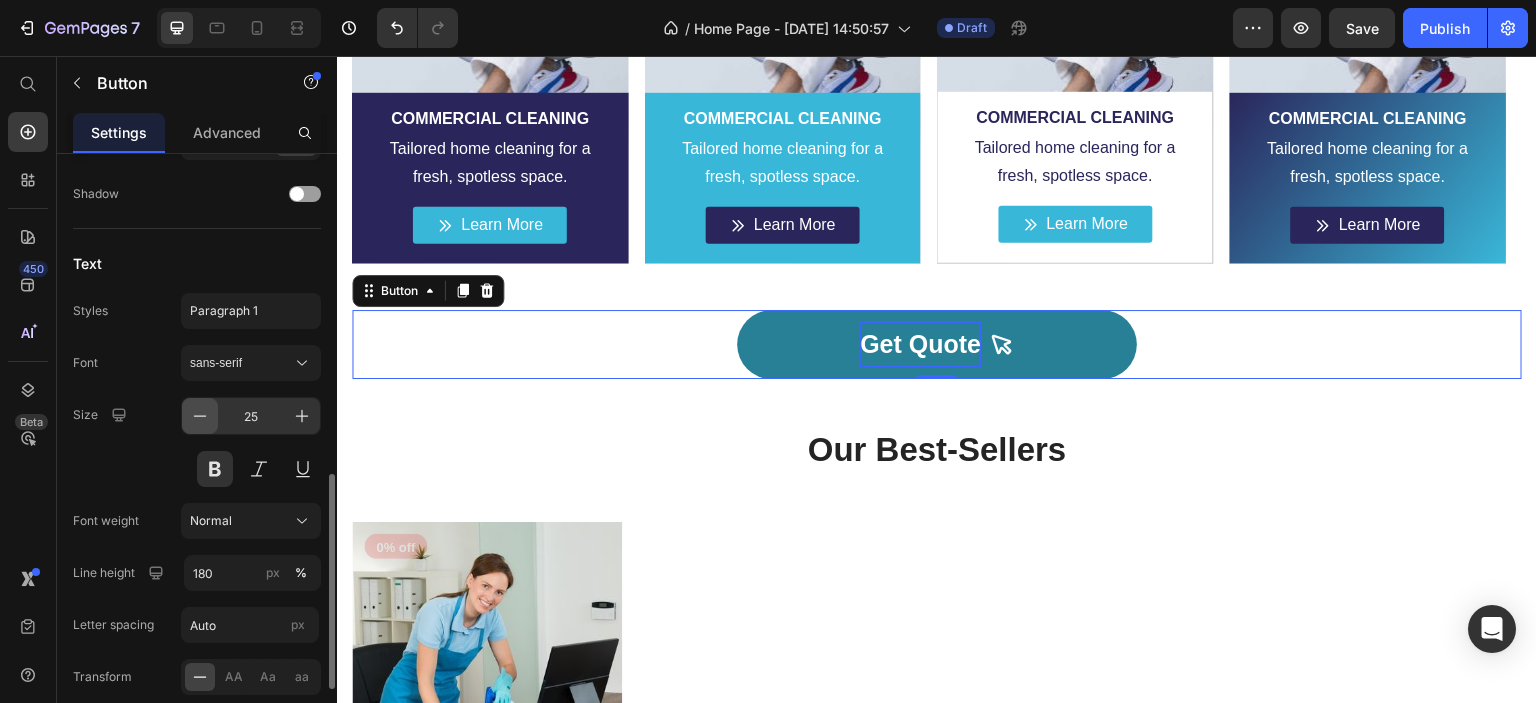 type on "24" 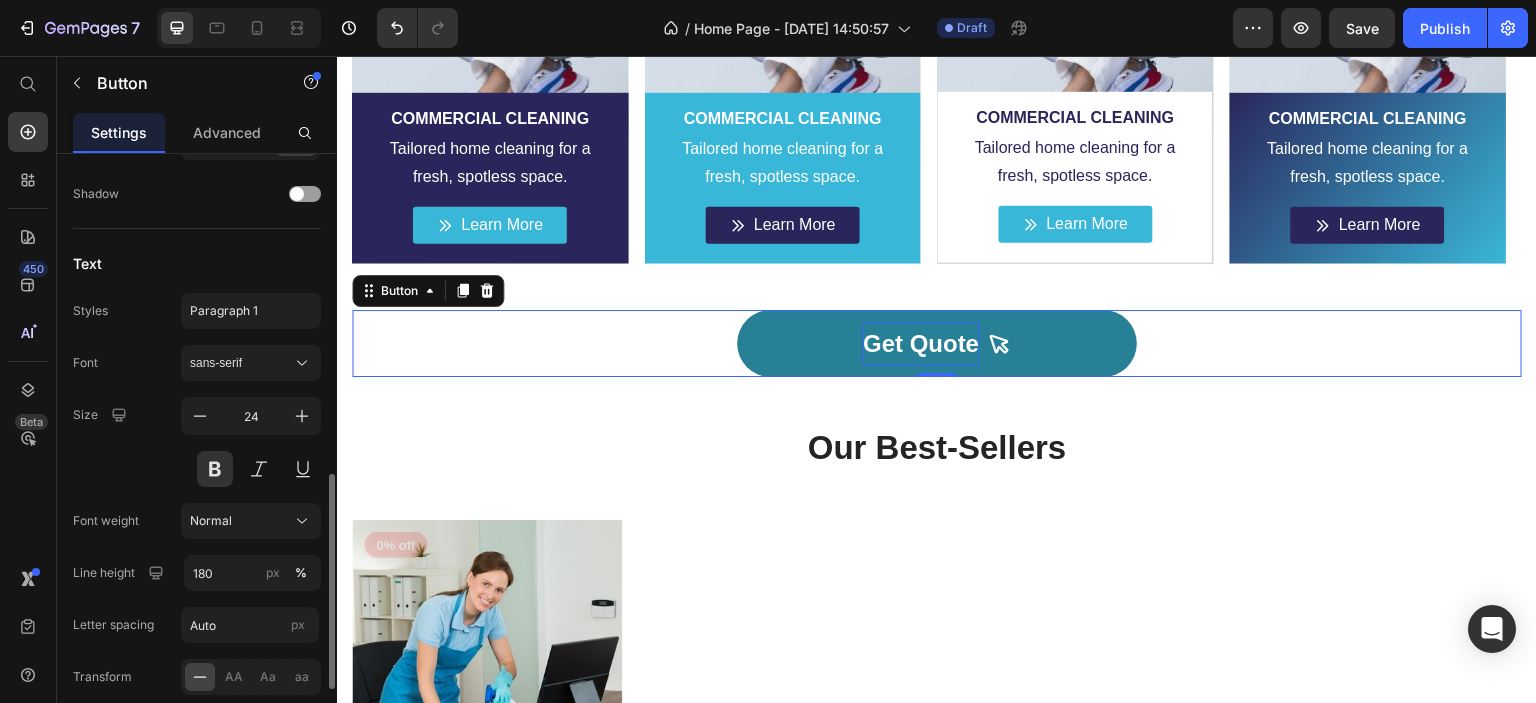 click on "Icon Choose icon
Position Left Right Spacing 8 px Insert link Button link  Insert link  Size Width 400 px % Height Auto px Show more States Normal Hover Background color Text color Border Corner Shadow Text Styles Paragraph 1 Font sans-serif Size 24 Font weight Normal Line height 180 px % Letter spacing Auto px Transform
AA Aa aa Show less Align" at bounding box center (197, 57) 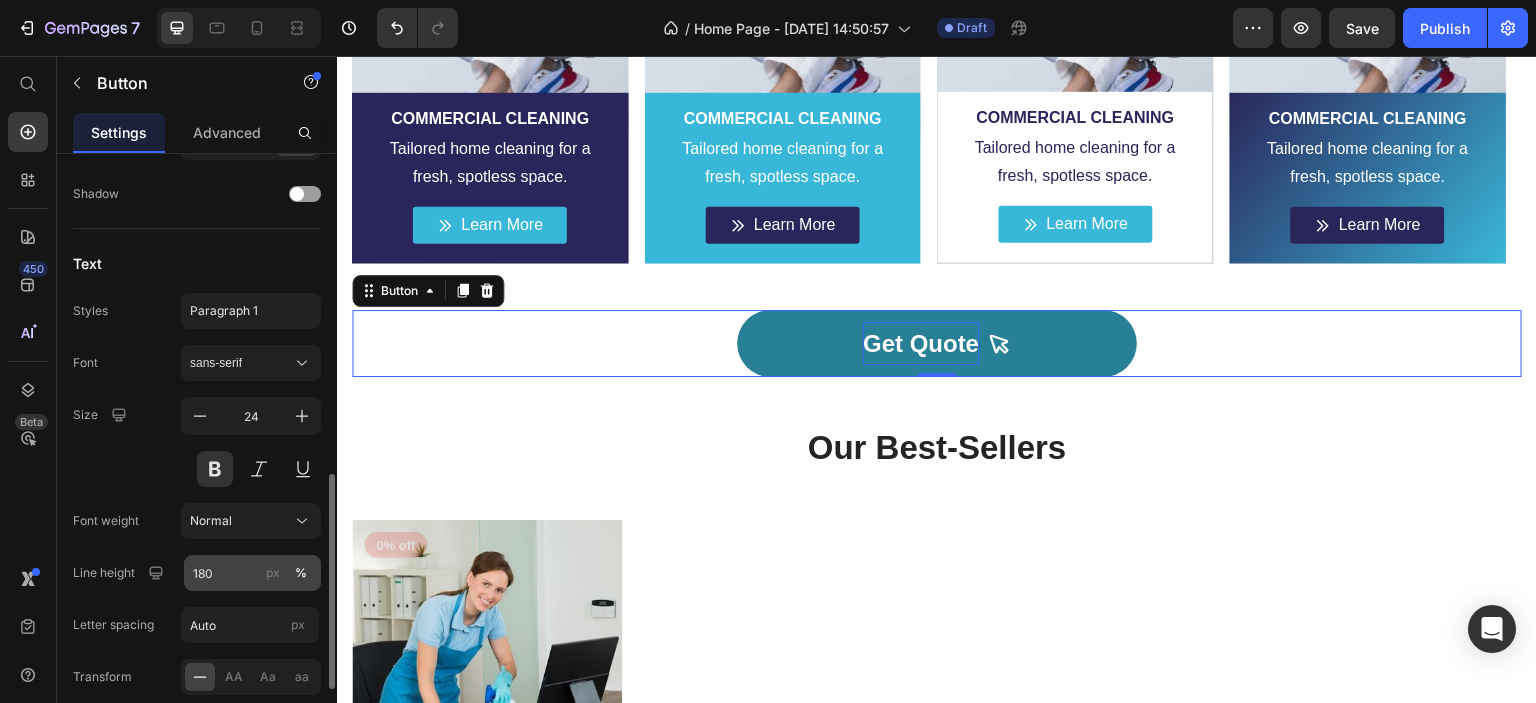 scroll, scrollTop: 1097, scrollLeft: 0, axis: vertical 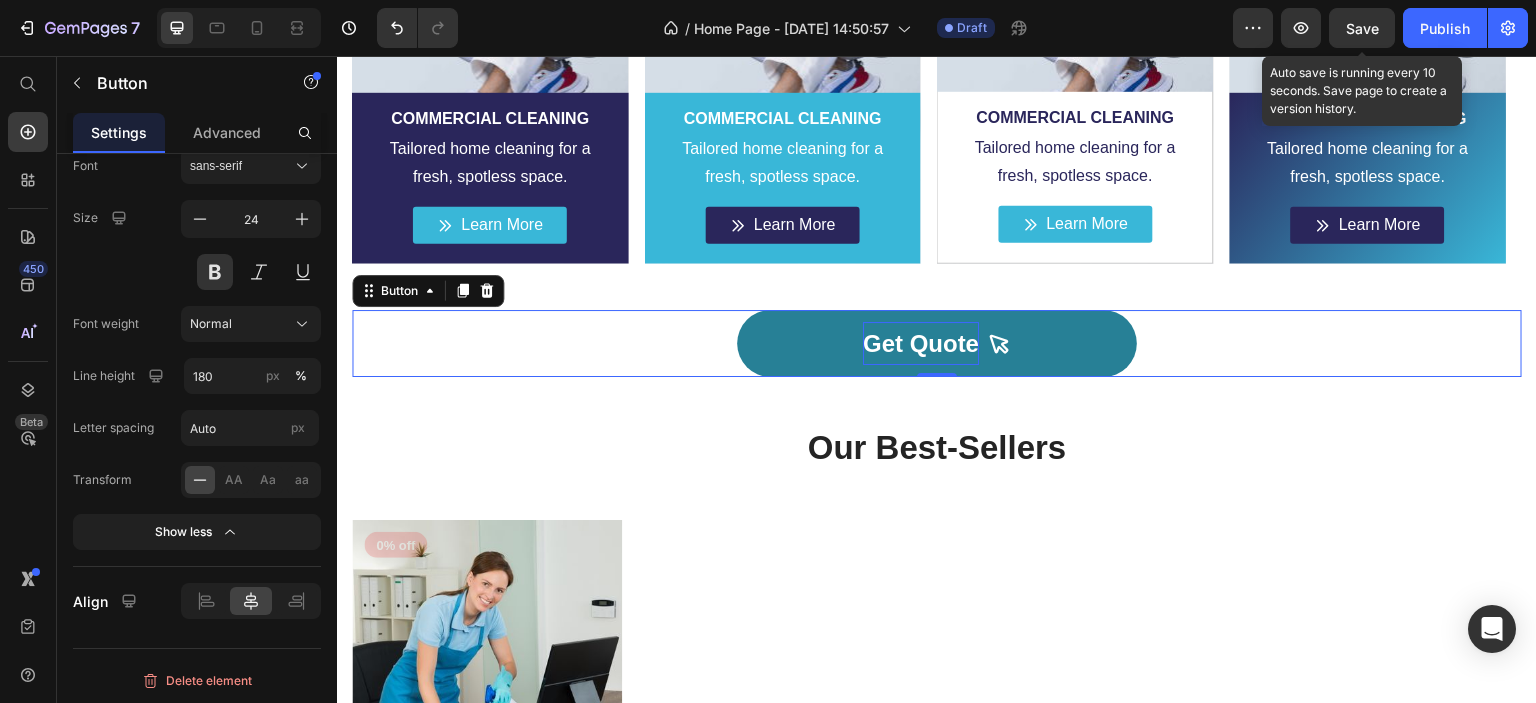 click on "Save" at bounding box center (1362, 28) 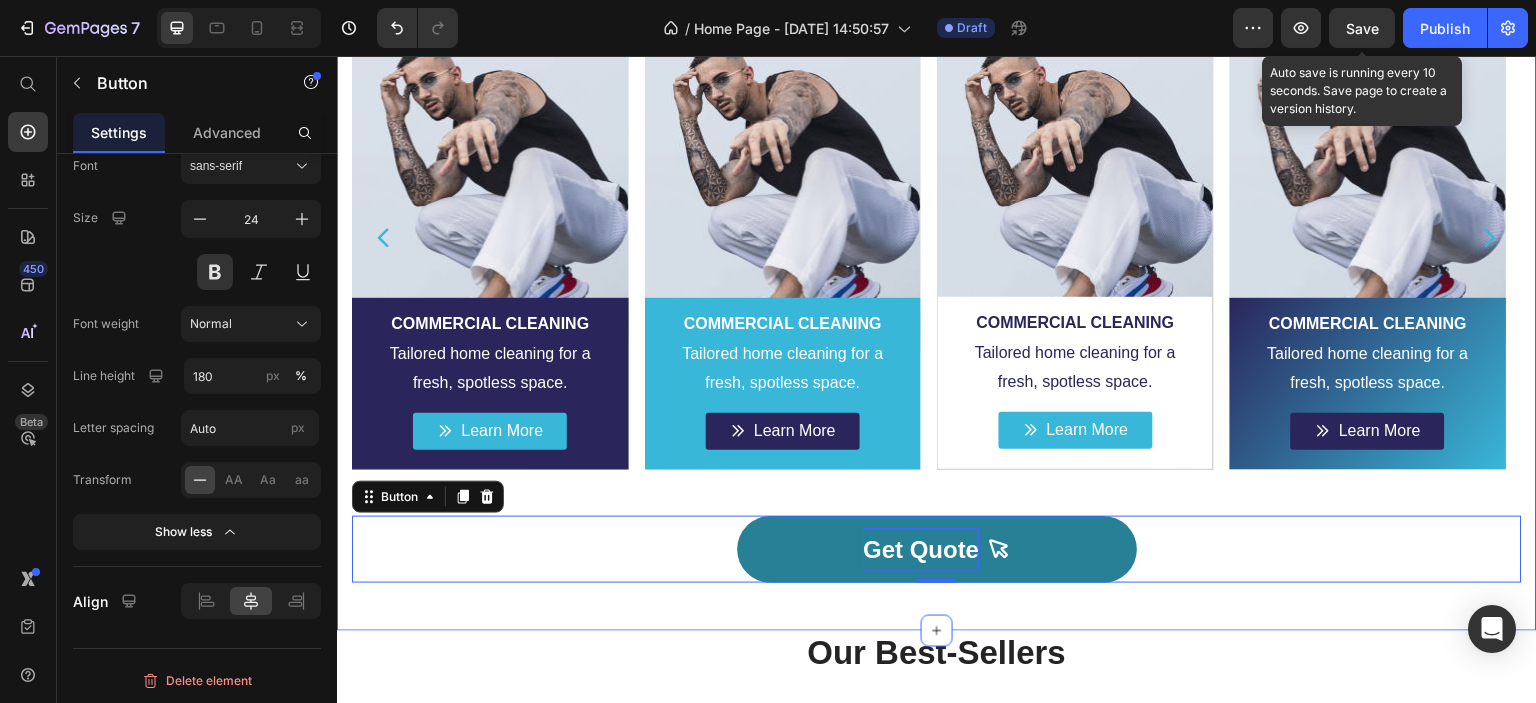 scroll, scrollTop: 1300, scrollLeft: 0, axis: vertical 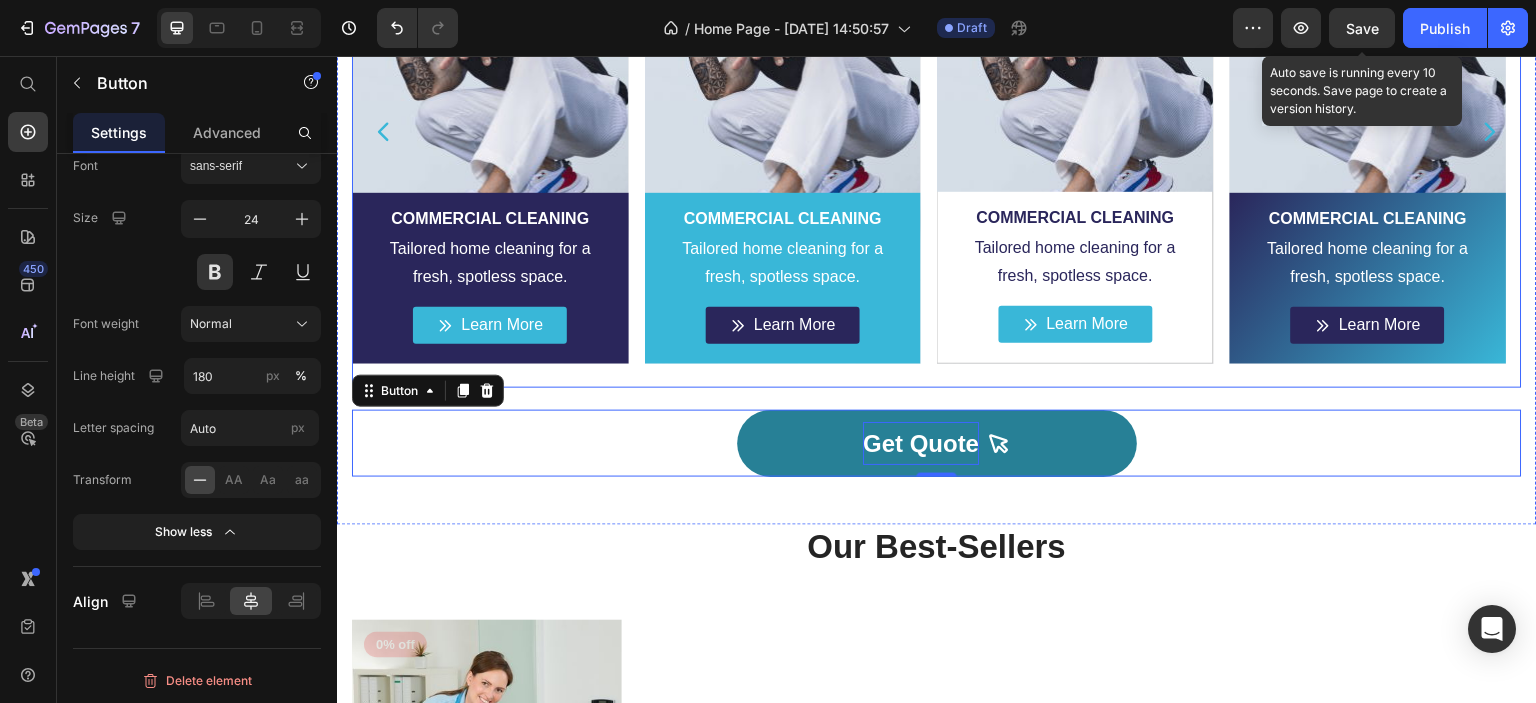 click on "COMMERCIAL CLEANING Text block Tailored home cleaning for a fresh, spotless space. Text Block
Learn More Button Row Row Hero Banner COMMERCIAL CLEANING Text block Tailored home cleaning for a fresh, spotless space. Text Block
Learn More Button Row Row Hero Banner COMMERCIAL CLEANING Text block Tailored home cleaning for a fresh, spotless space. Text Block
Learn More Button Row Row Hero Banner COMMERCIAL CLEANING Text block Tailored home cleaning for a fresh, spotless space. Text Block
Learn More Button Row Row Hero Banner COMMERCIAL CLEANING Text block Tailored home cleaning for a fresh, spotless space. Text Block
Learn More Button Row Row Hero Banner COMMERCIAL CLEANING Text block Tailored home cleaning for a fresh, spotless space. Text Block
Learn More Button Row Row Hero Banner COMMERCIAL CLEANING Text block Tailored home cleaning for a fresh, spotless space. Text Block
Learn More" at bounding box center [937, 144] 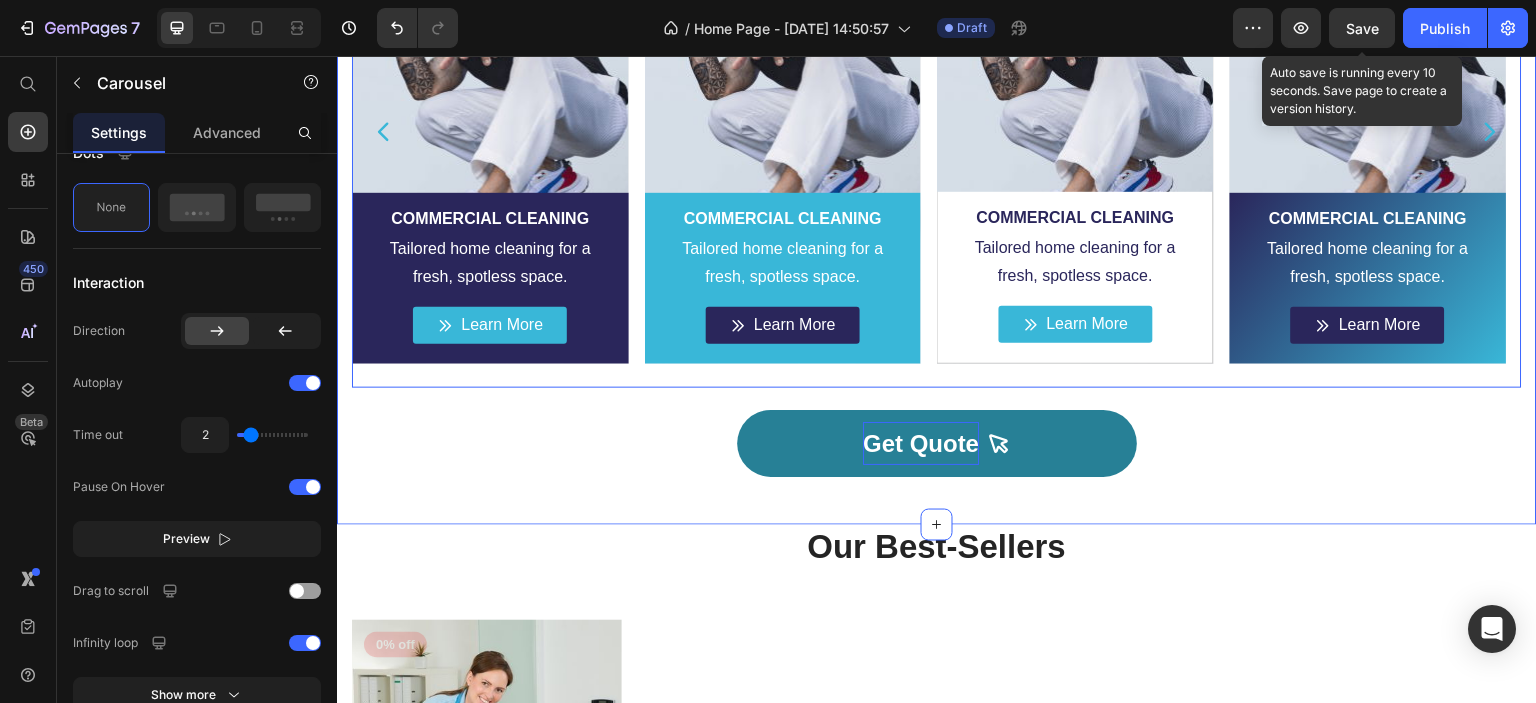 scroll, scrollTop: 0, scrollLeft: 0, axis: both 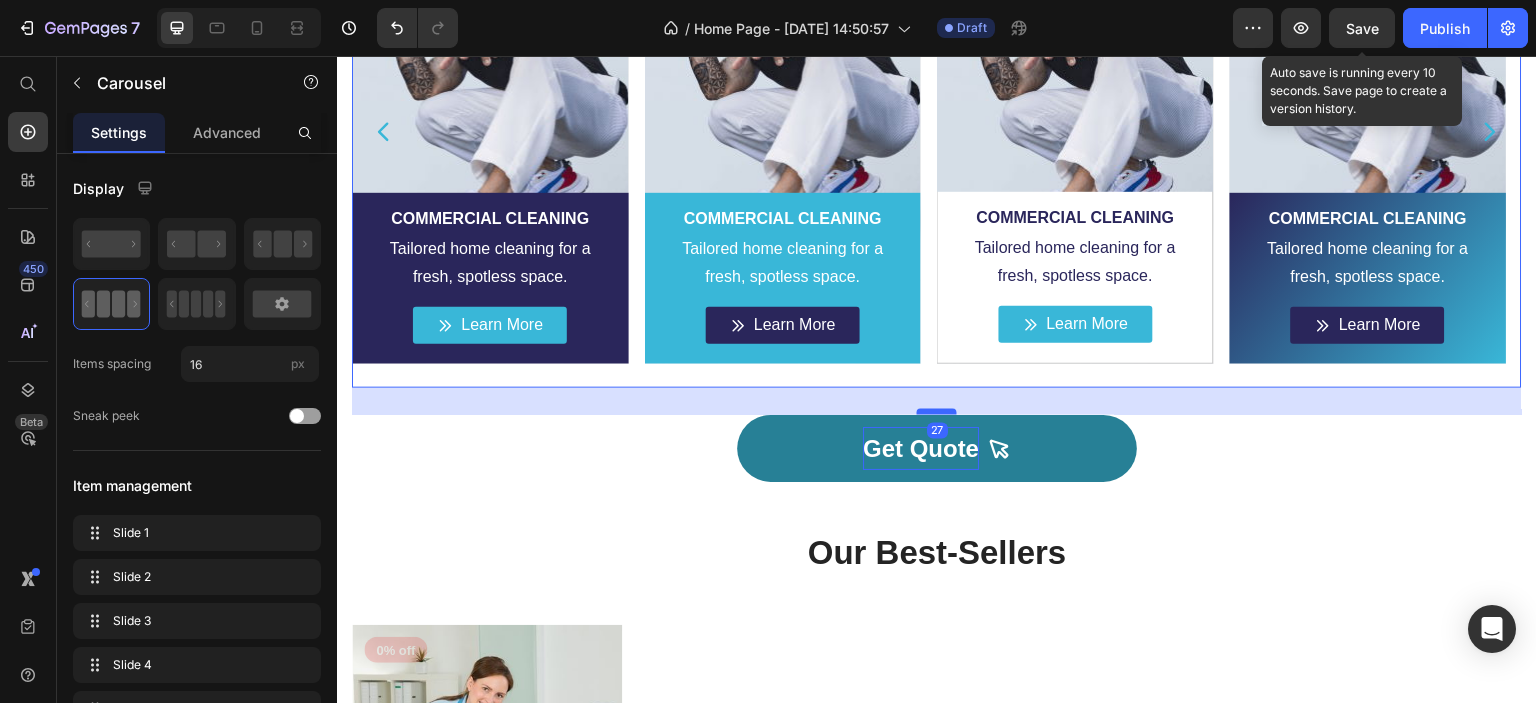 click at bounding box center (937, 412) 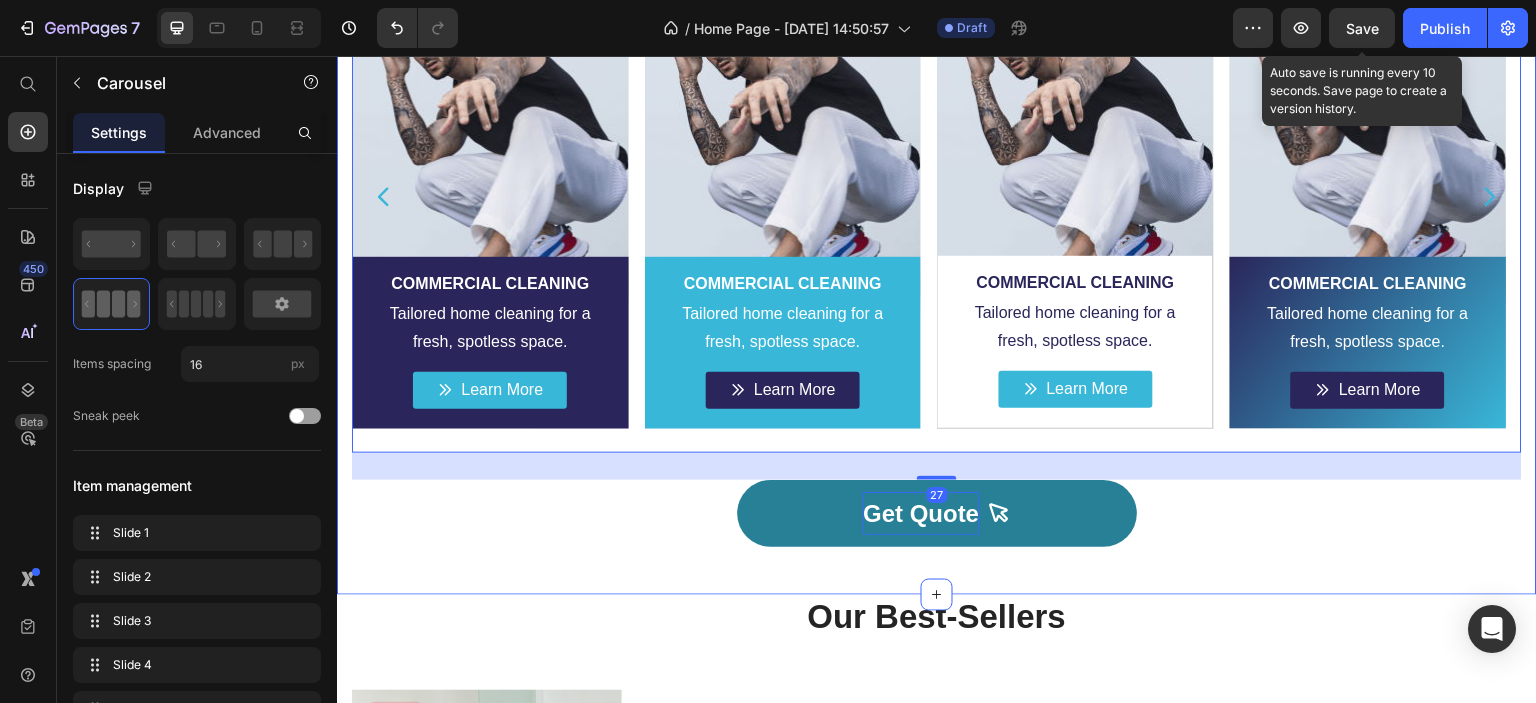 scroll, scrollTop: 1200, scrollLeft: 0, axis: vertical 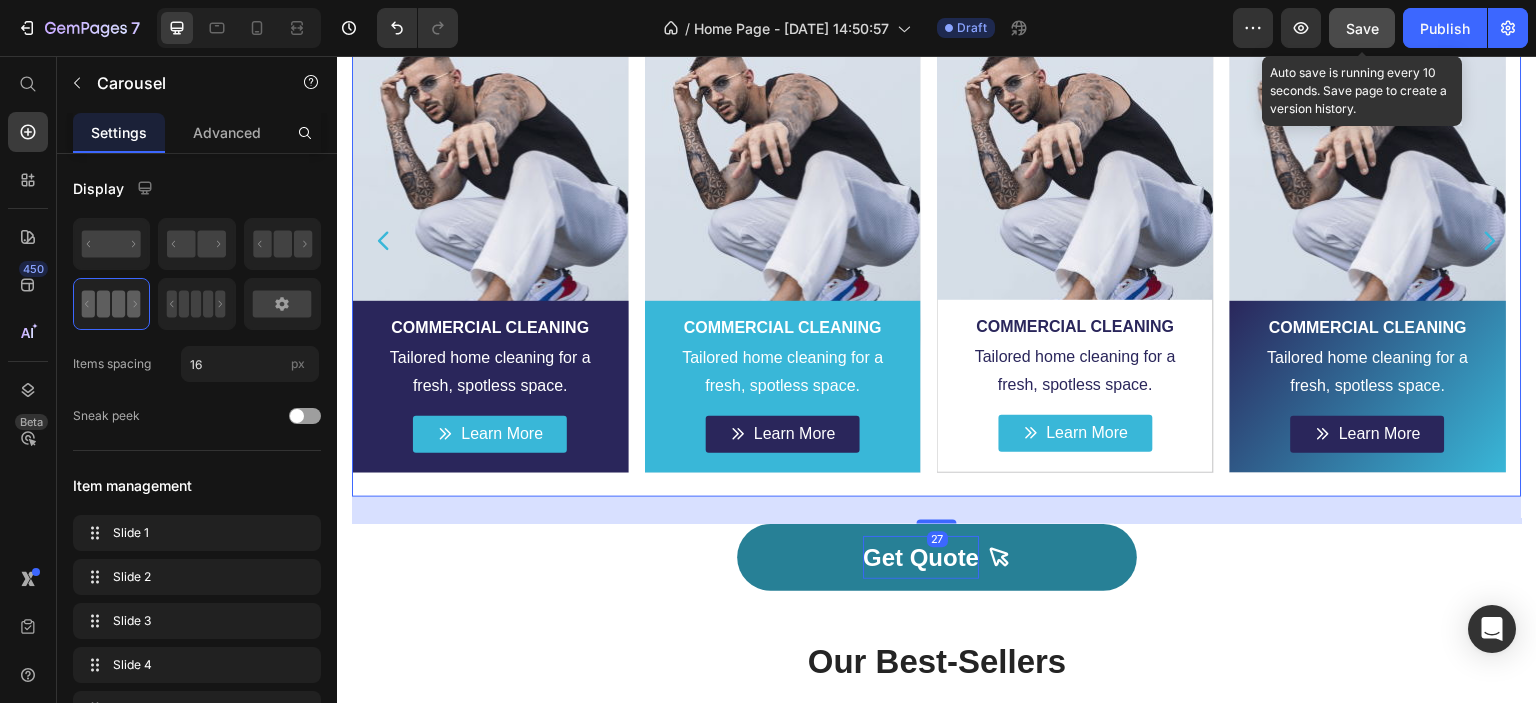 click on "Save" 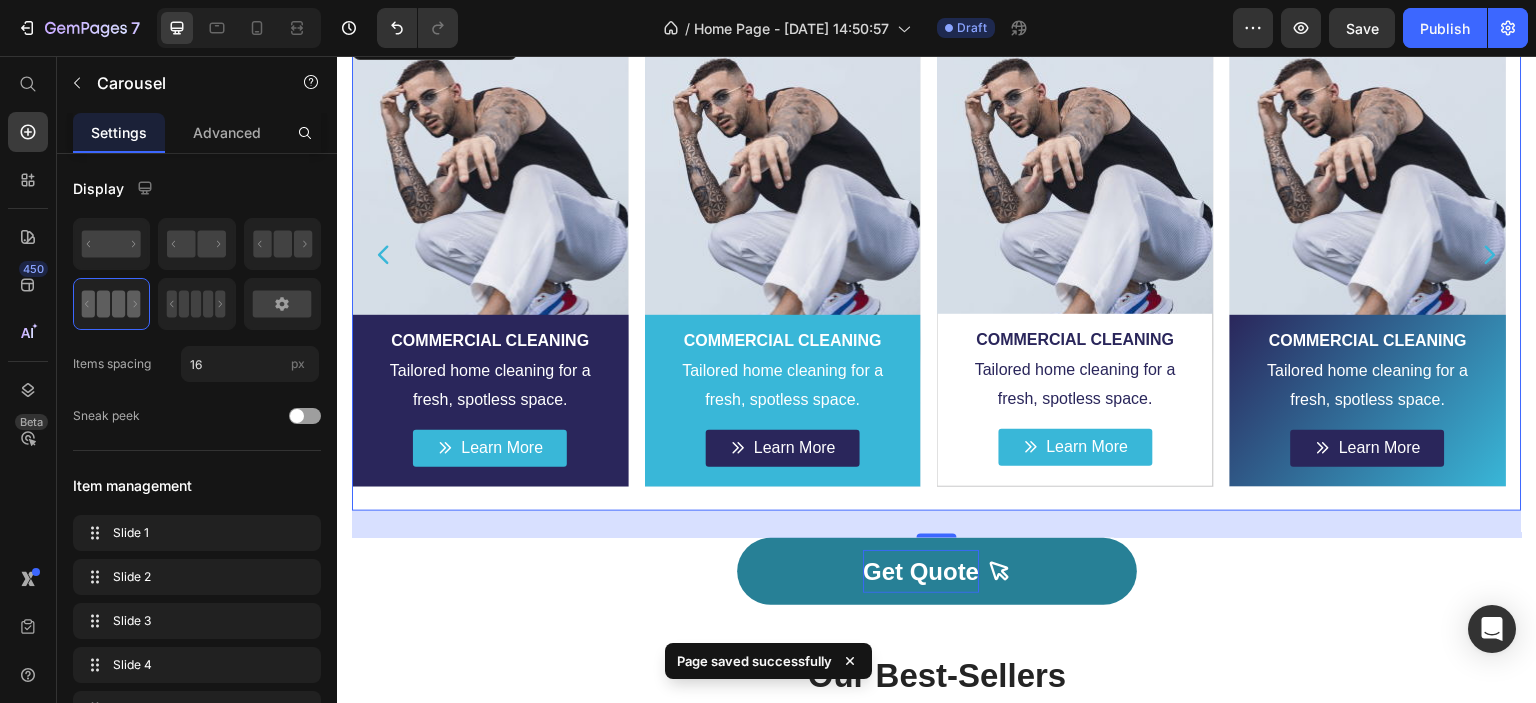 scroll, scrollTop: 1200, scrollLeft: 0, axis: vertical 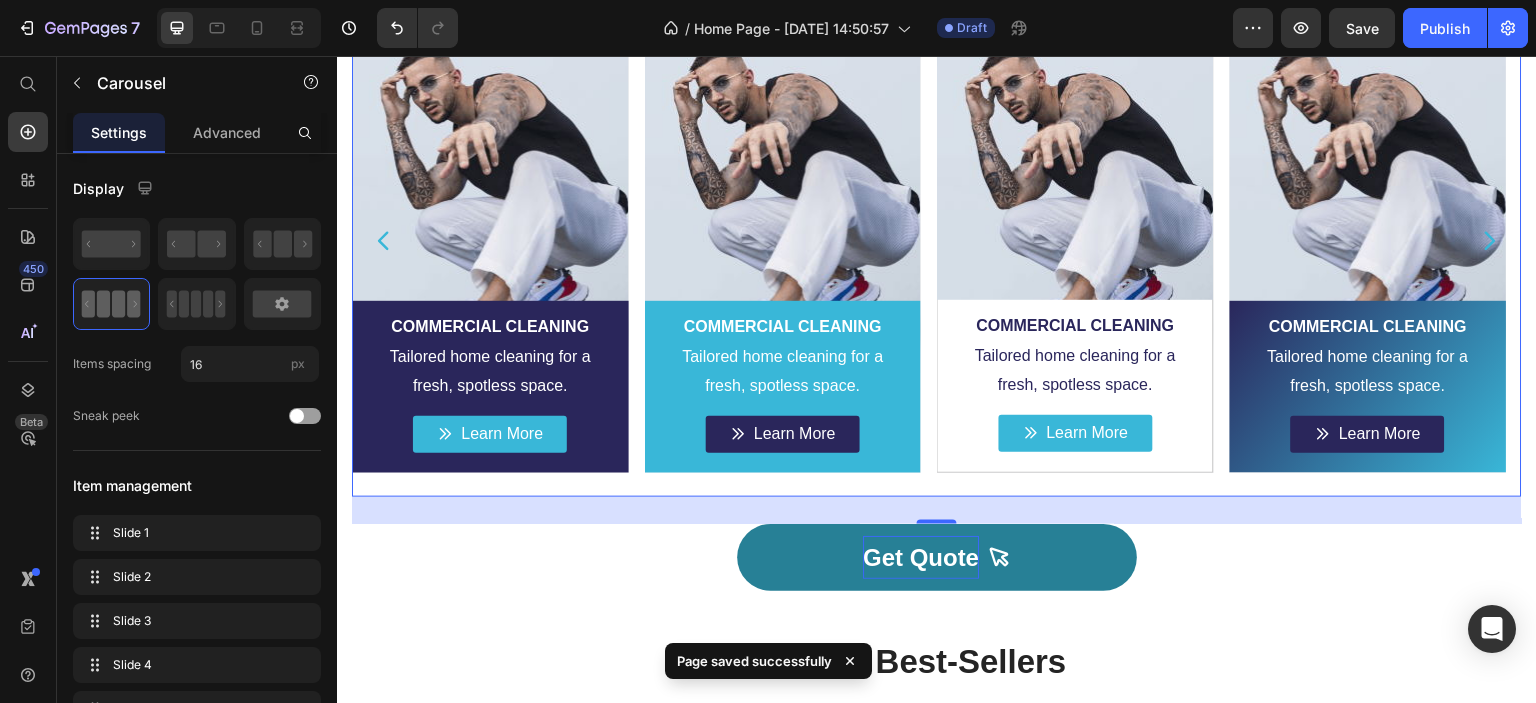 click 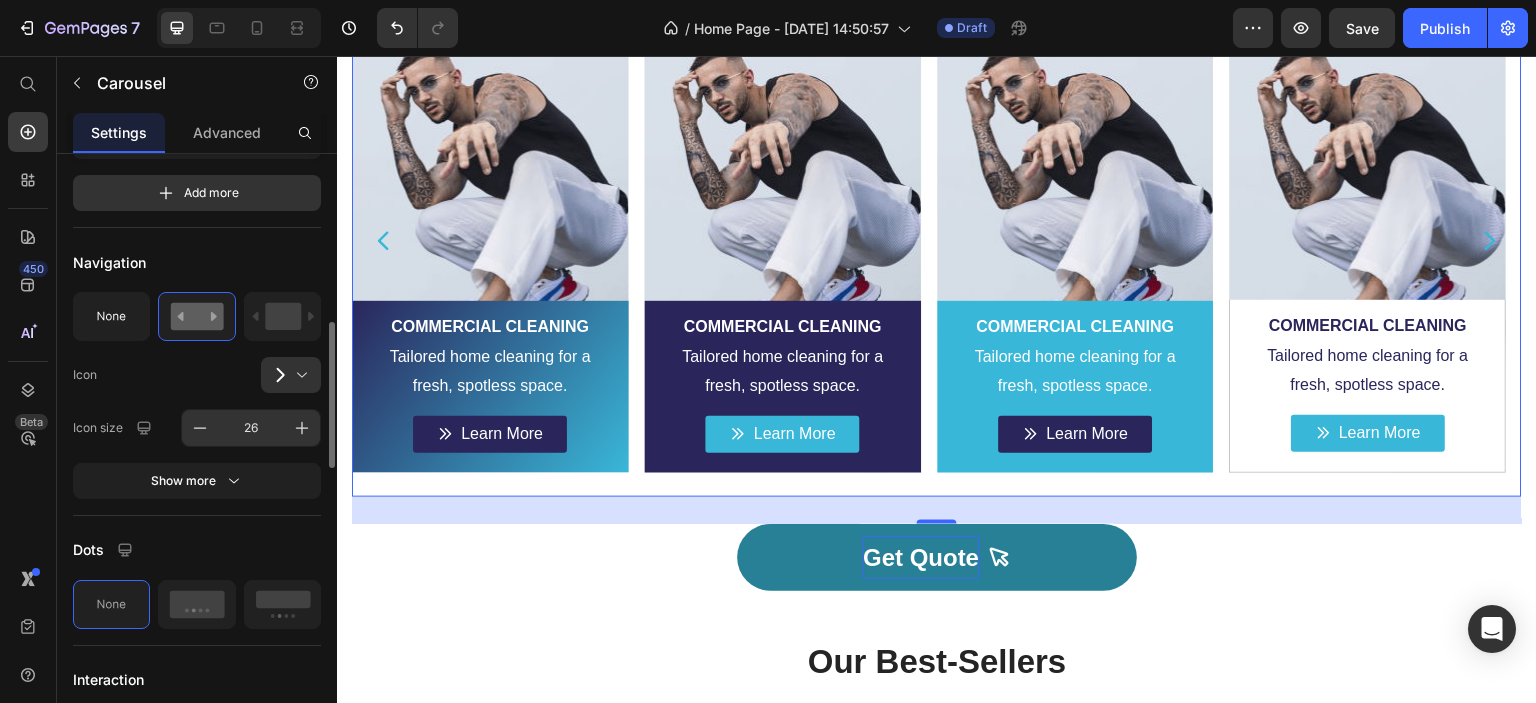 scroll, scrollTop: 800, scrollLeft: 0, axis: vertical 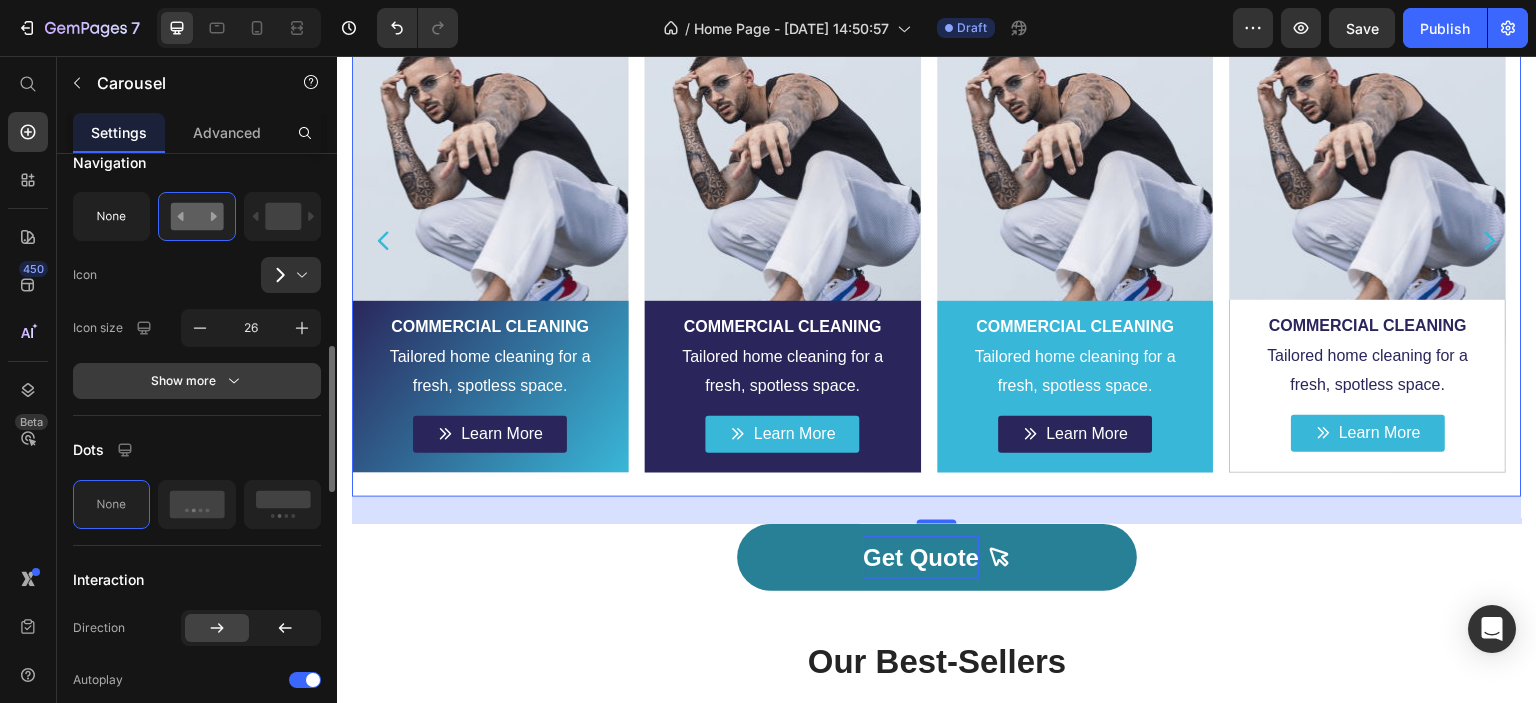 click on "Show more" at bounding box center (197, 381) 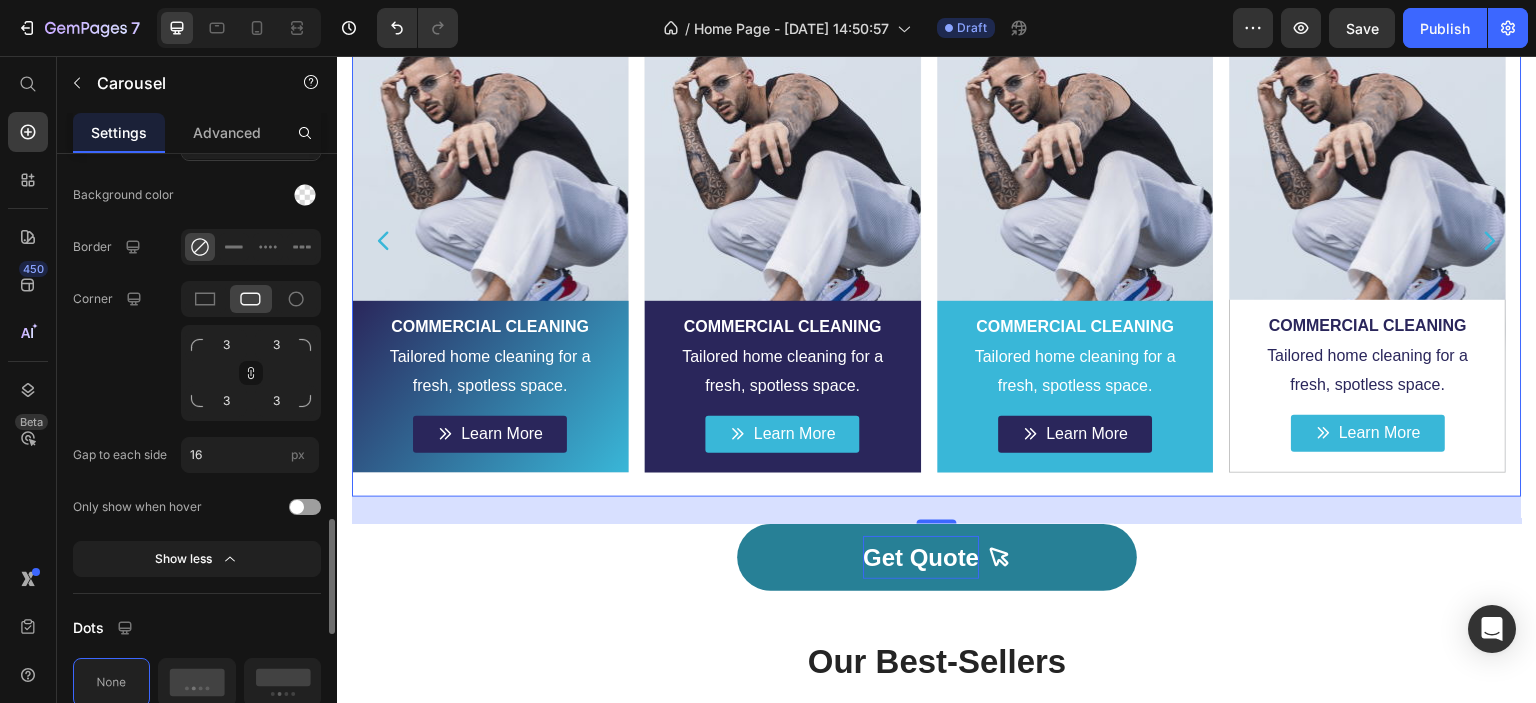scroll, scrollTop: 1400, scrollLeft: 0, axis: vertical 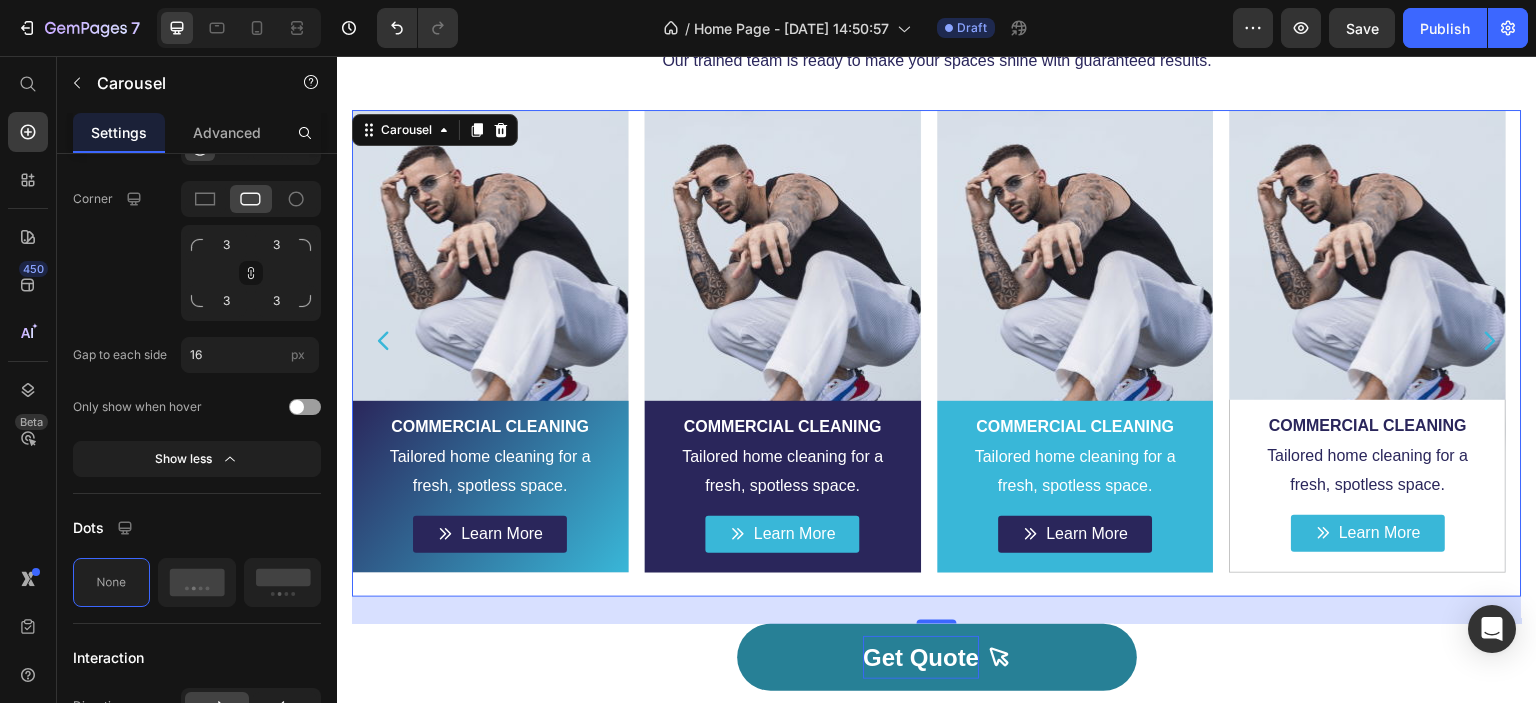 click 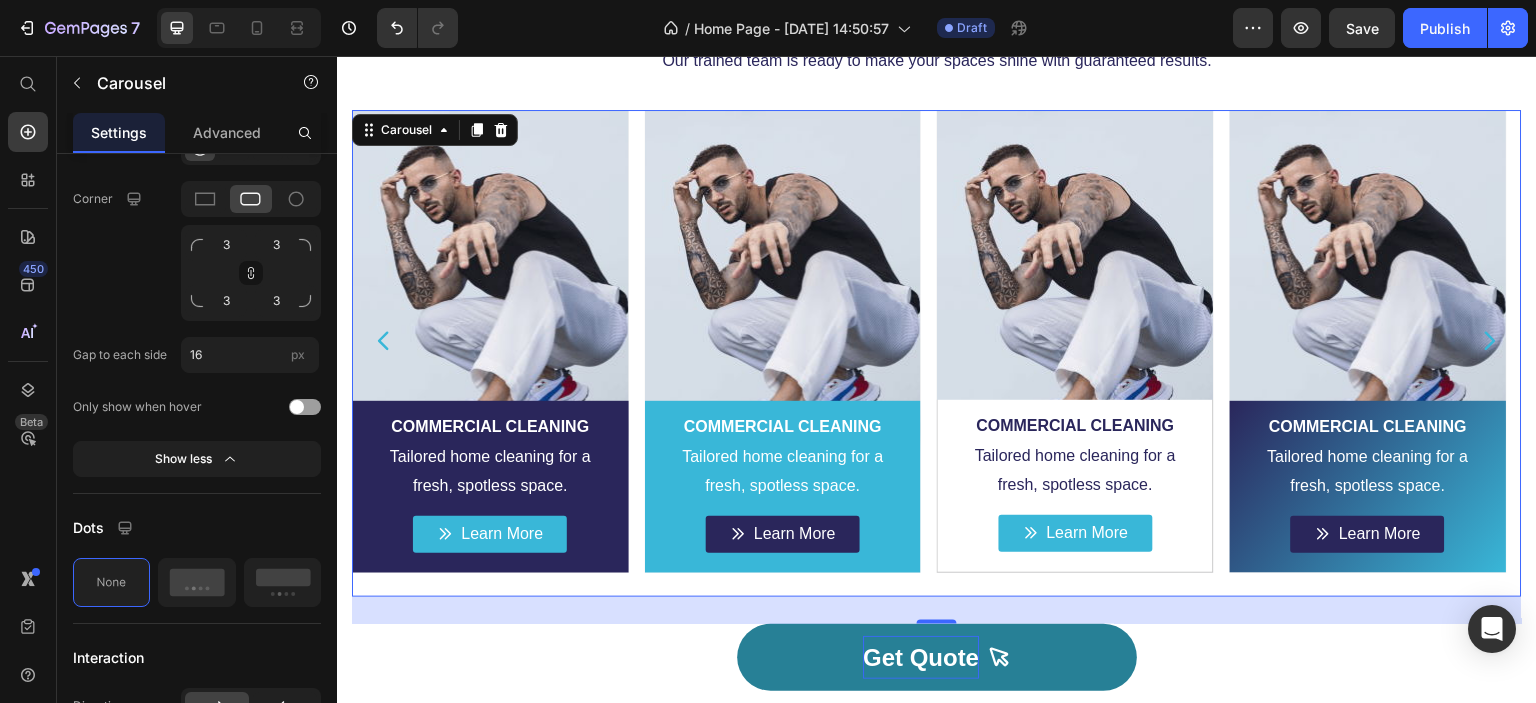 click 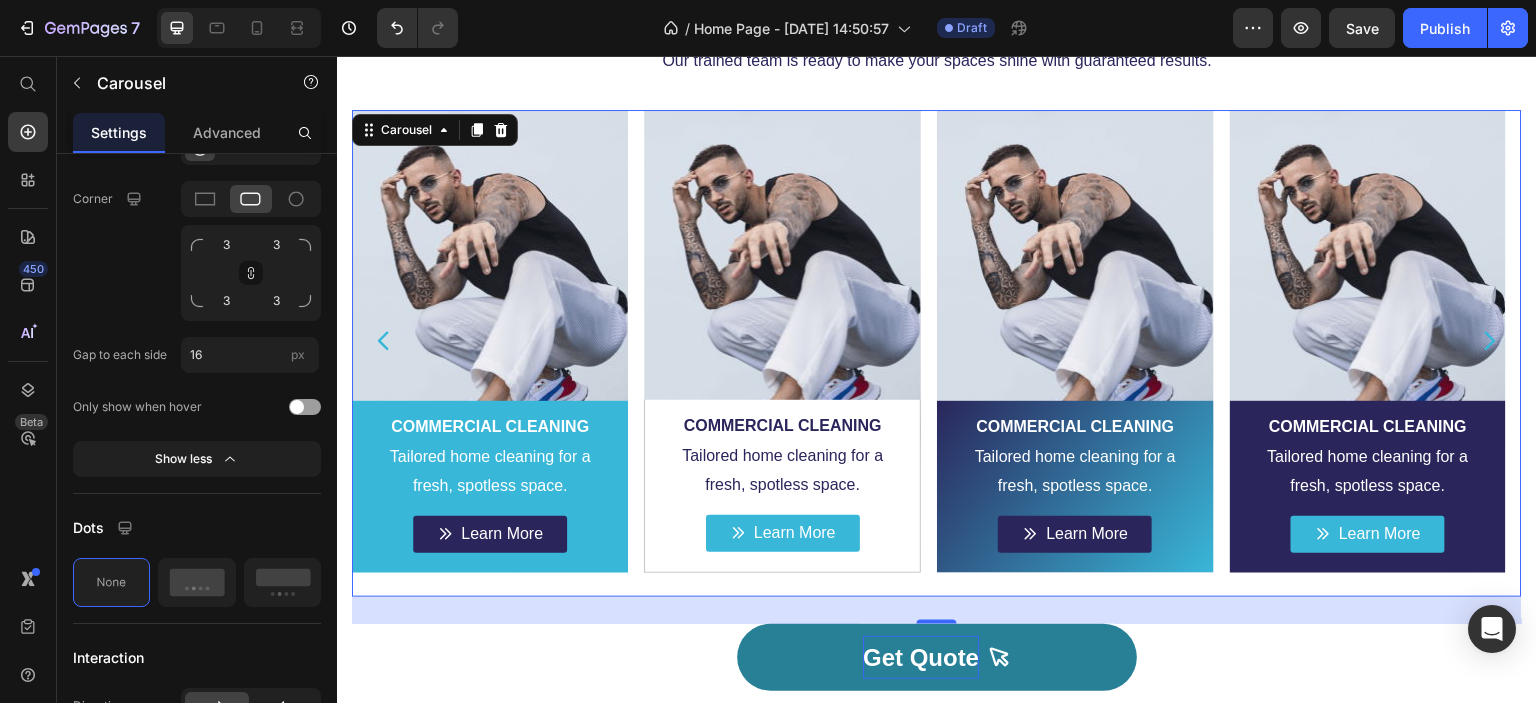 click 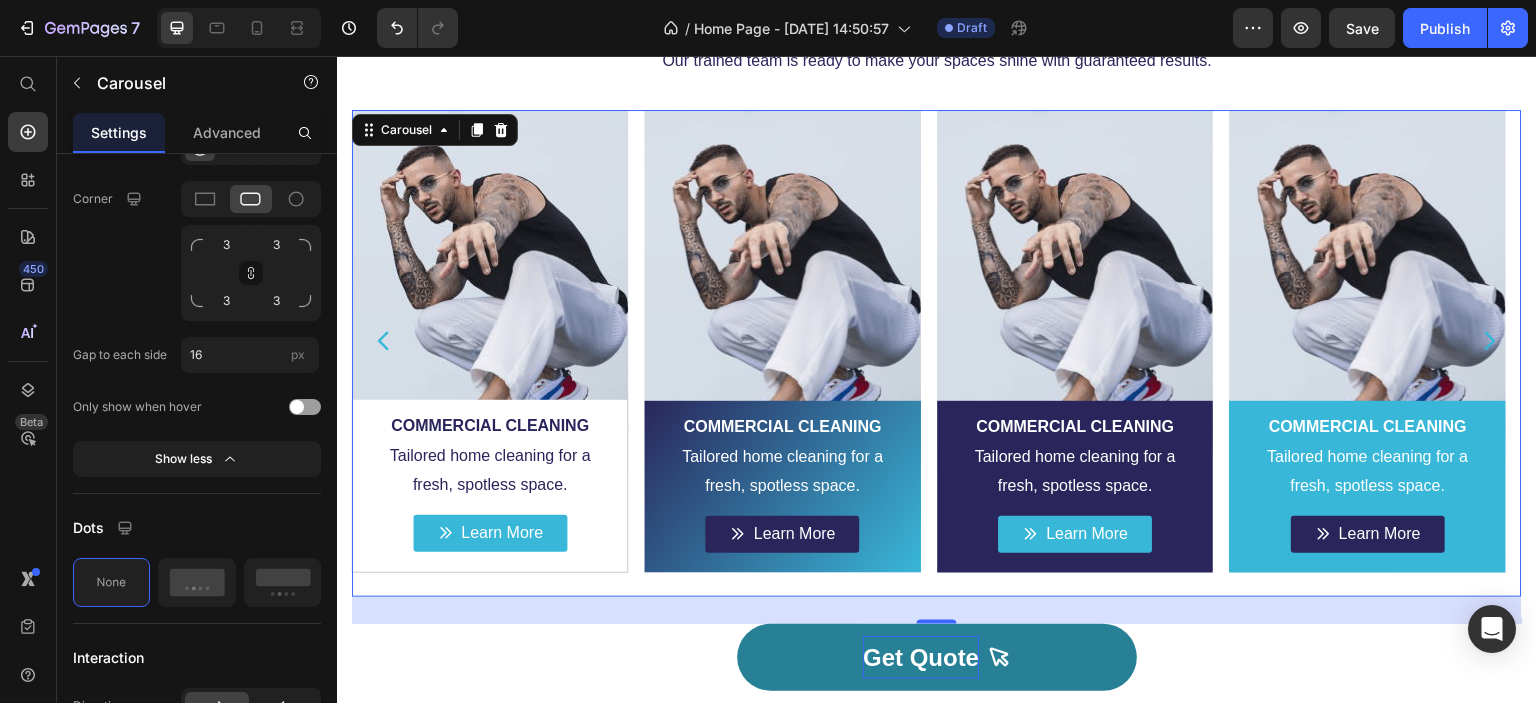 click 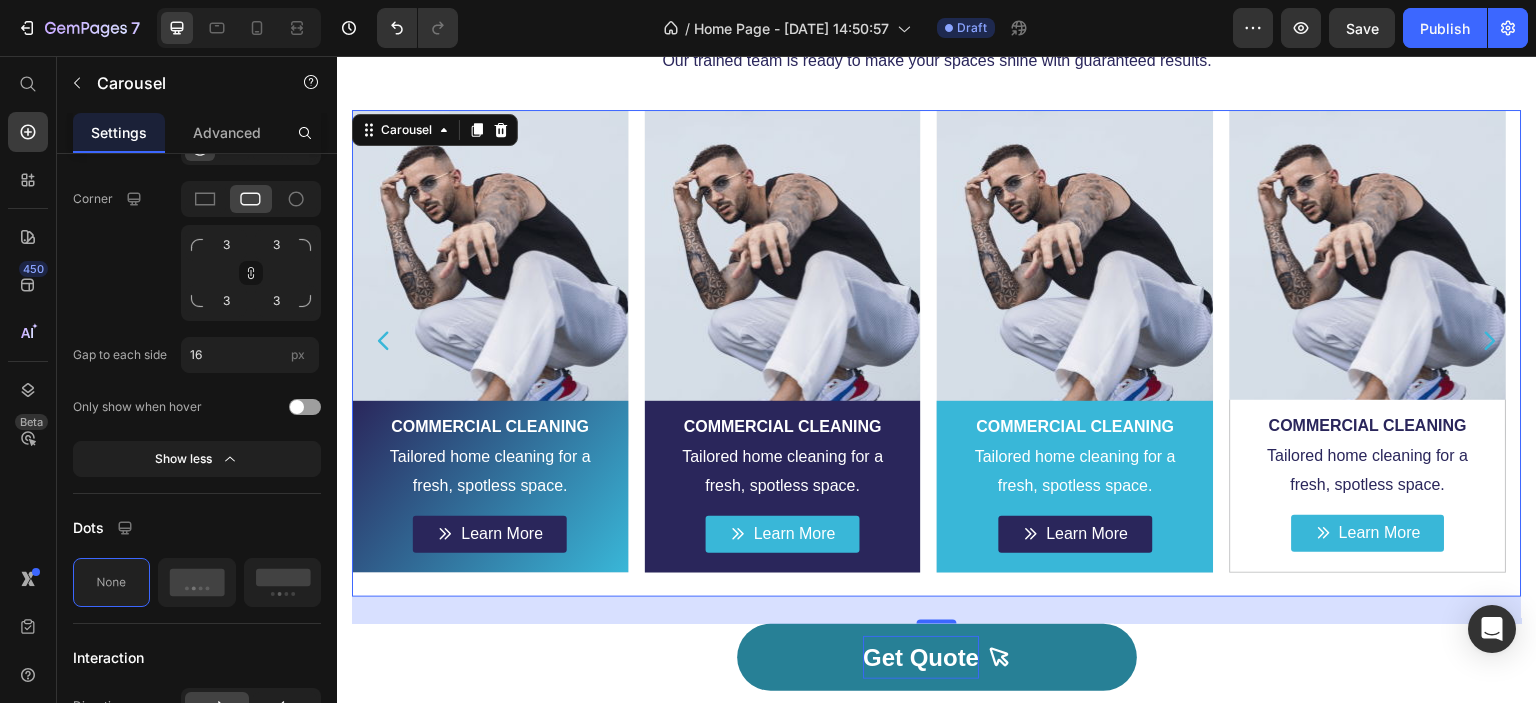 click 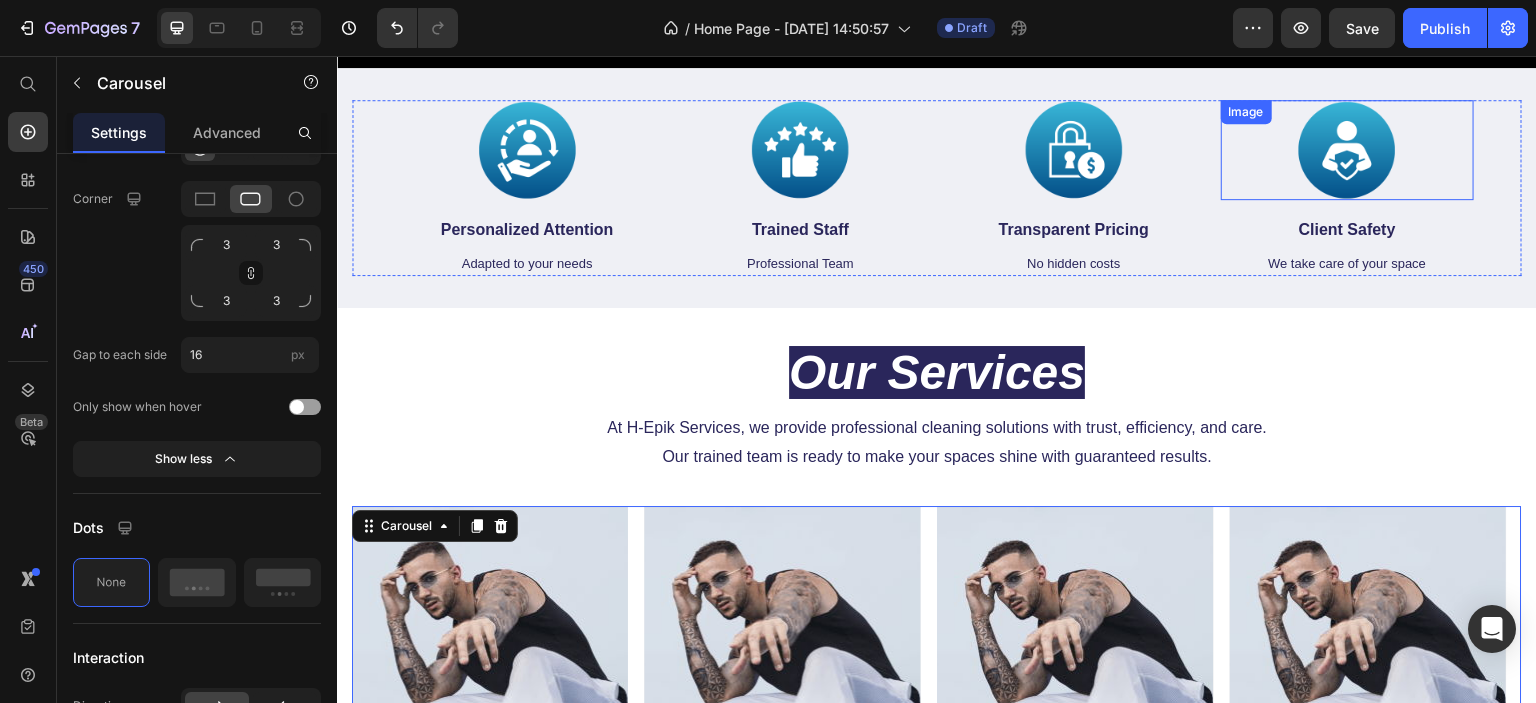 scroll, scrollTop: 700, scrollLeft: 0, axis: vertical 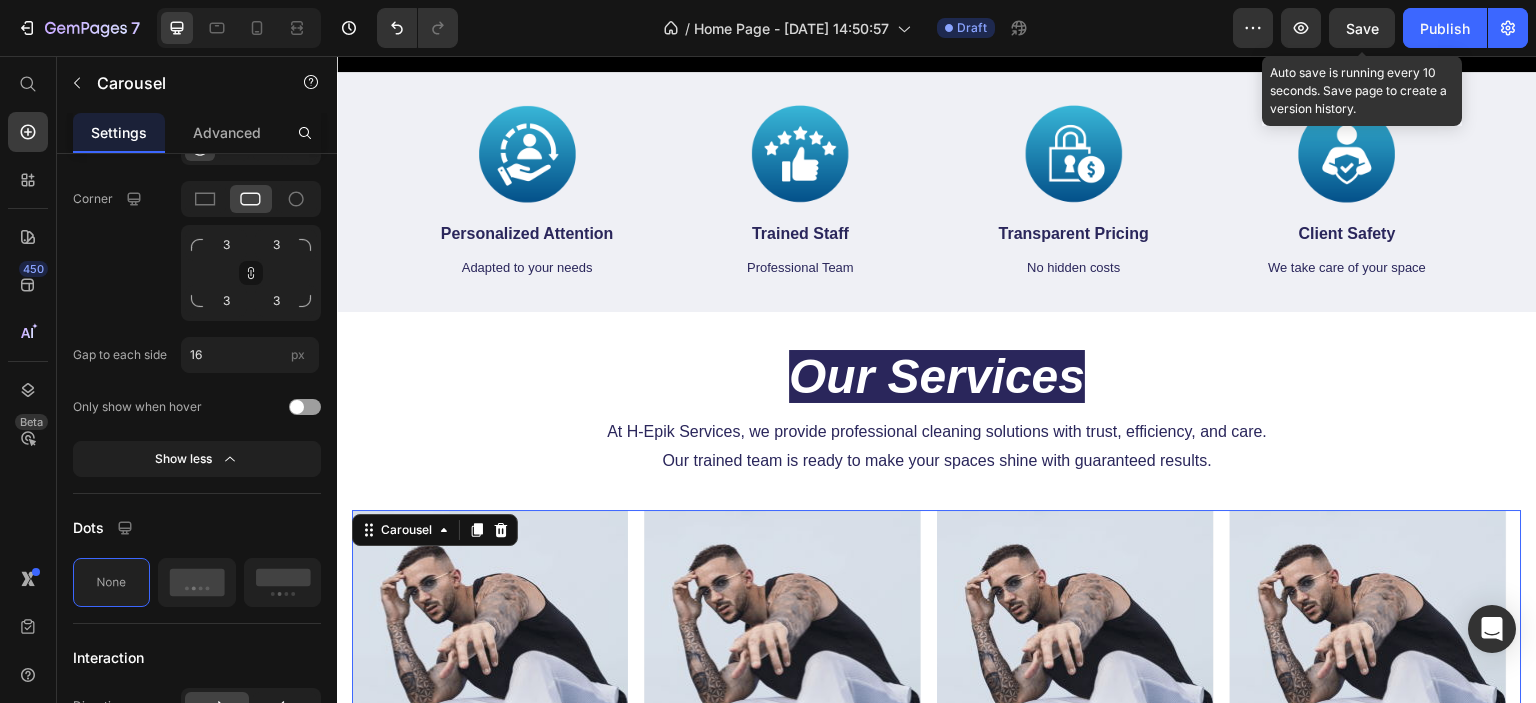 click on "Save" at bounding box center (1362, 28) 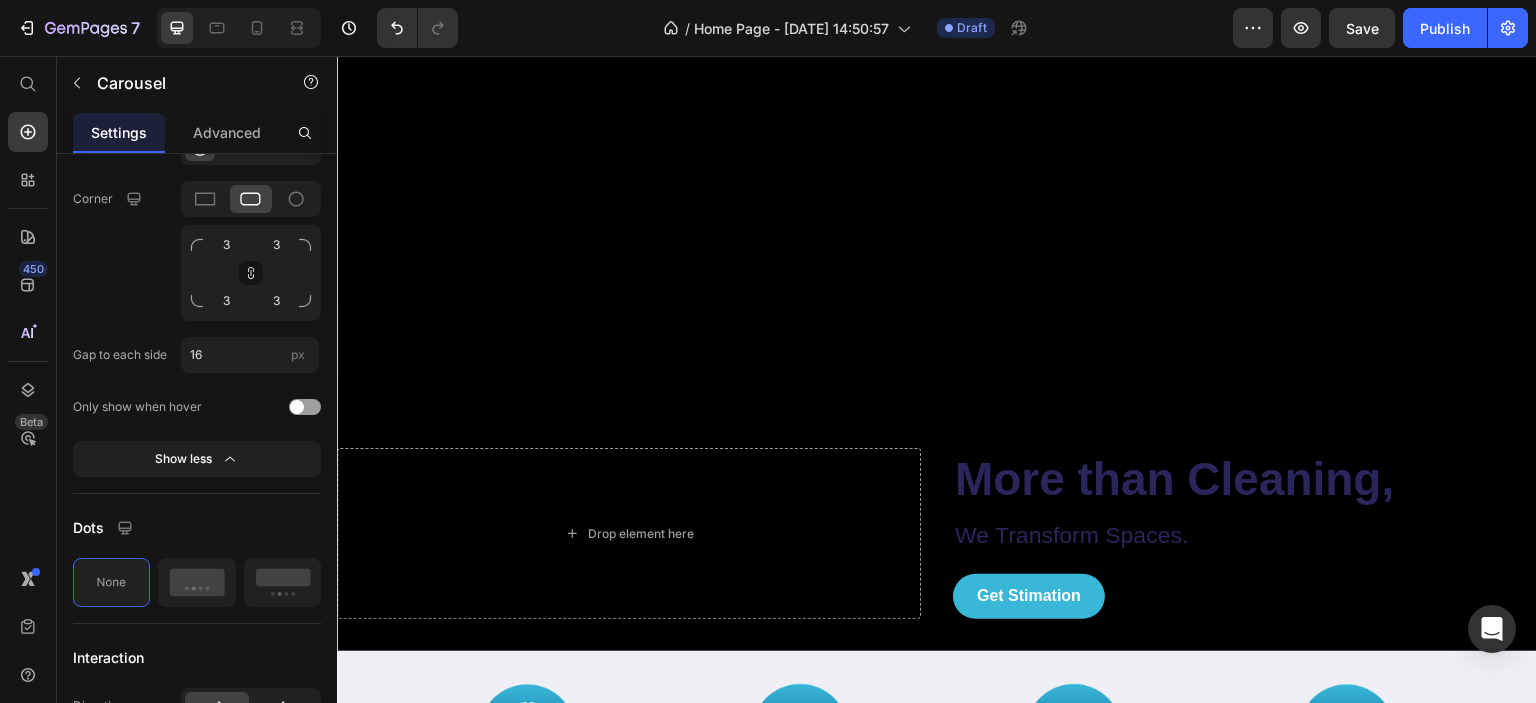 scroll, scrollTop: 0, scrollLeft: 0, axis: both 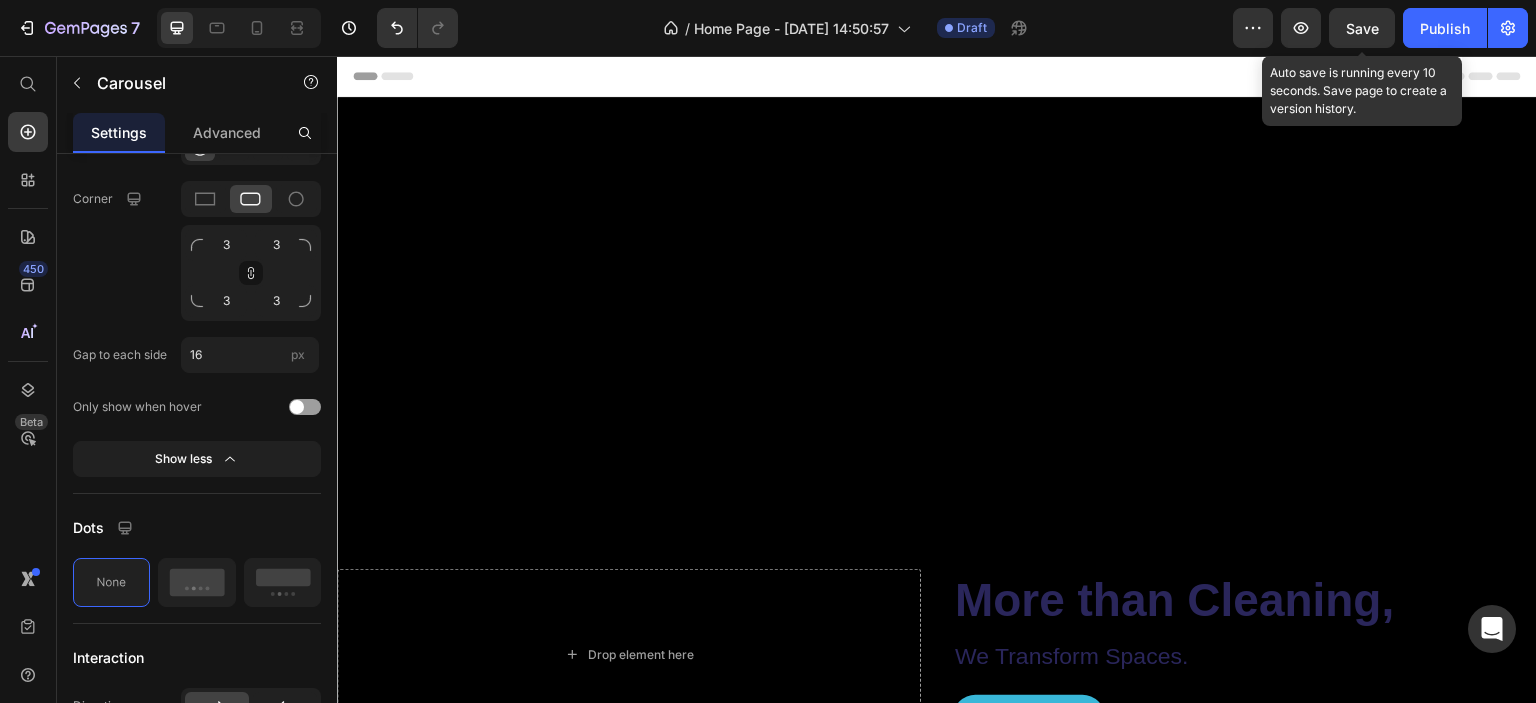 click on "Save" 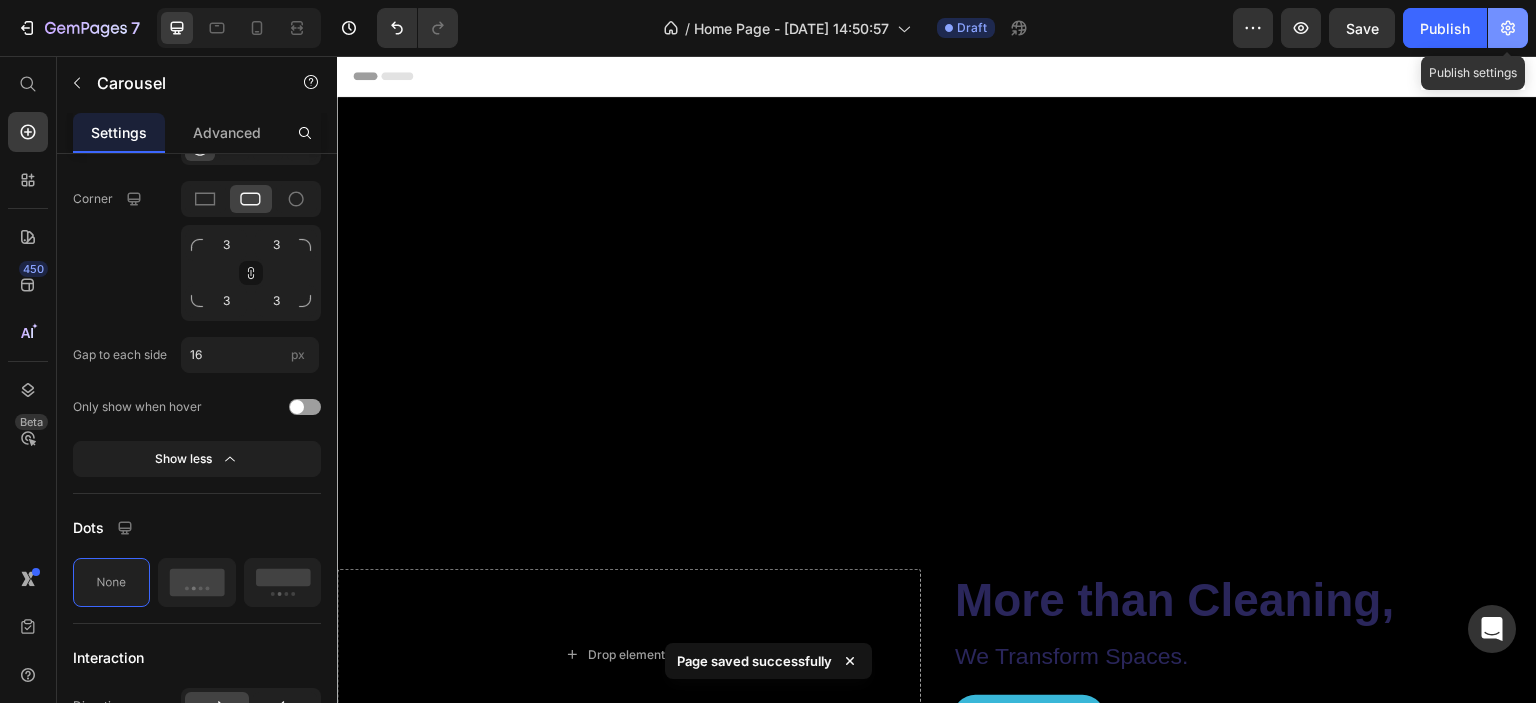 click 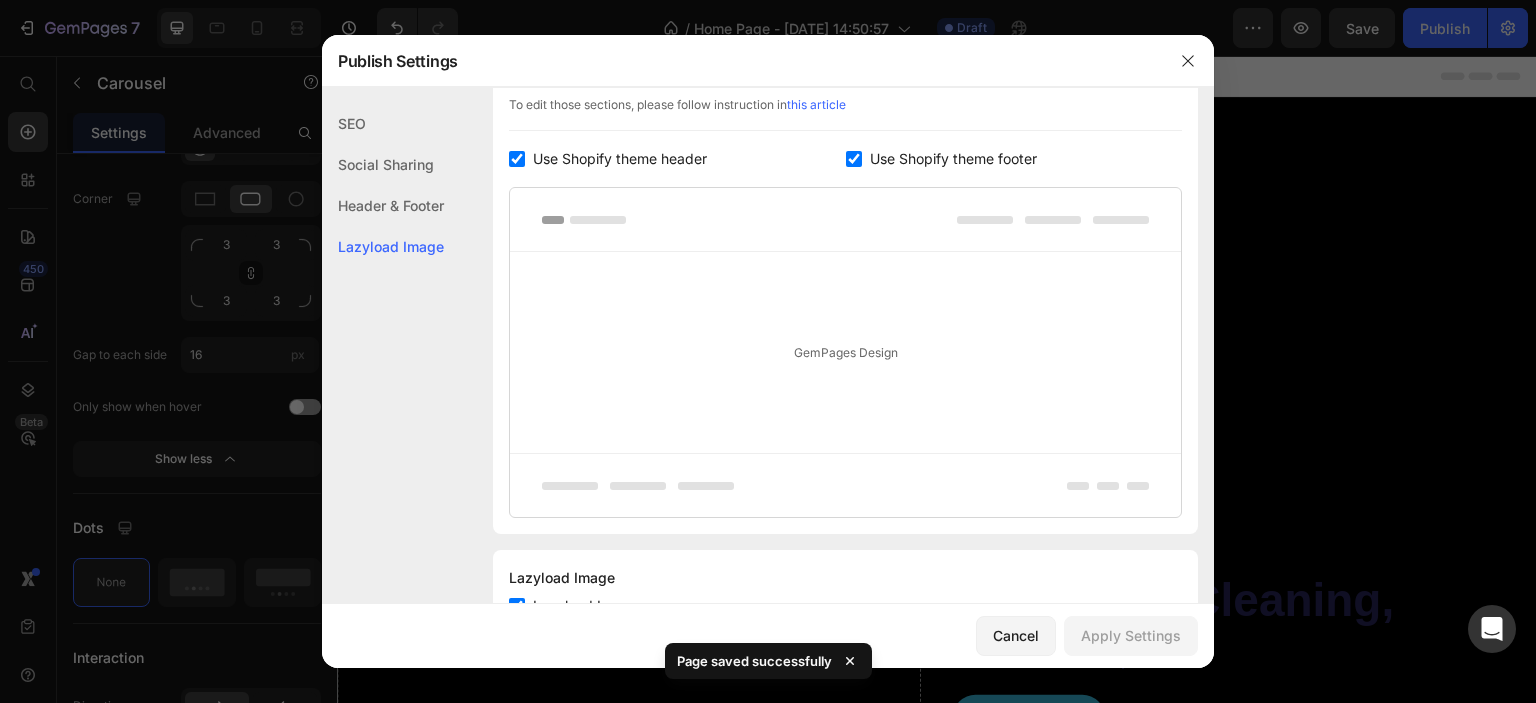 scroll, scrollTop: 402, scrollLeft: 0, axis: vertical 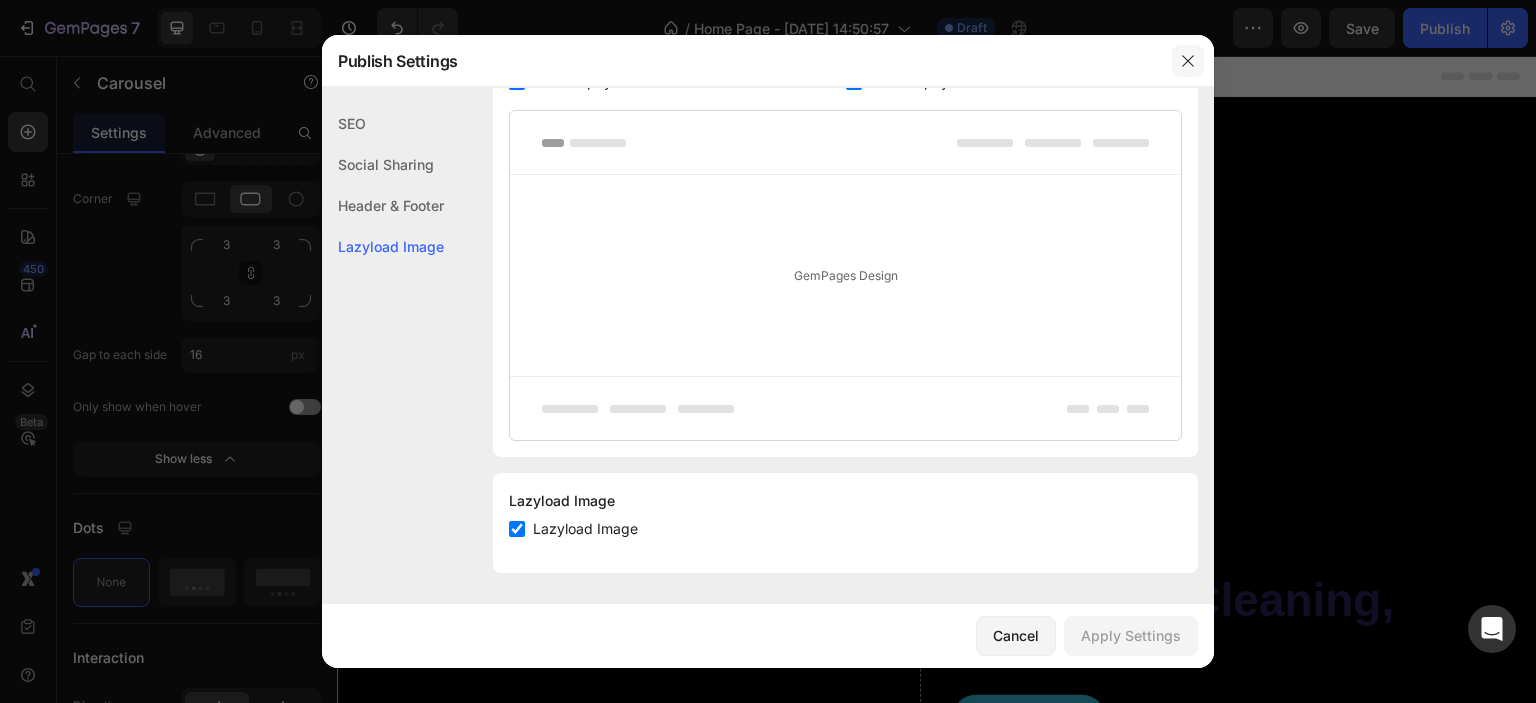 click at bounding box center (1188, 61) 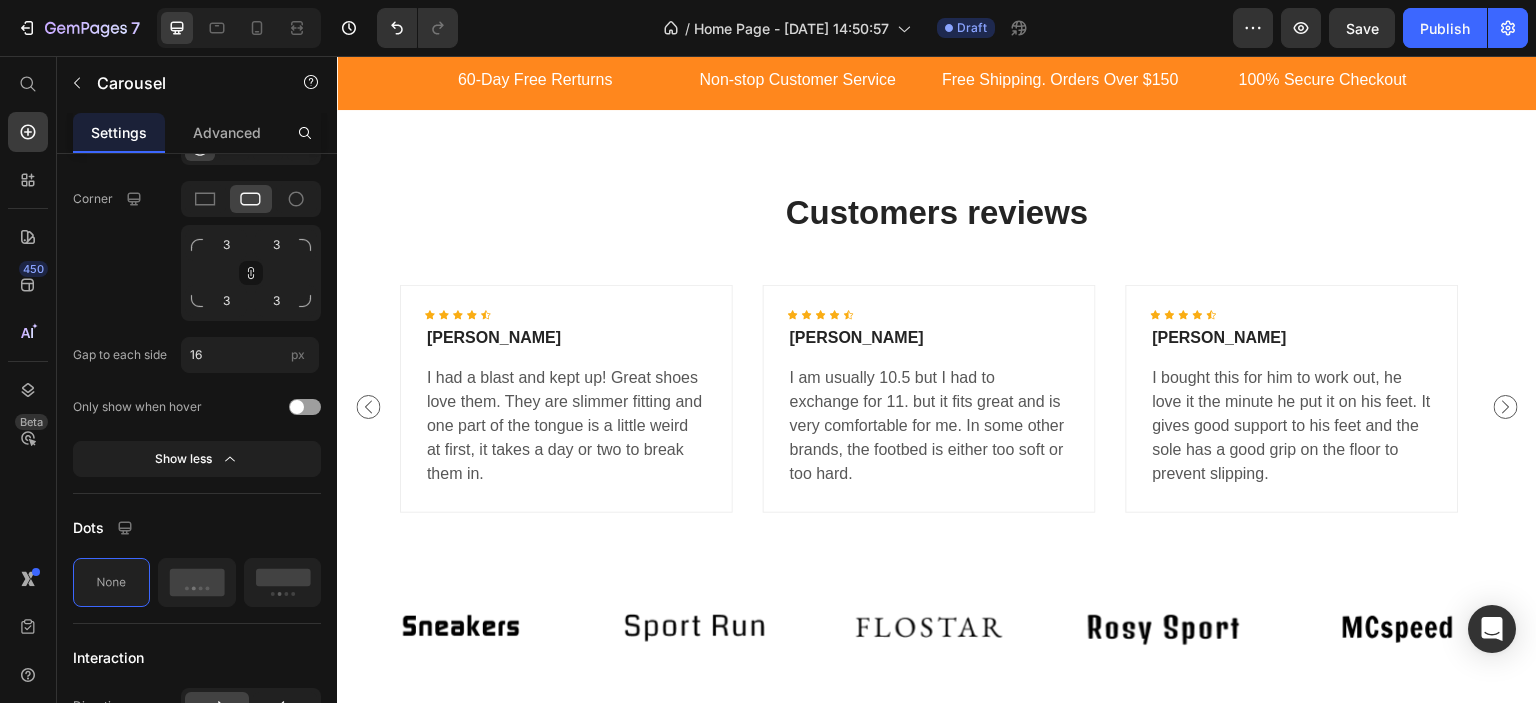 scroll, scrollTop: 3500, scrollLeft: 0, axis: vertical 